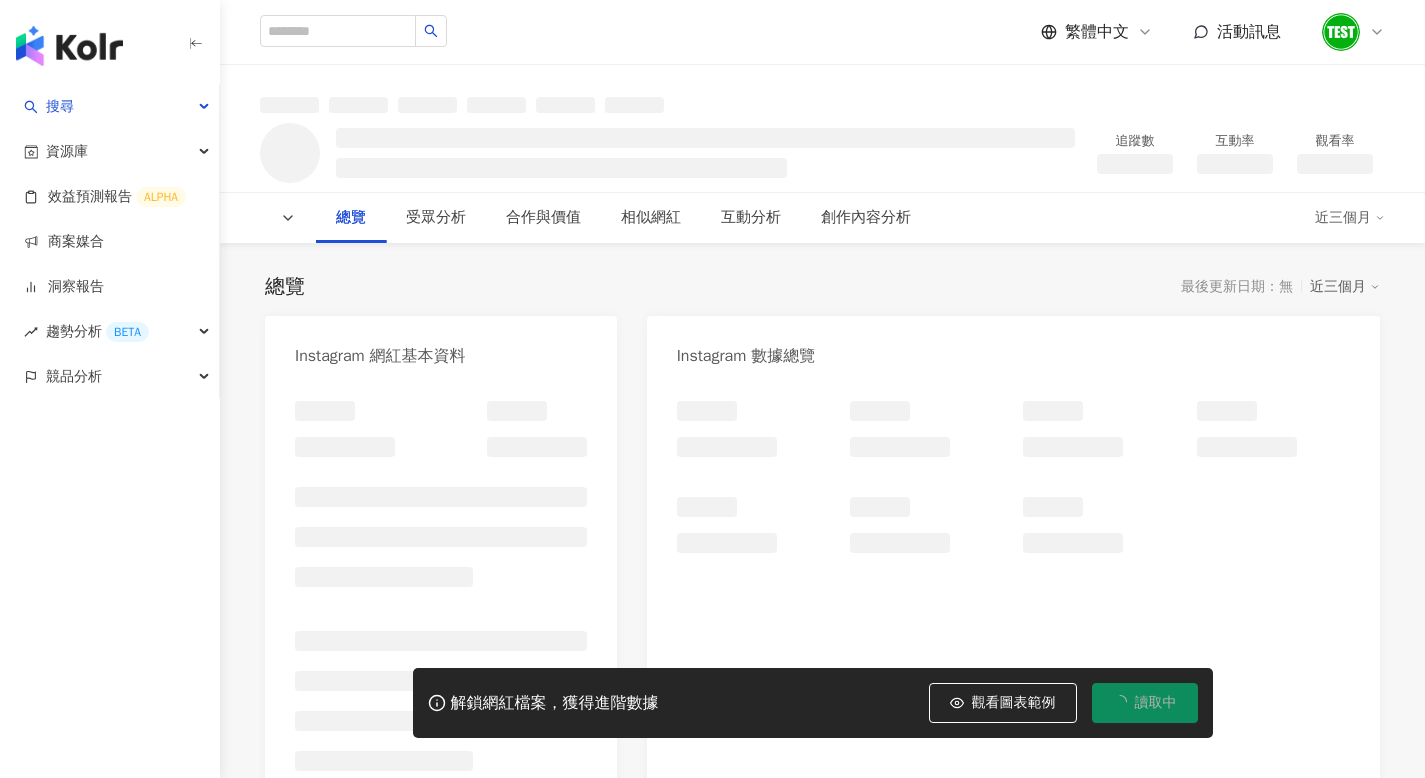 scroll, scrollTop: 0, scrollLeft: 0, axis: both 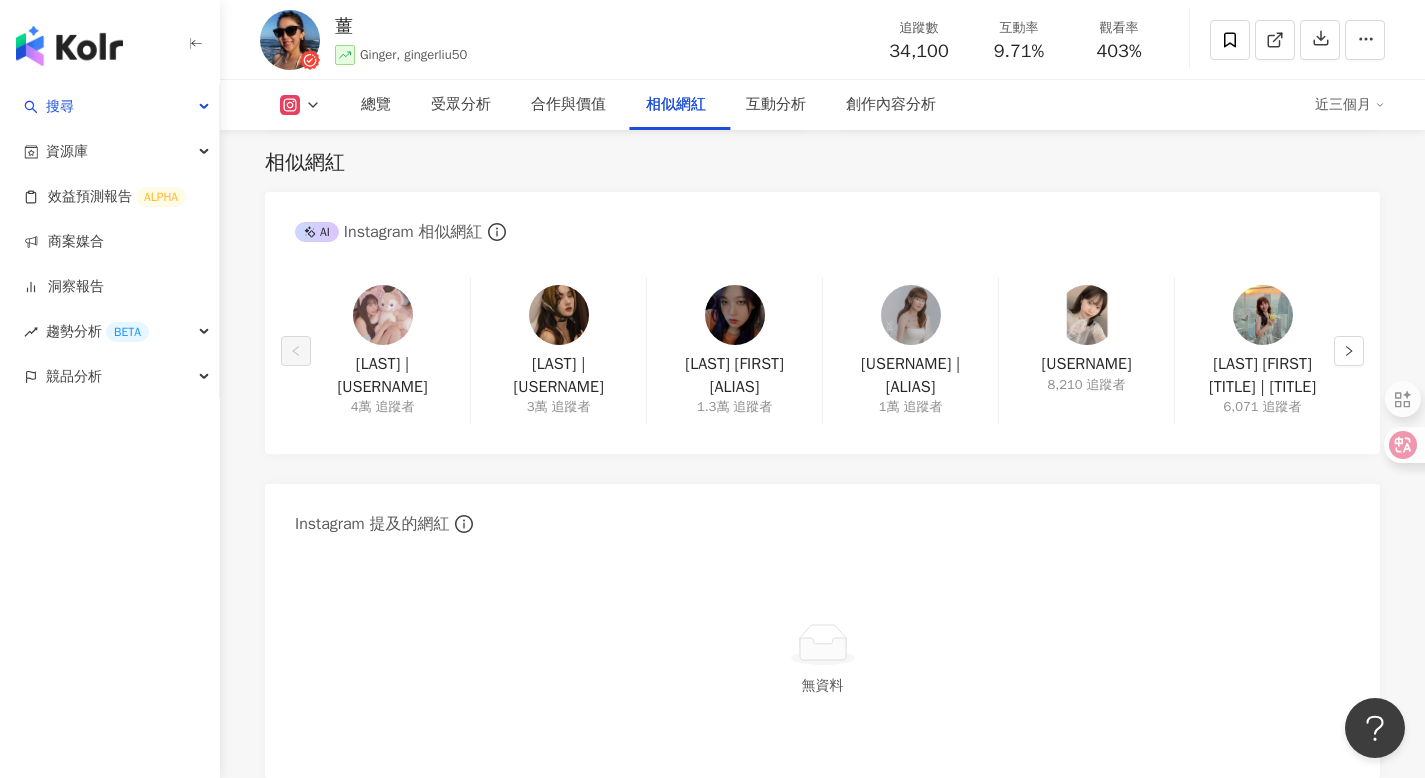 click on "Ginger, gingerliu50" at bounding box center (413, 54) 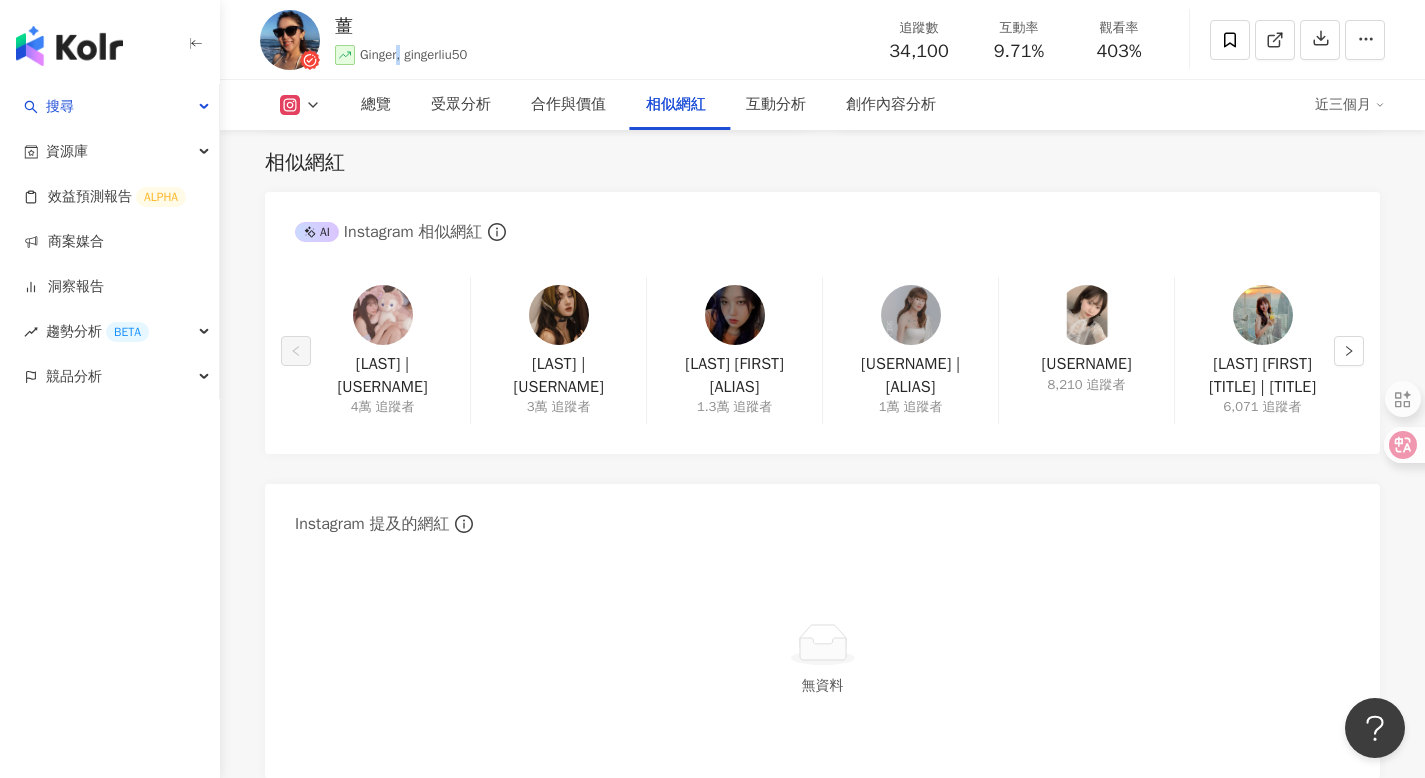 click on "Ginger, gingerliu50" at bounding box center (413, 54) 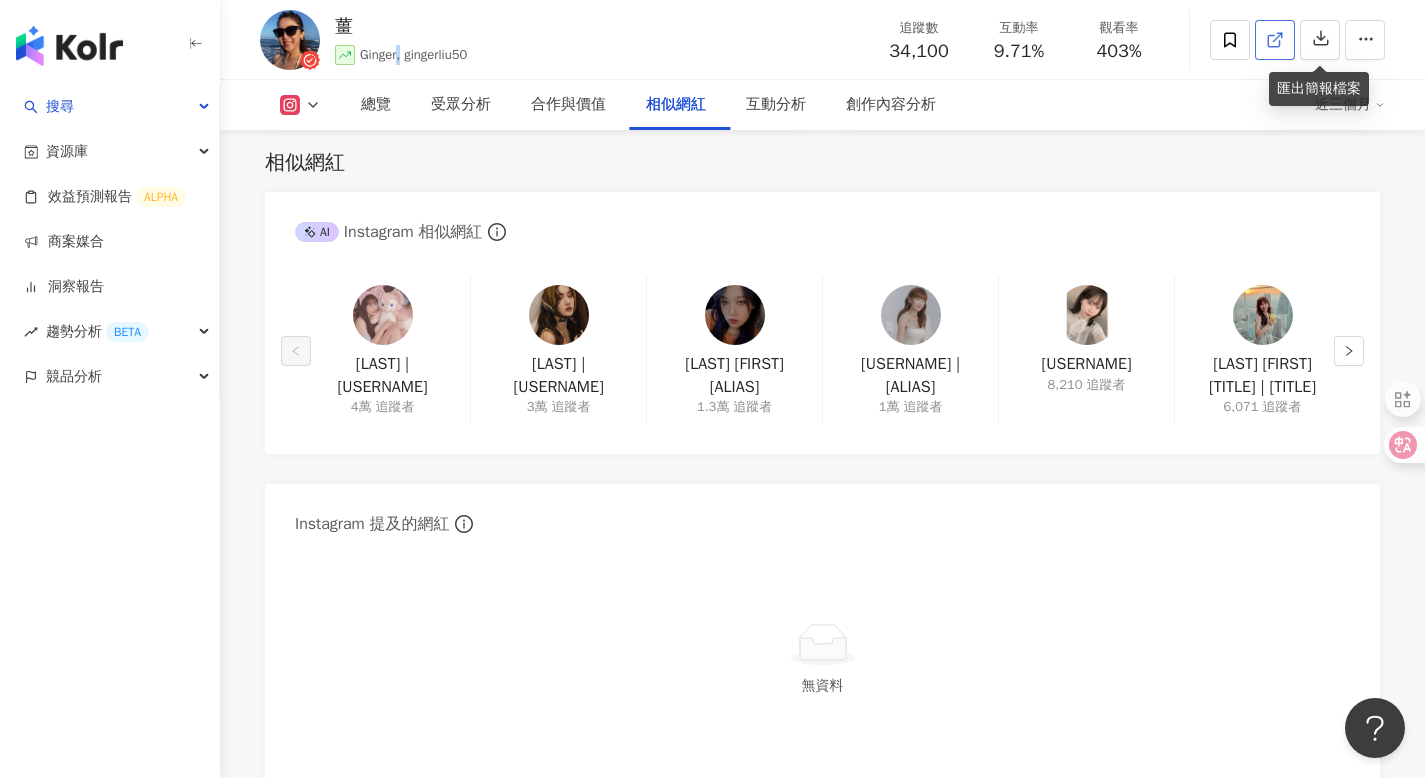 click 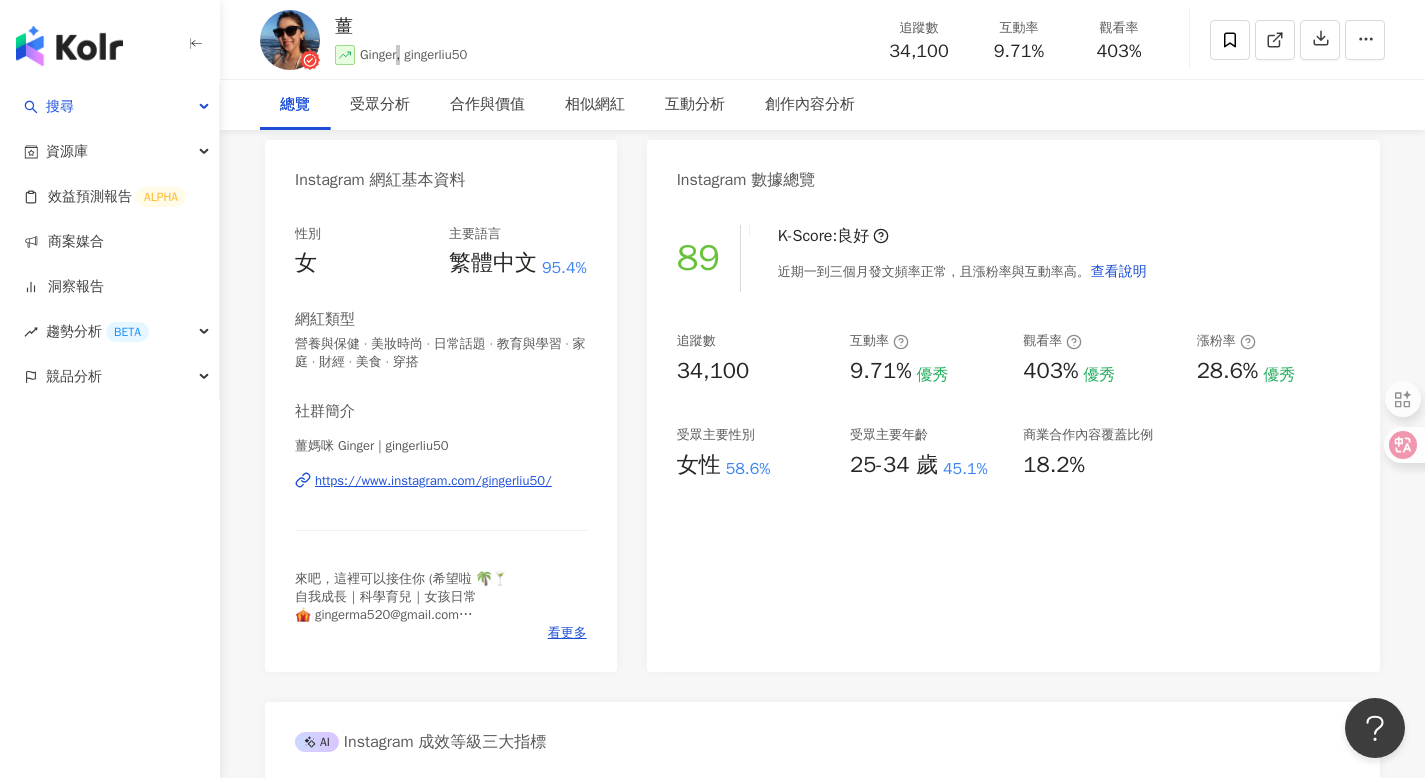 scroll, scrollTop: 0, scrollLeft: 0, axis: both 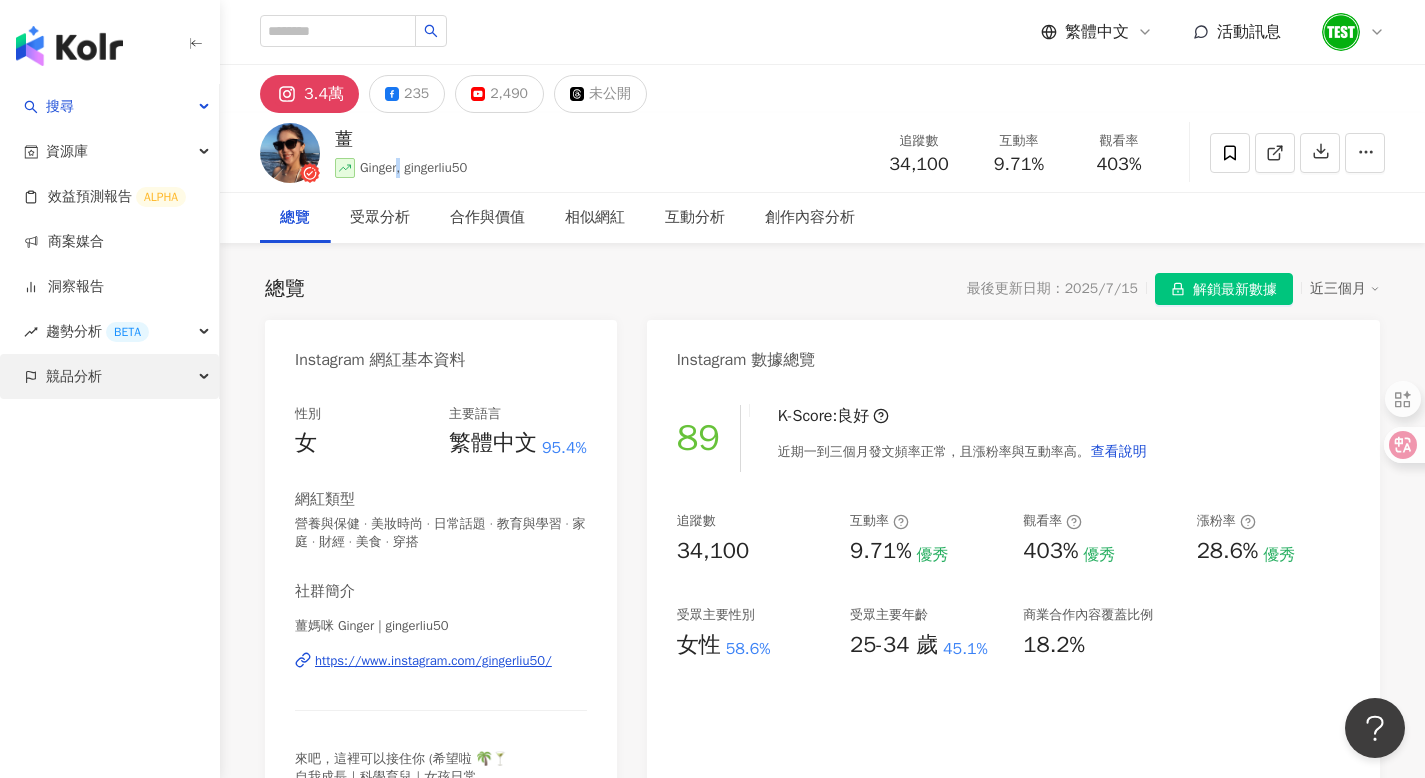 click on "競品分析" at bounding box center [109, 376] 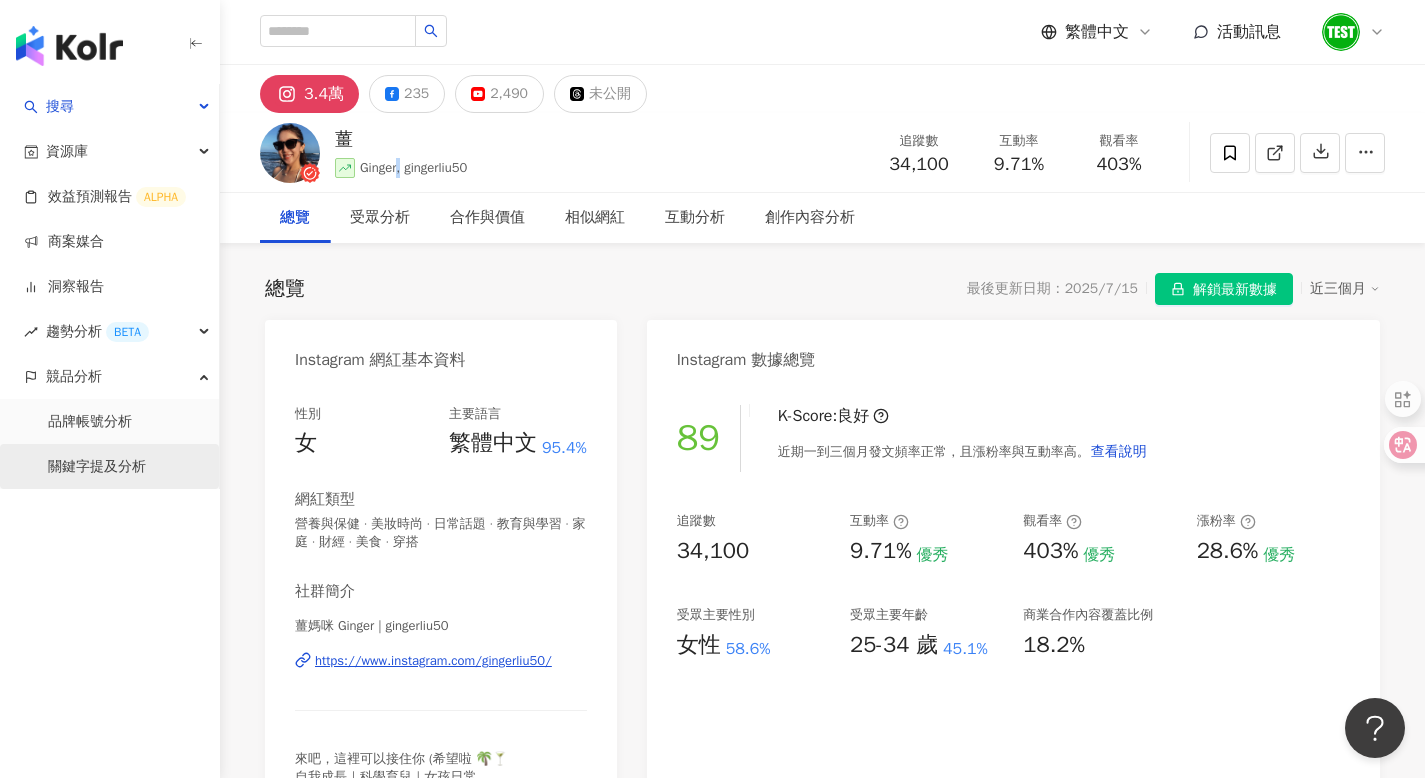 click on "關鍵字提及分析" at bounding box center (97, 467) 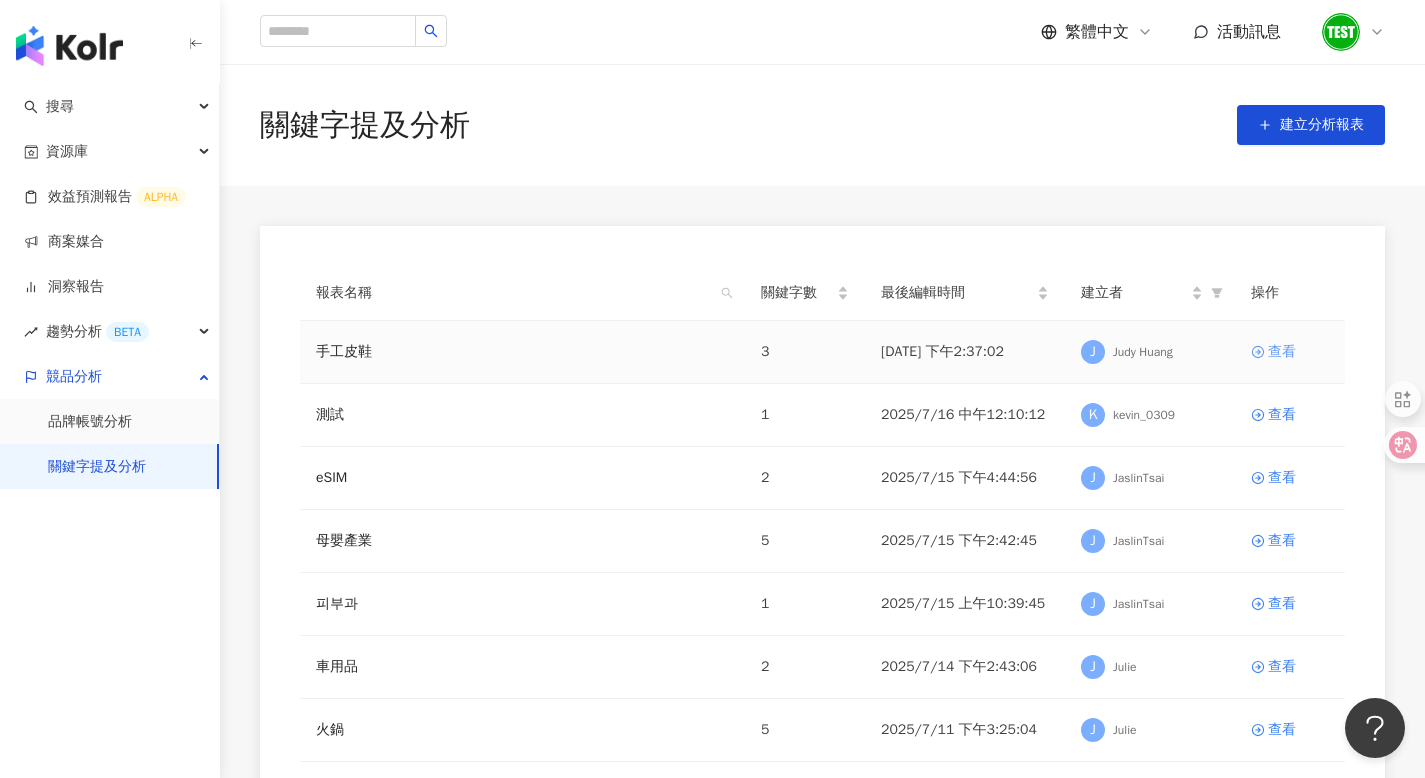 click on "查看" at bounding box center (1282, 352) 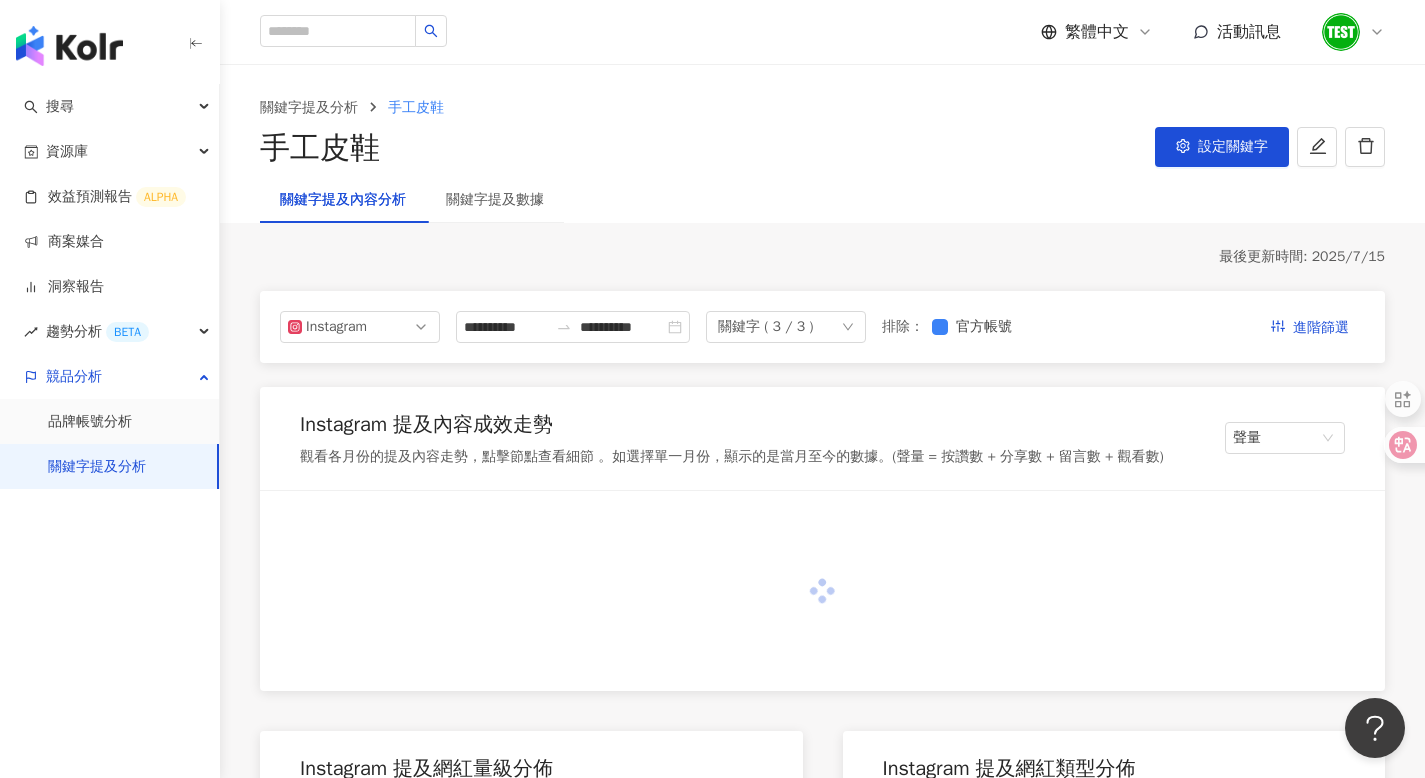 scroll, scrollTop: 26, scrollLeft: 0, axis: vertical 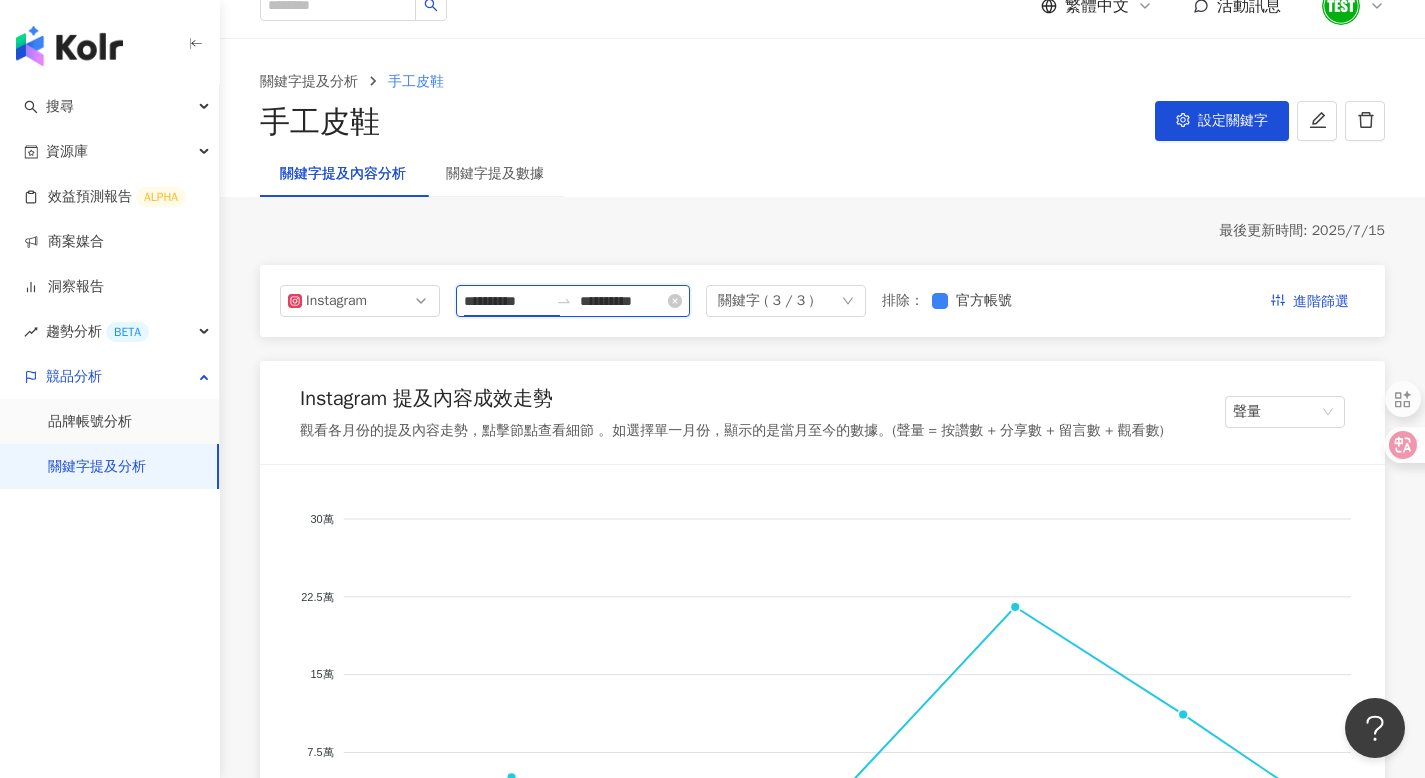 click on "**********" at bounding box center (506, 301) 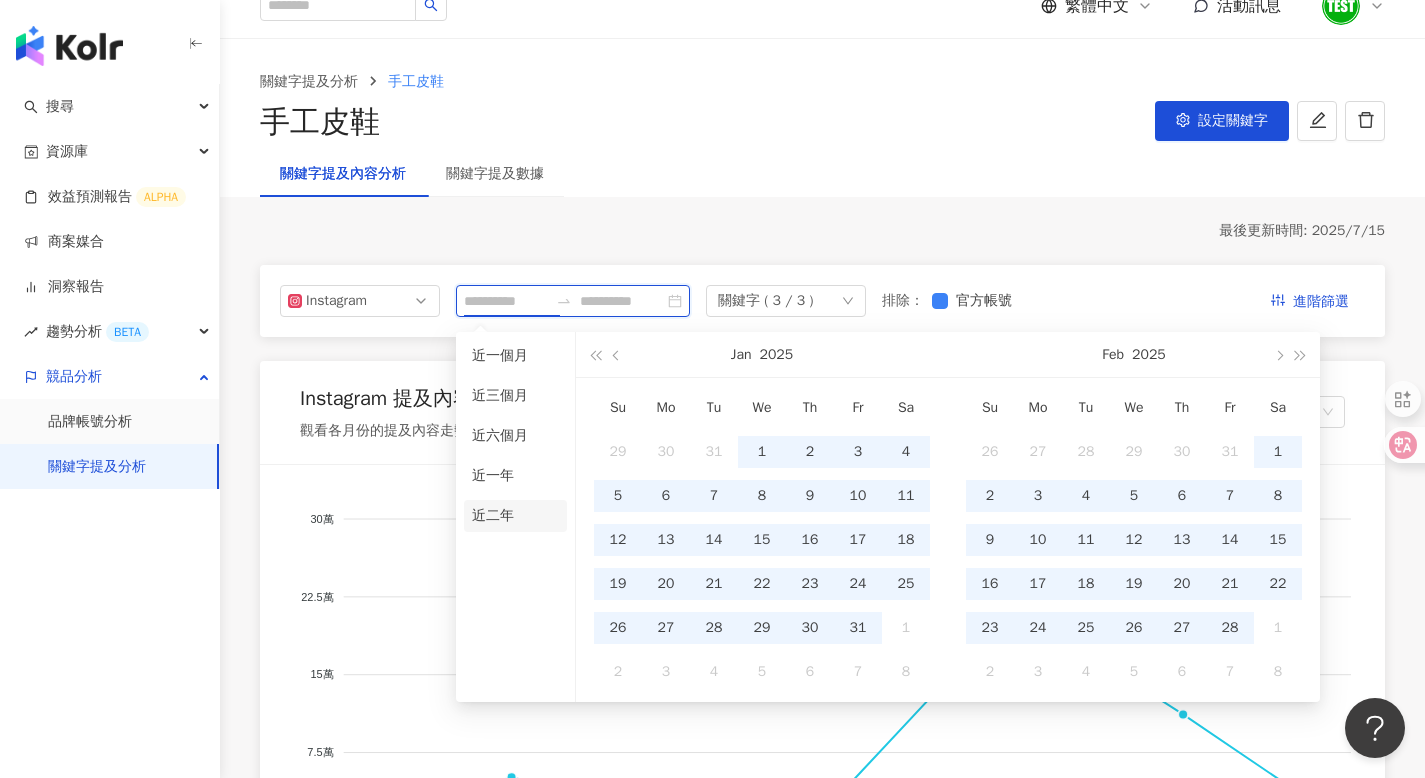 type on "**********" 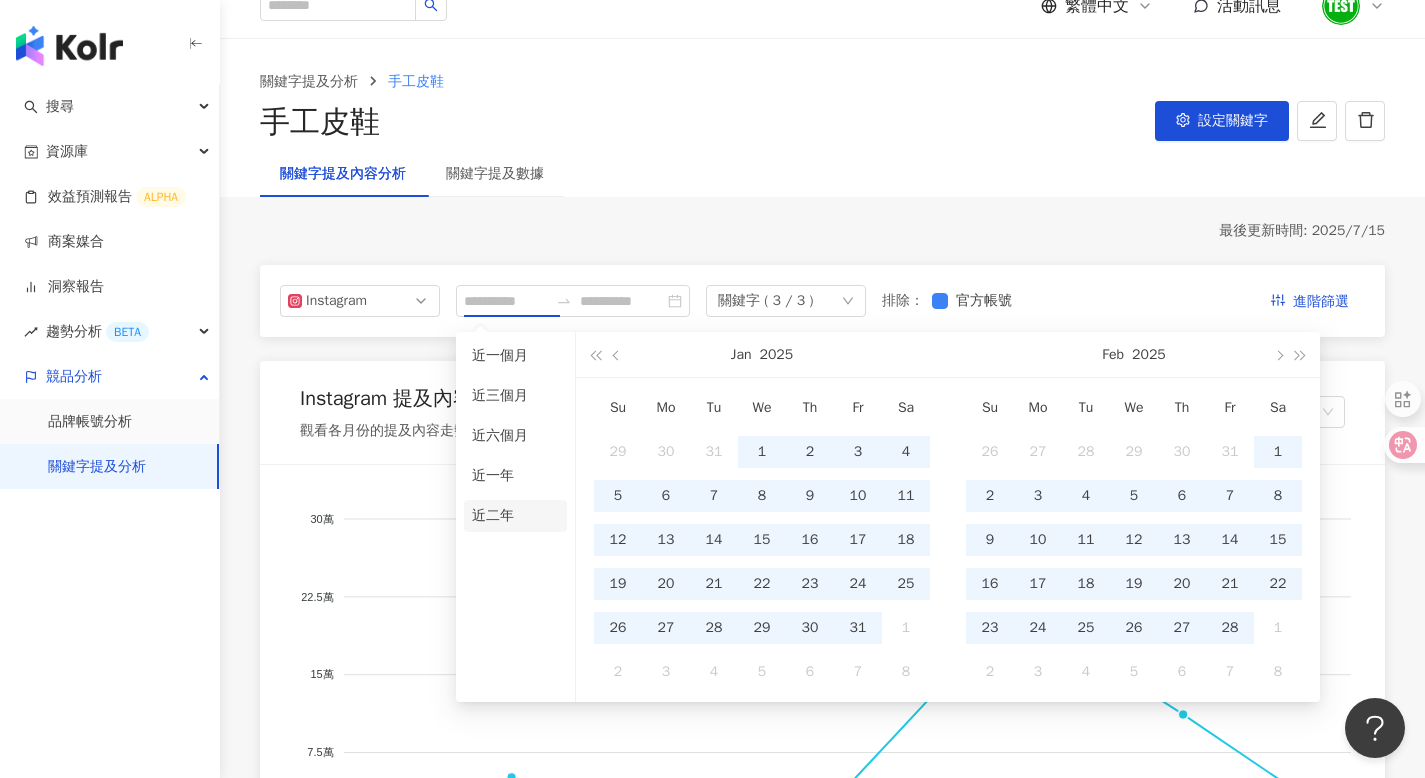 click on "近二年" at bounding box center [515, 516] 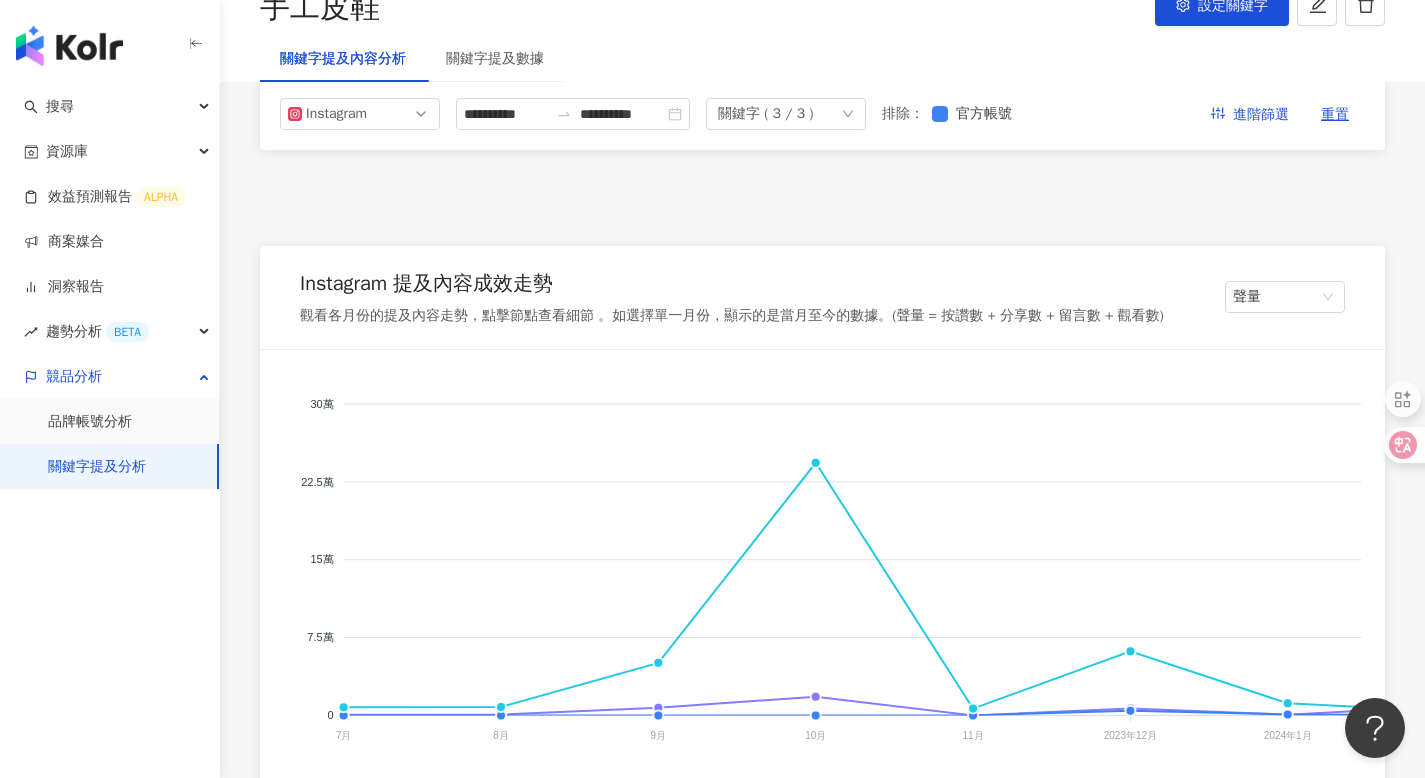 scroll, scrollTop: 244, scrollLeft: 0, axis: vertical 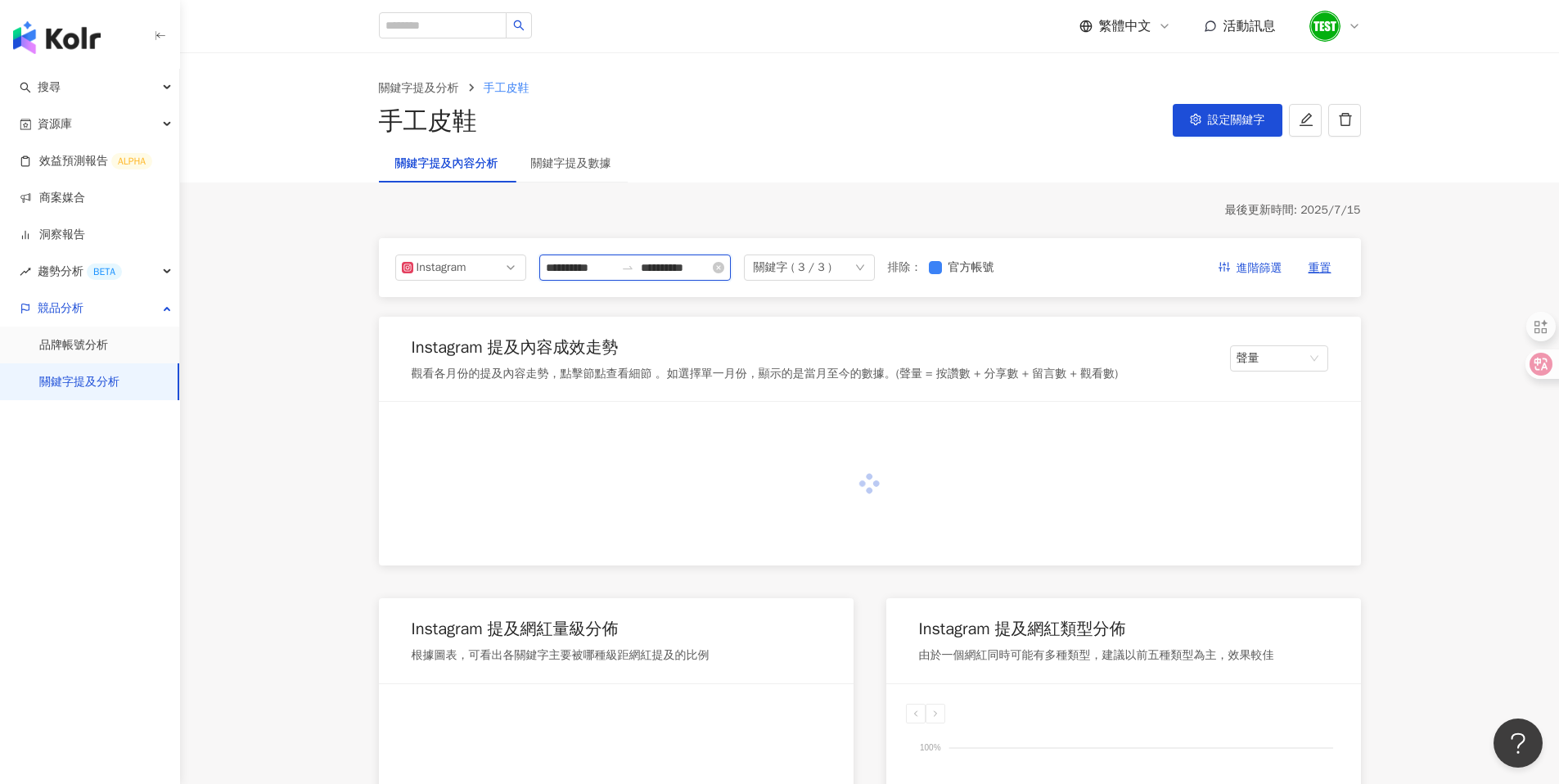 click on "**********" at bounding box center (580, 268) 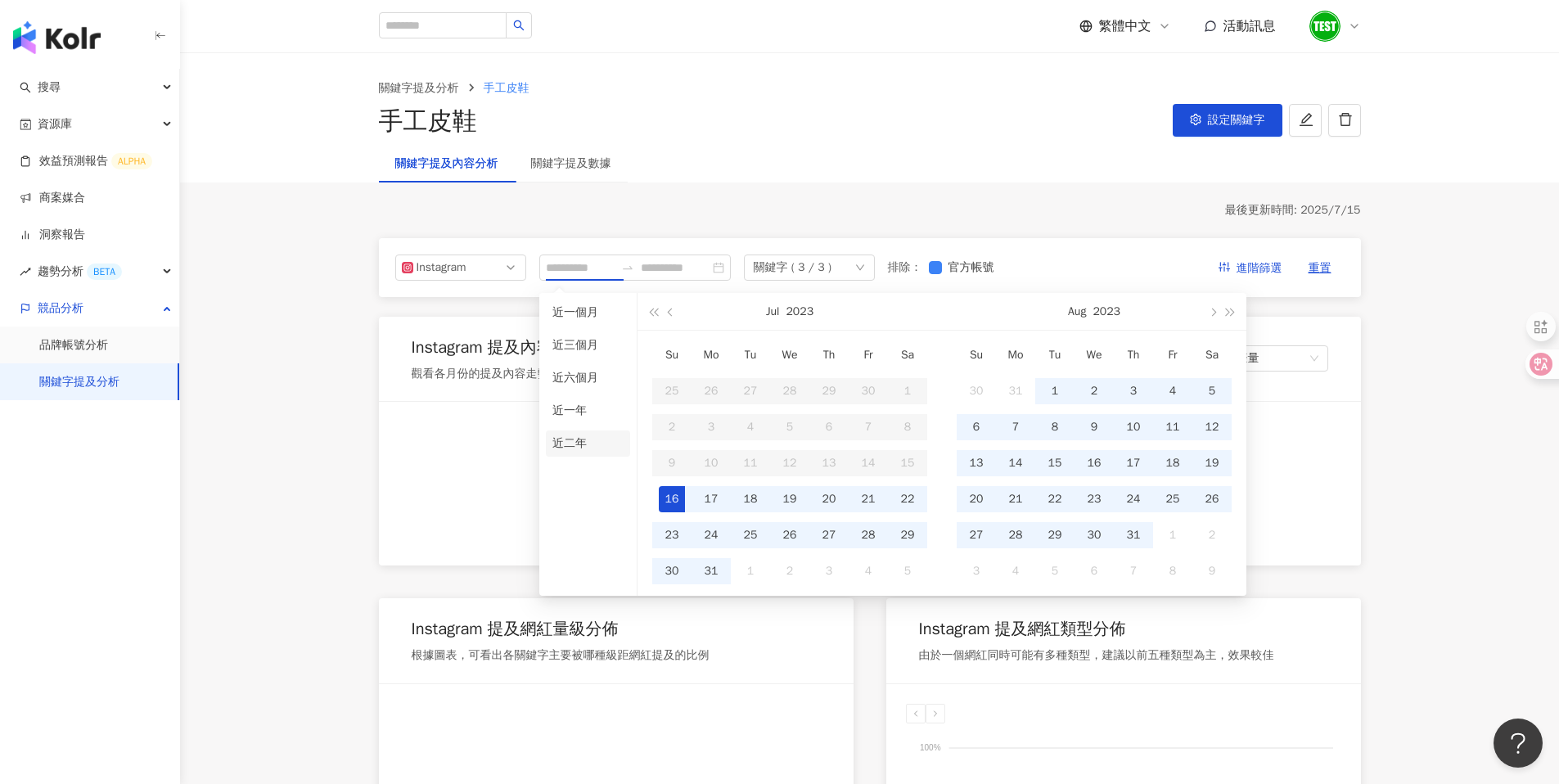 click on "近二年" at bounding box center (588, 444) 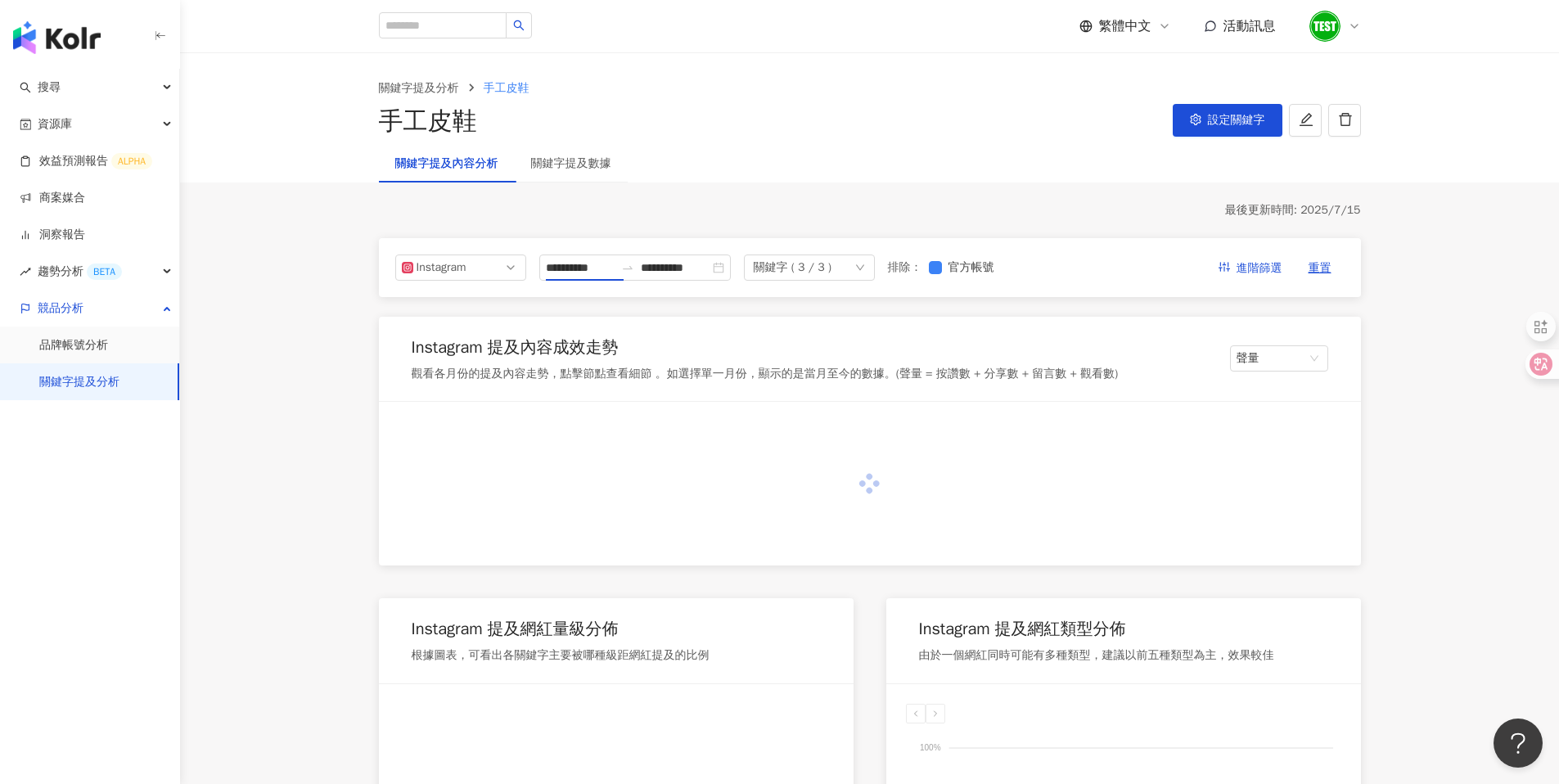 type on "**********" 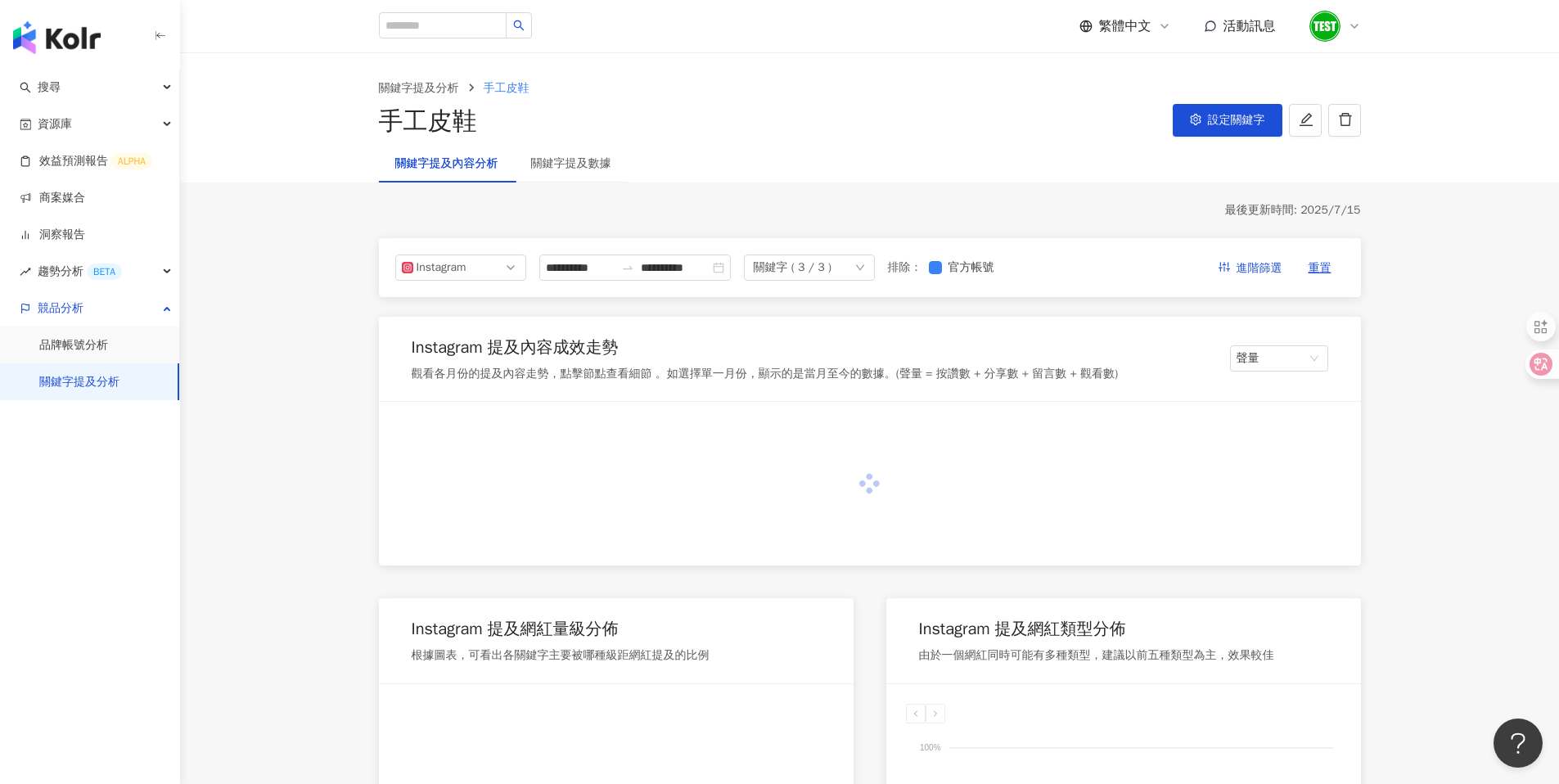 click on "**********" at bounding box center (870, 1321) 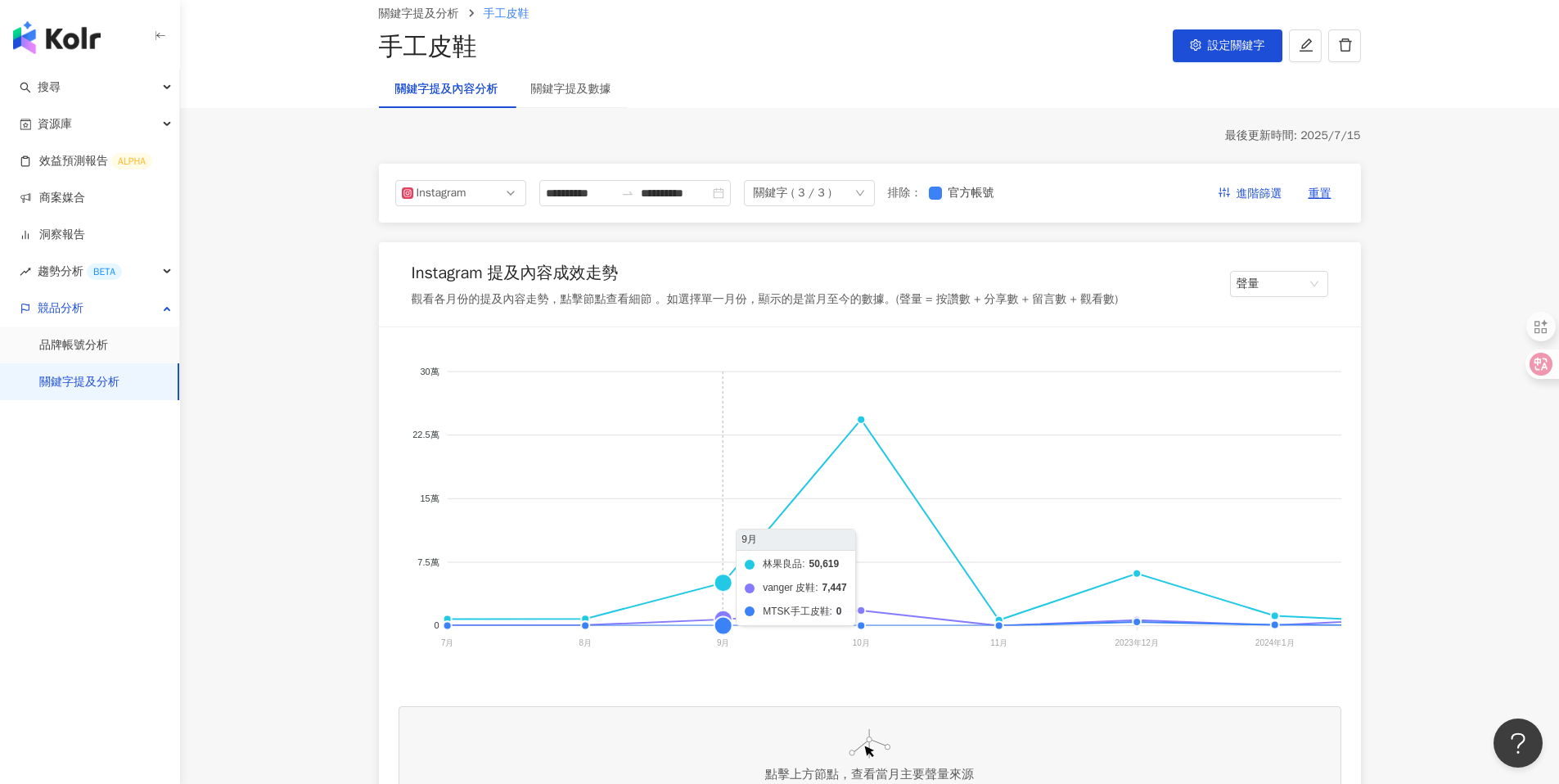 scroll, scrollTop: 85, scrollLeft: 0, axis: vertical 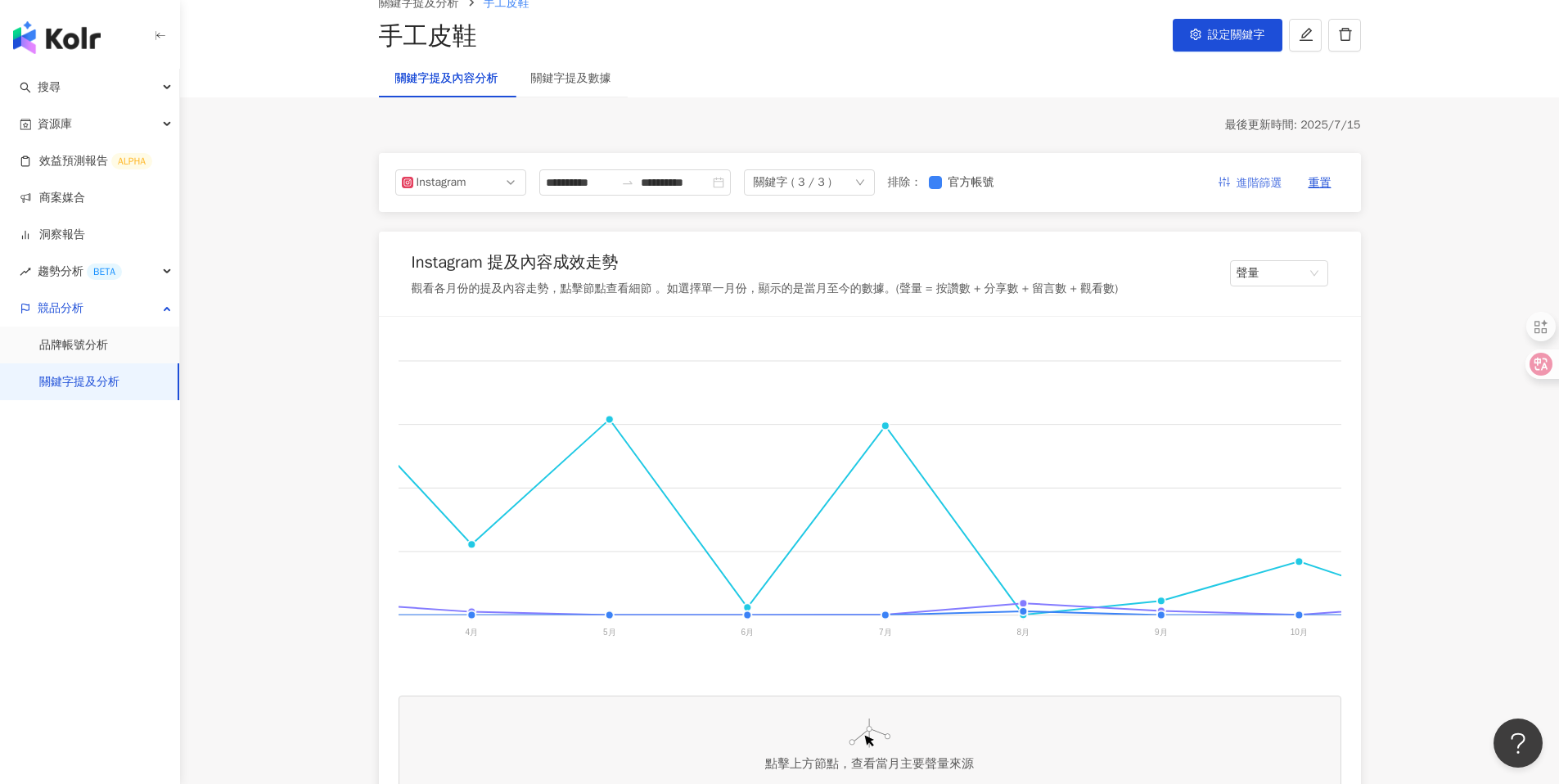 click on "進階篩選" at bounding box center [1259, 183] 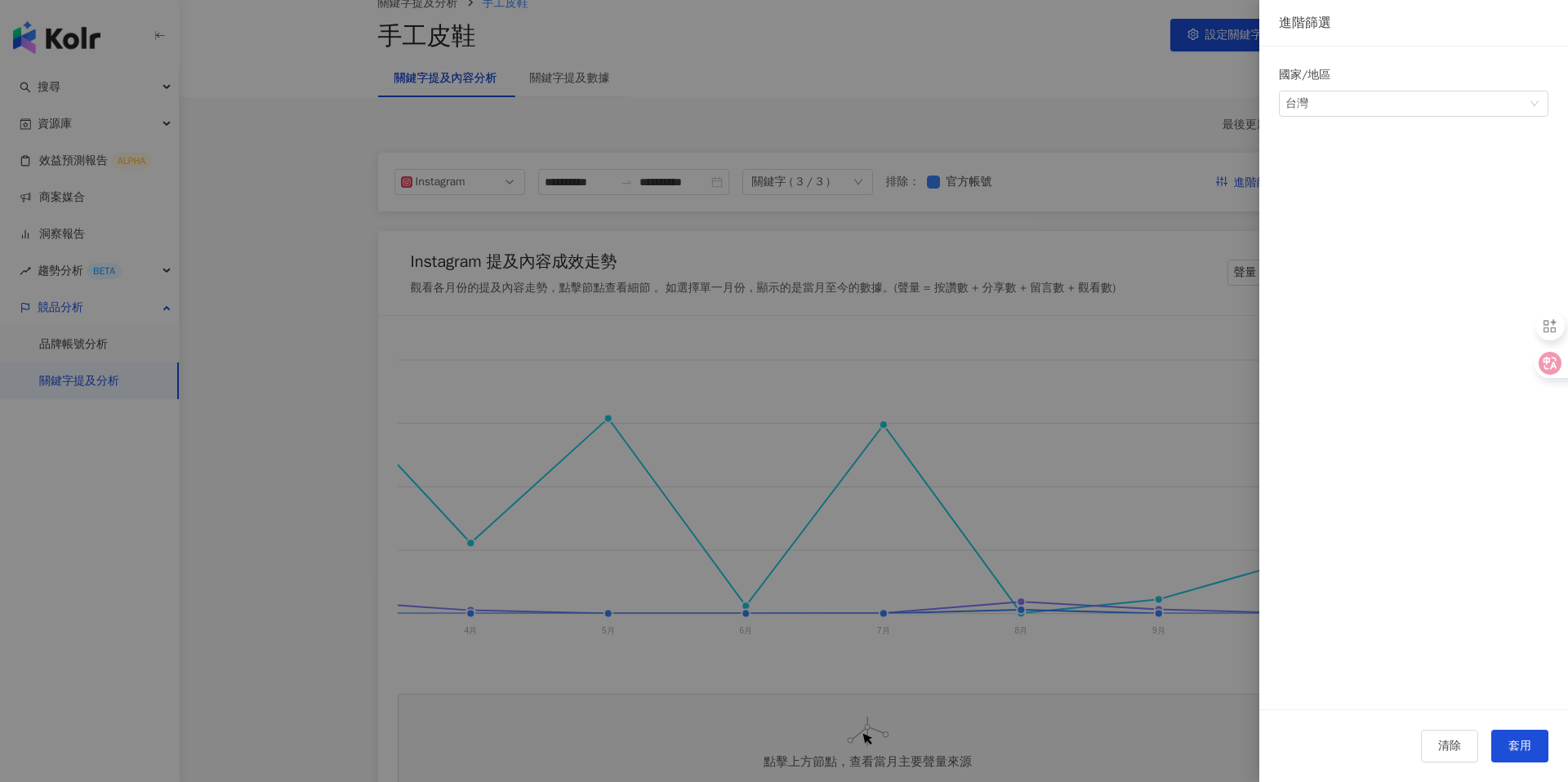 click at bounding box center (784, 391) 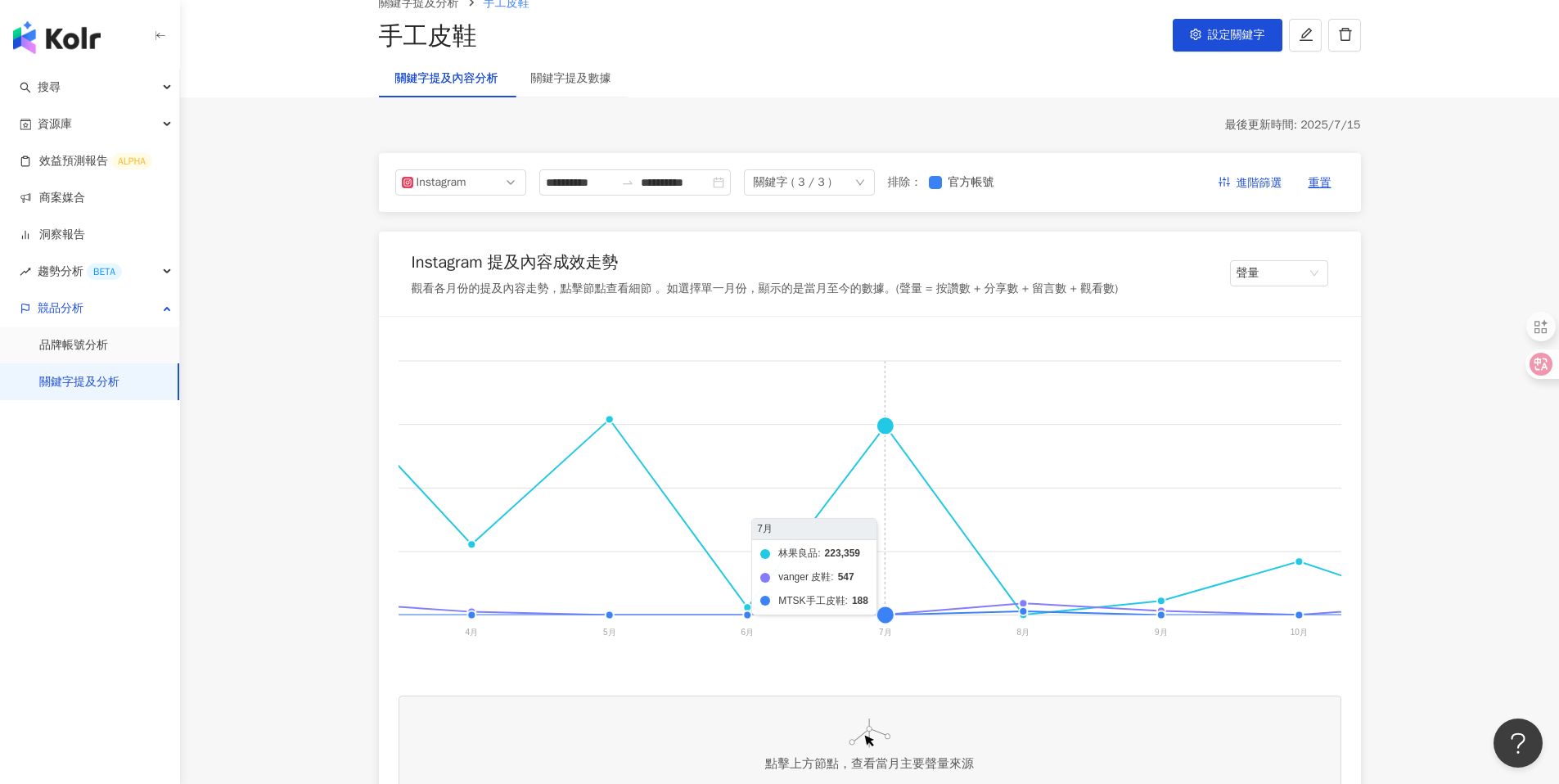 type 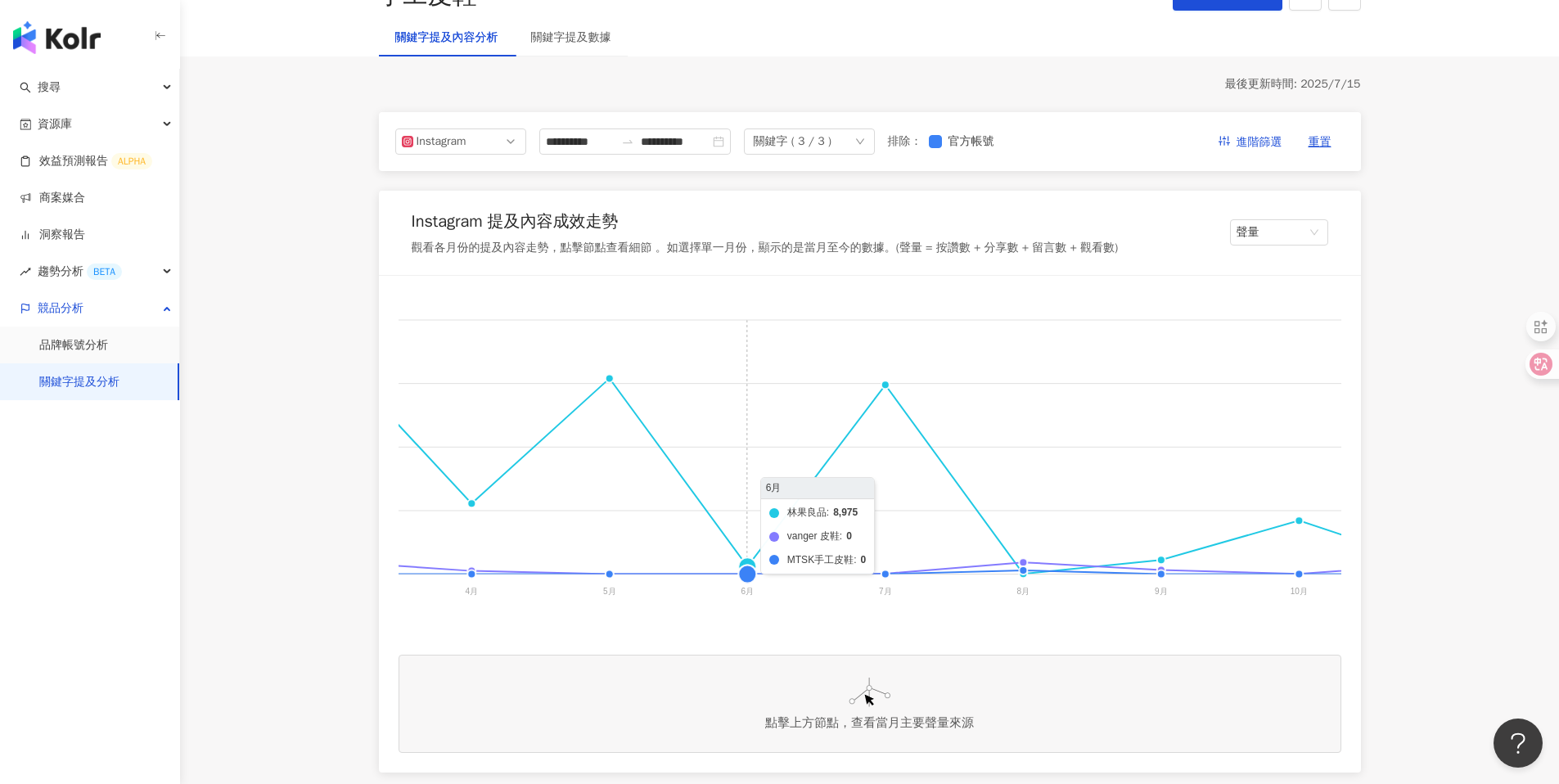 click on "林果良品 vanger 皮鞋 MTSK手工皮鞋" 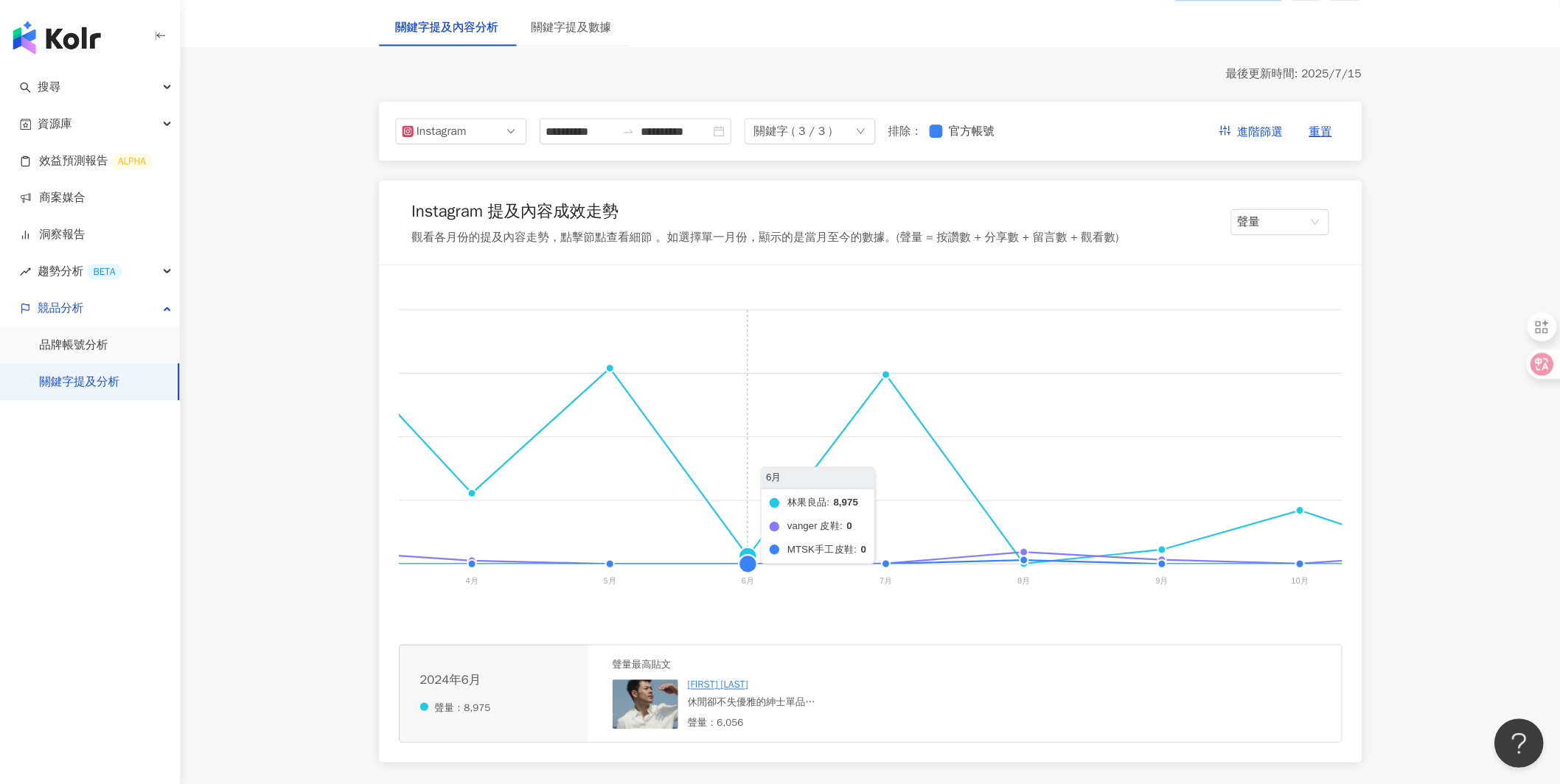 scroll, scrollTop: 133, scrollLeft: 0, axis: vertical 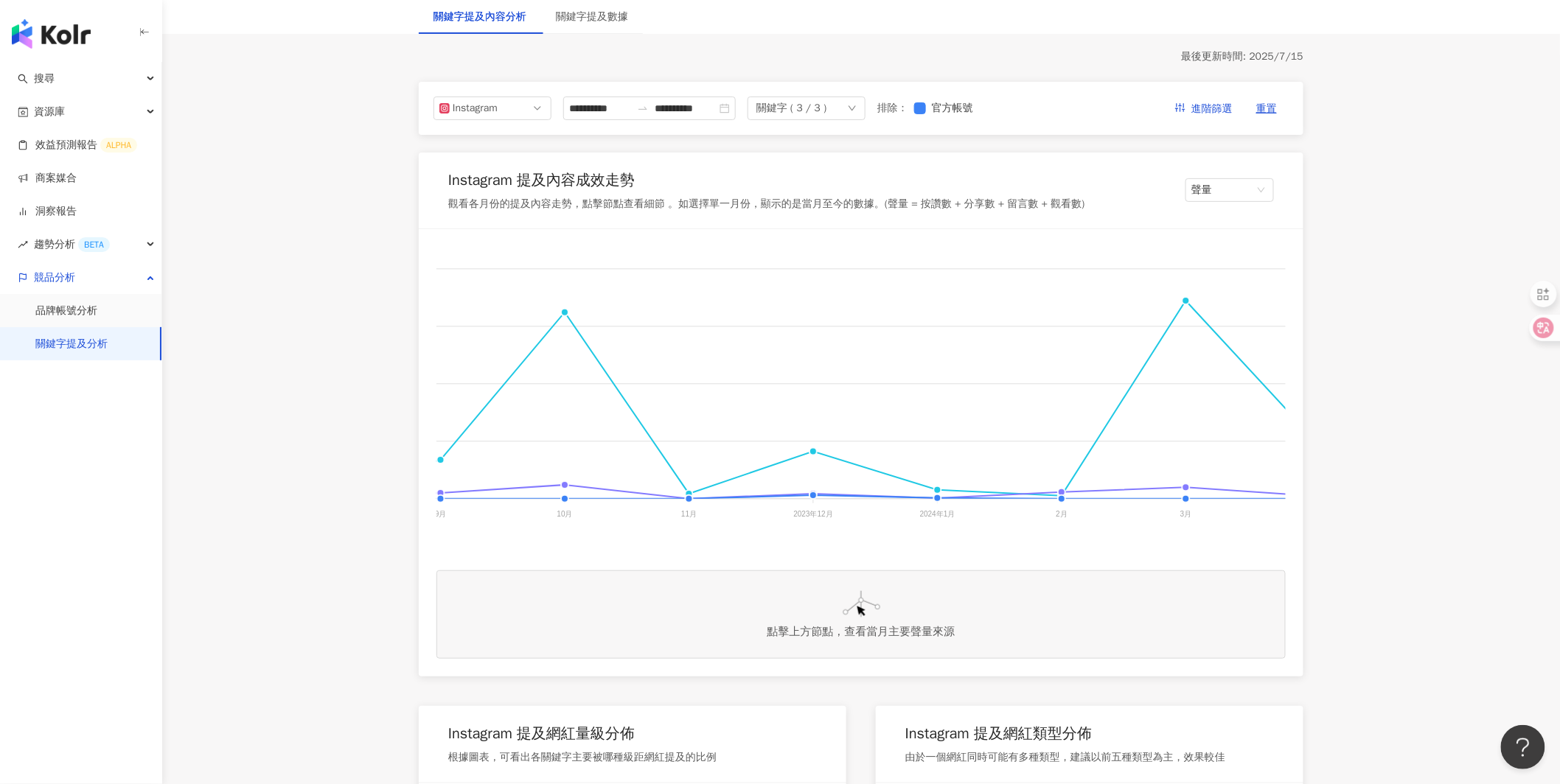 click at bounding box center (861, 604) 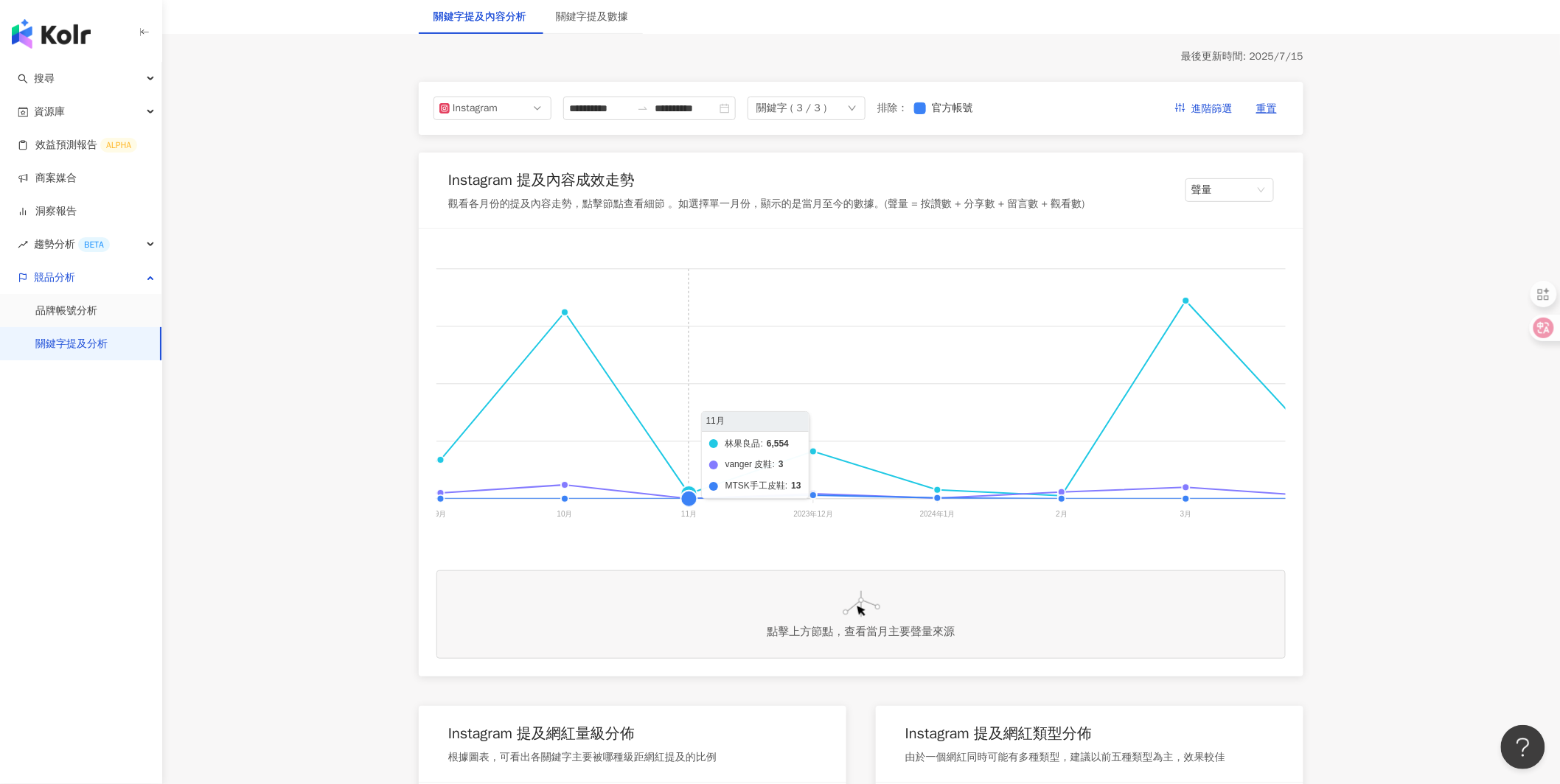 click on "林果良品 vanger 皮鞋 MTSK手工皮鞋" 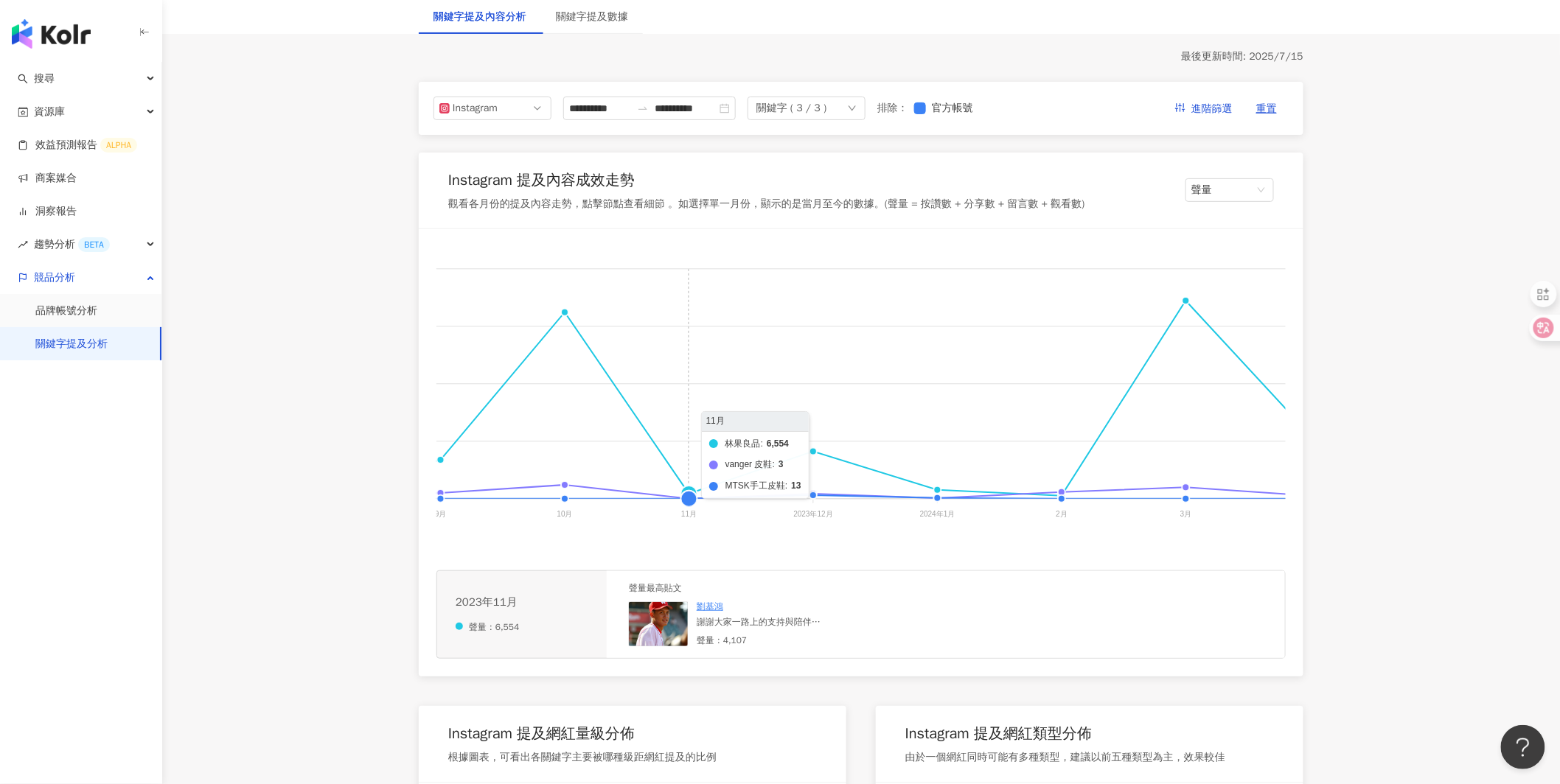 drag, startPoint x: 687, startPoint y: 497, endPoint x: 714, endPoint y: 495, distance: 27.073973 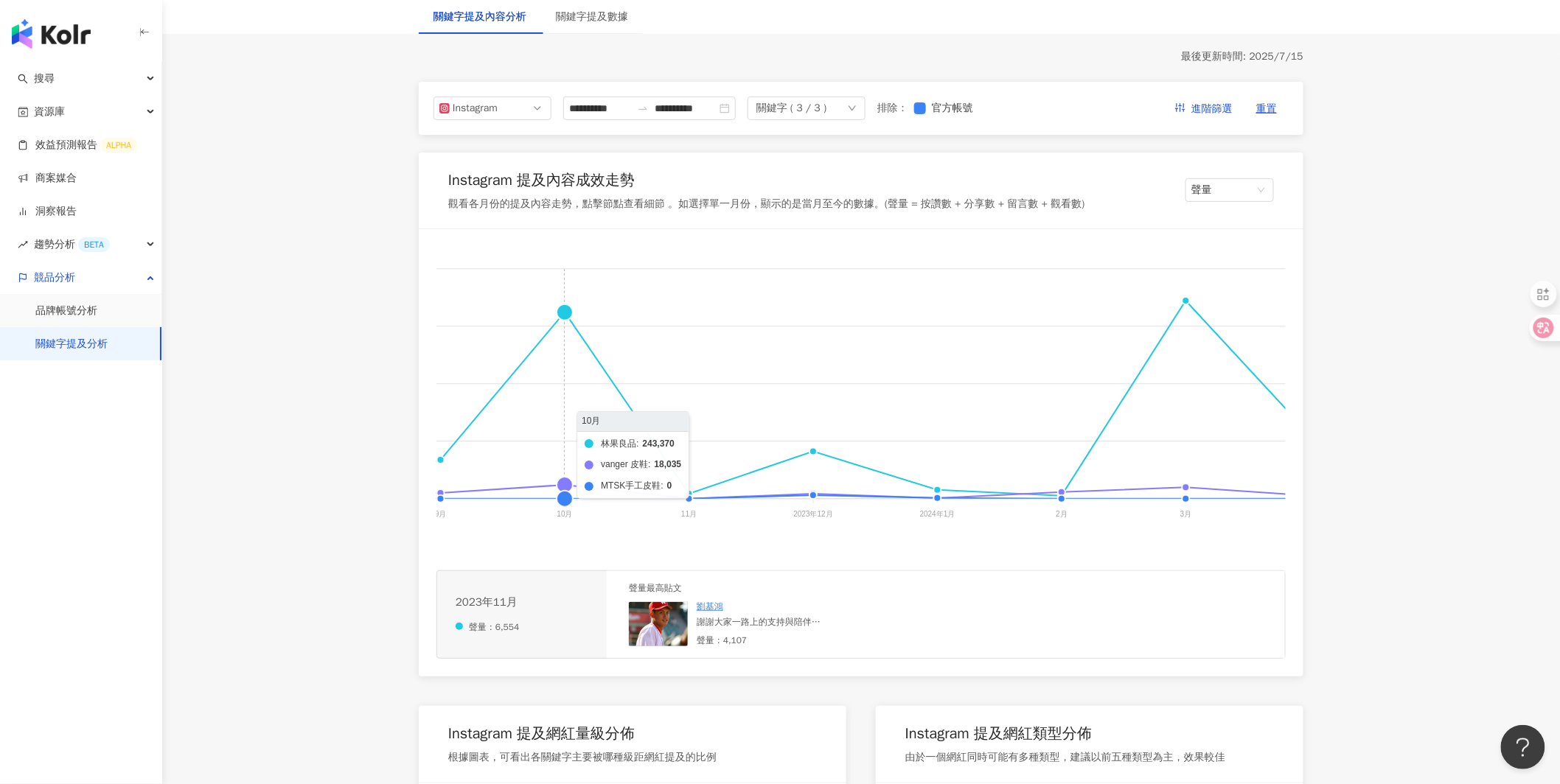 click on "林果良品 vanger 皮鞋 MTSK手工皮鞋" 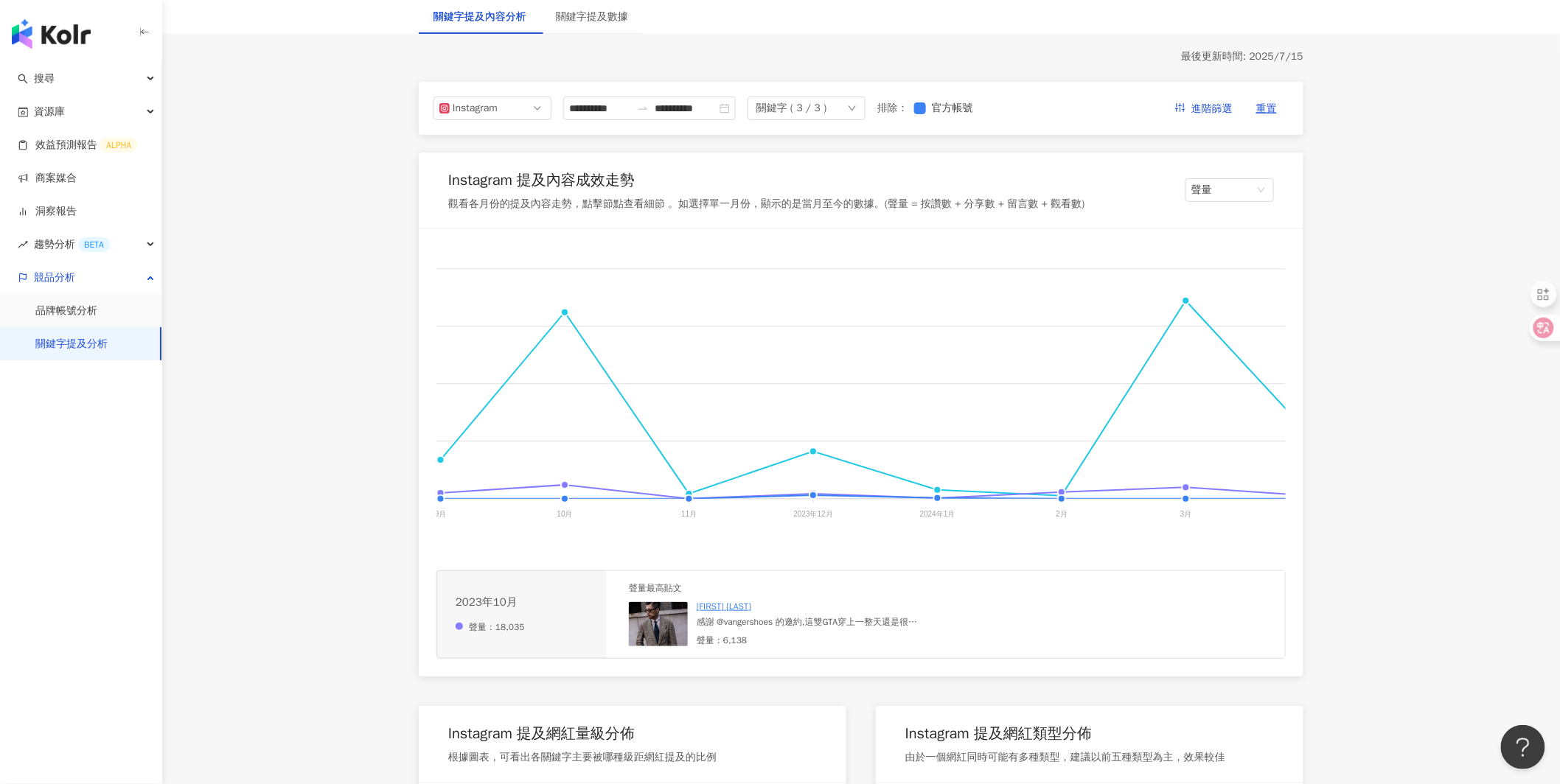 click on "林果良品 vanger 皮鞋 MTSK手工皮鞋 30萬 30萬 22.5萬 22.5萬 15萬 15萬 7.5萬 7.5萬 0 0 7月 7月 8月 8月 9月 9月 10月 10月 11月 11月 2023年12月 2023年12月 2024年1月 2024年1月 2月 2月 3月 3月 4月 4月 5月 5月 6月 6月 7月 7月 8月 8月 9月 9月 10月 10月 11月 11月 2024年12月 2024年12月 2025年1月 2025年1月 2月 2月 3月 3月 4月 4月 5月 5月 6月 6月 7月 7月 10月 林果良品:  243,370 vanger 皮鞋:  18,035 MTSK手工皮鞋:  0" at bounding box center (573, 399) 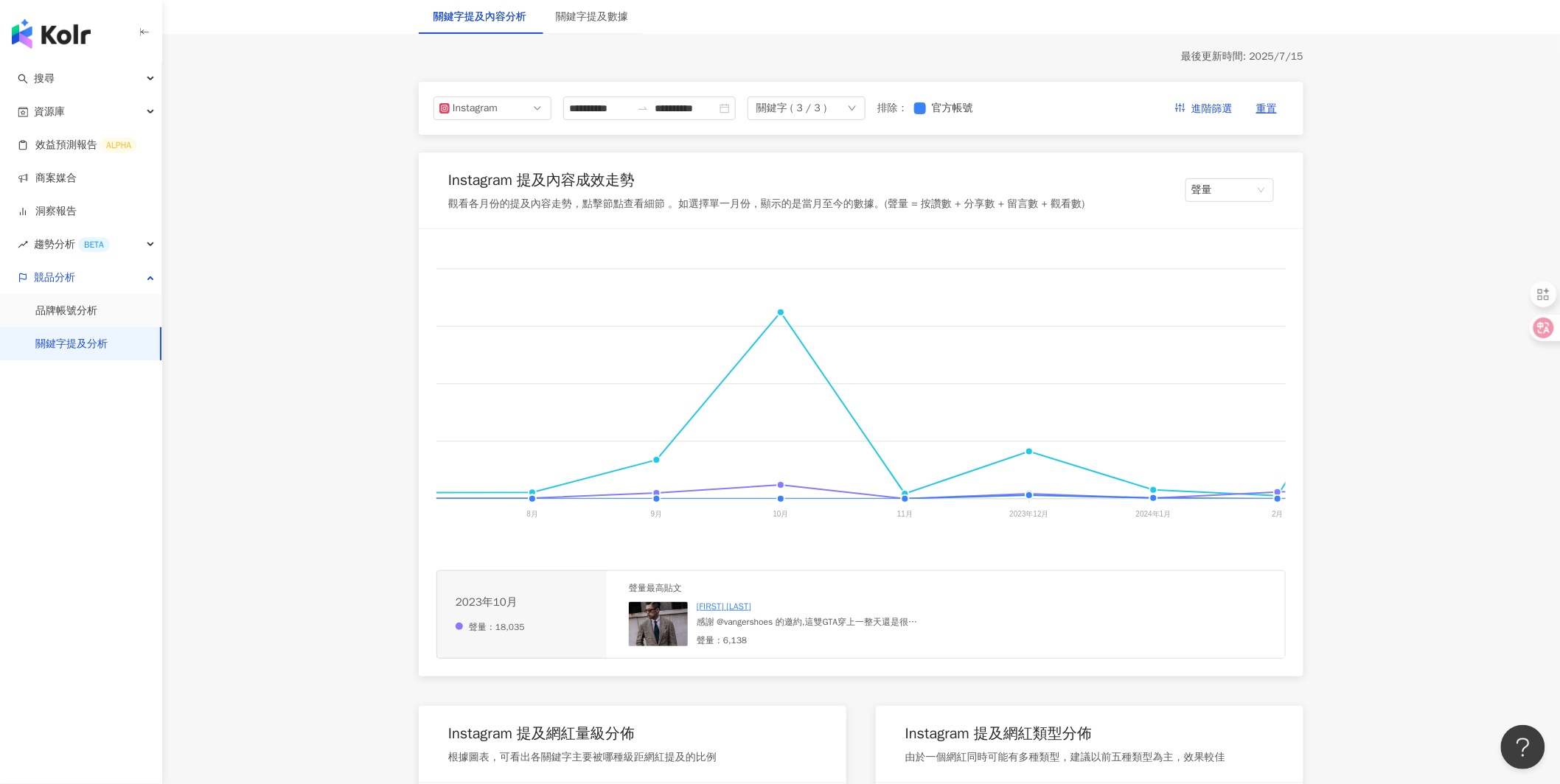 scroll, scrollTop: 0, scrollLeft: 0, axis: both 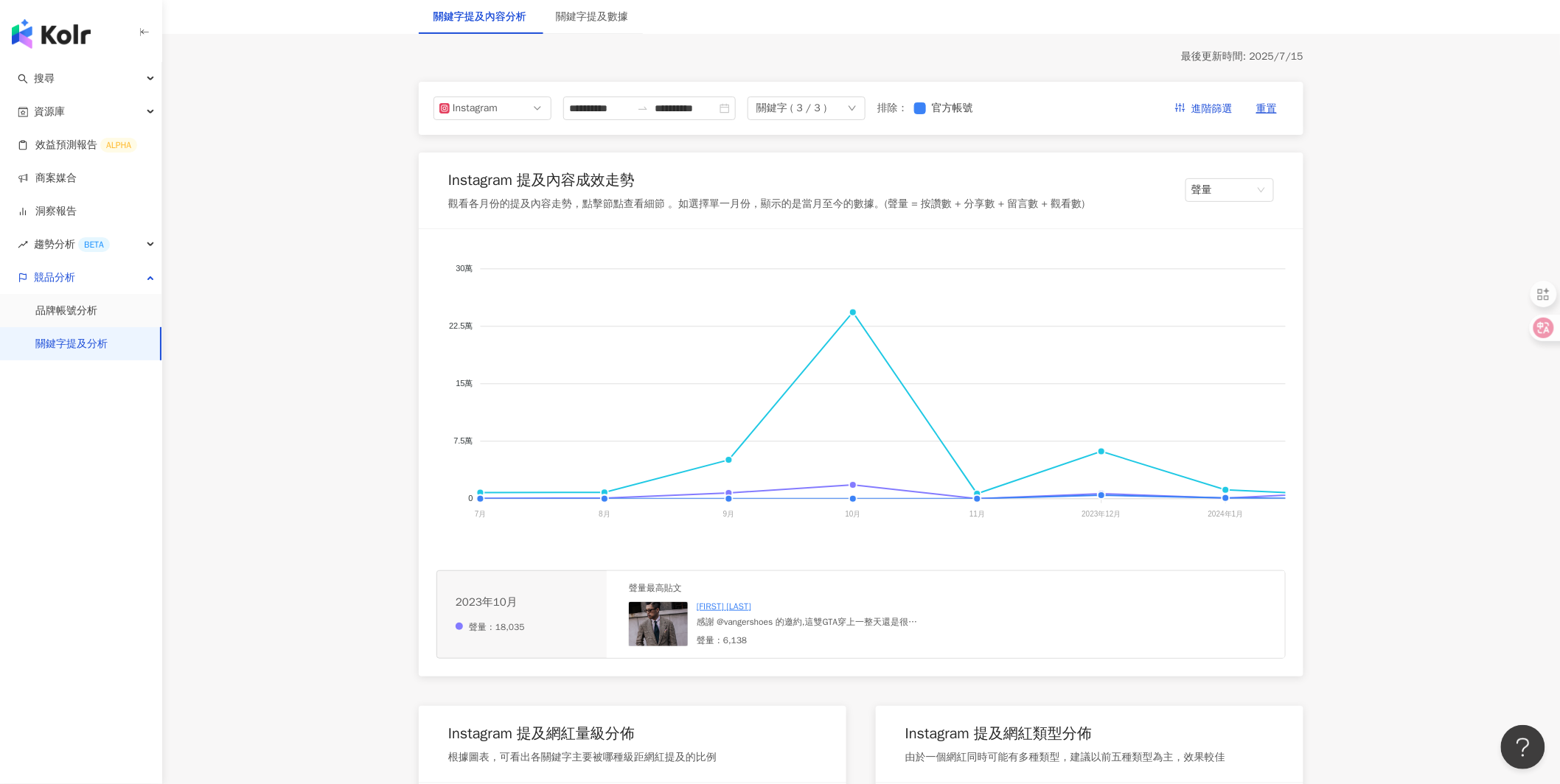 click on "關鍵字
( 3 / 3 )" at bounding box center (807, 108) 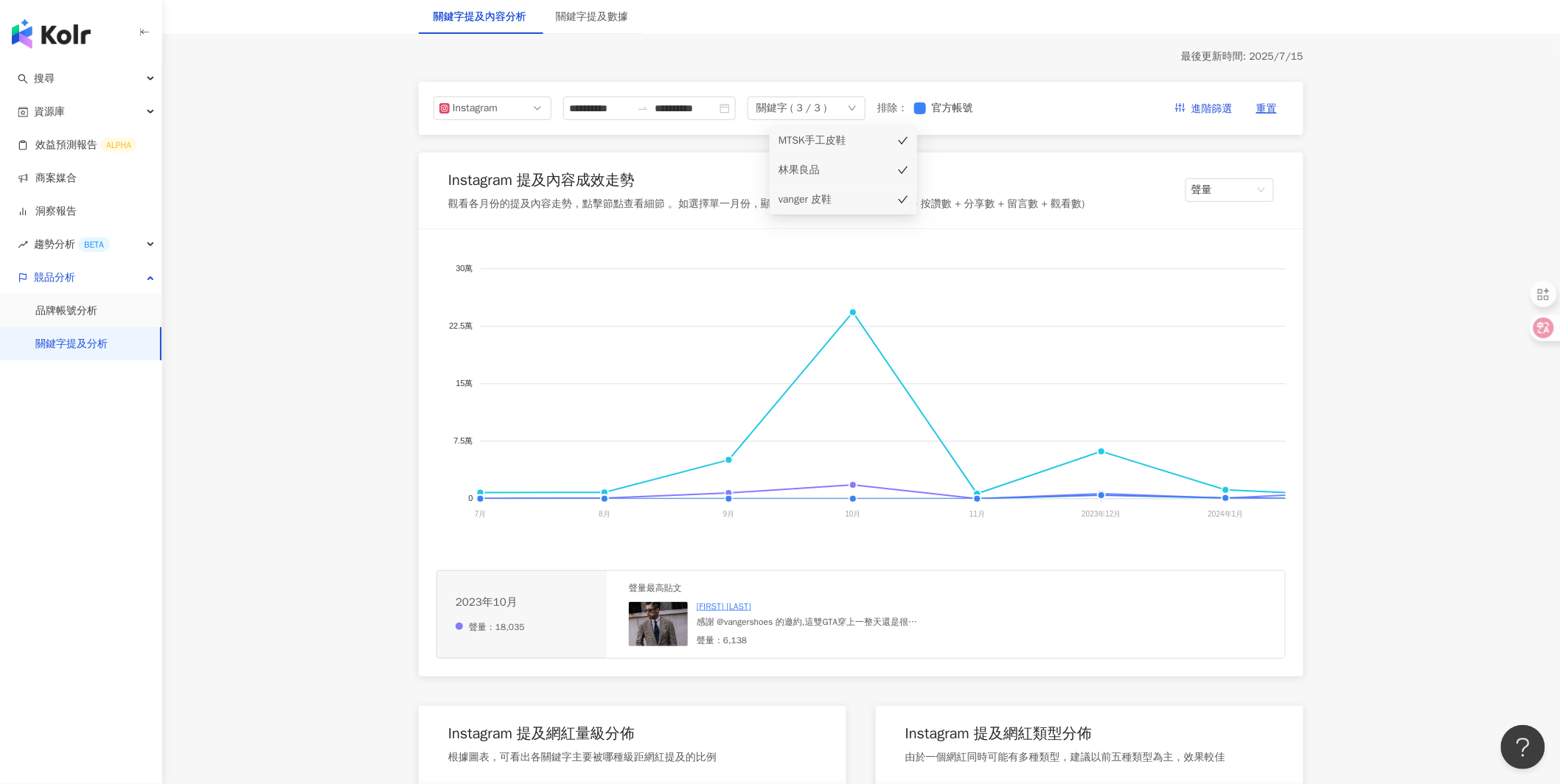 click on "關鍵字
( 3 / 3 )" at bounding box center [807, 108] 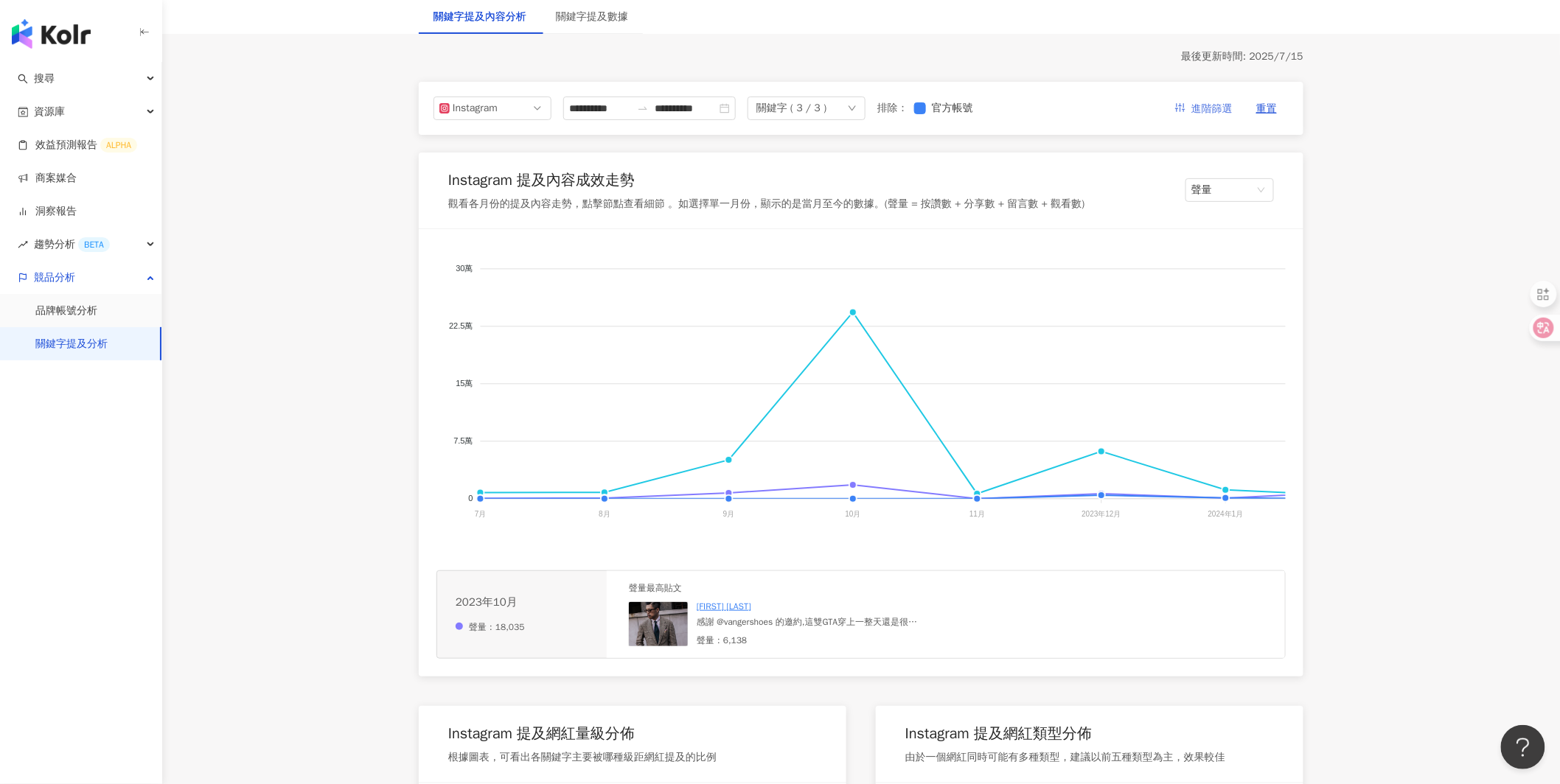 click on "進階篩選" at bounding box center [1212, 109] 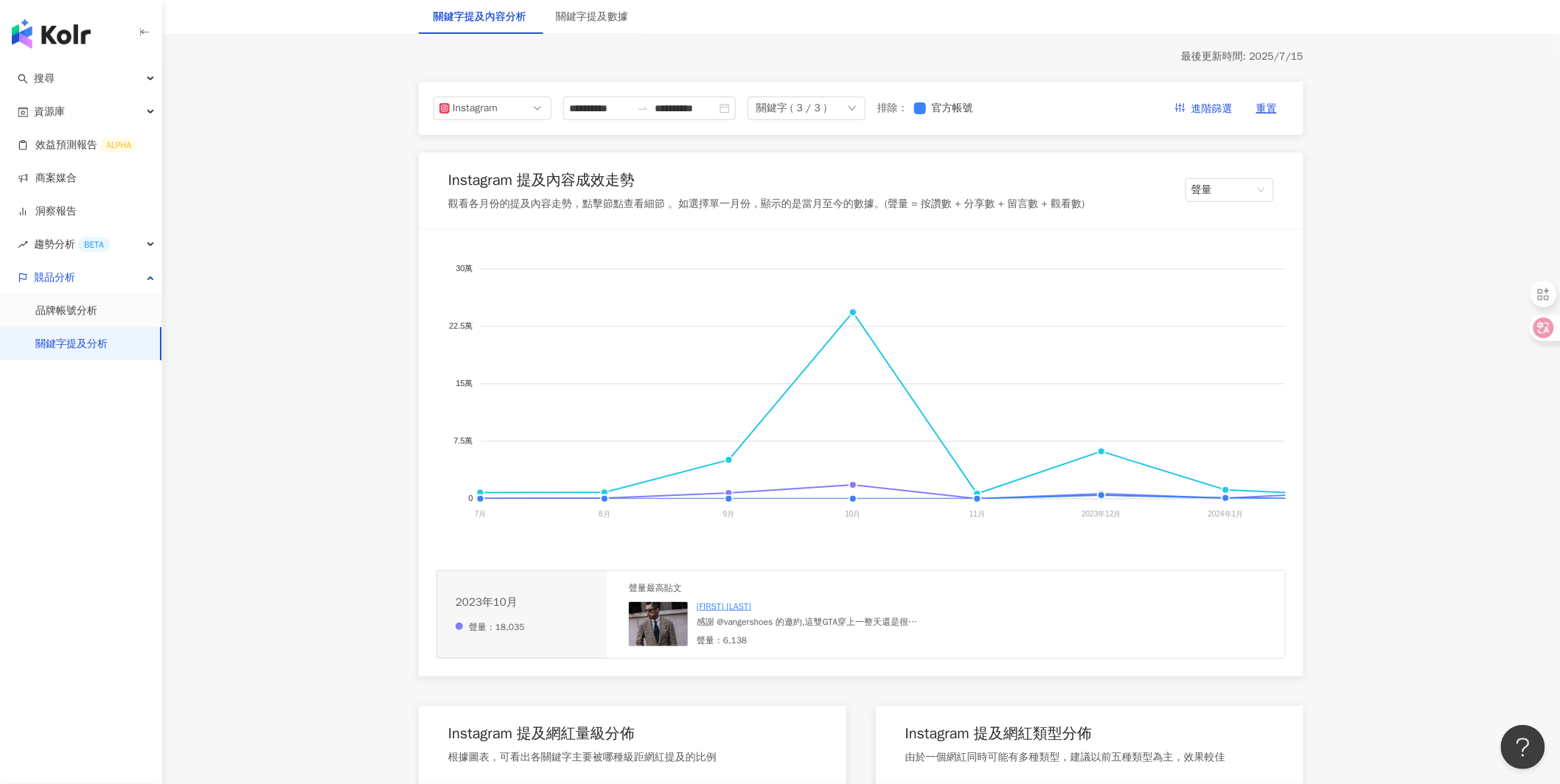 click on "**********" at bounding box center (861, 1959) 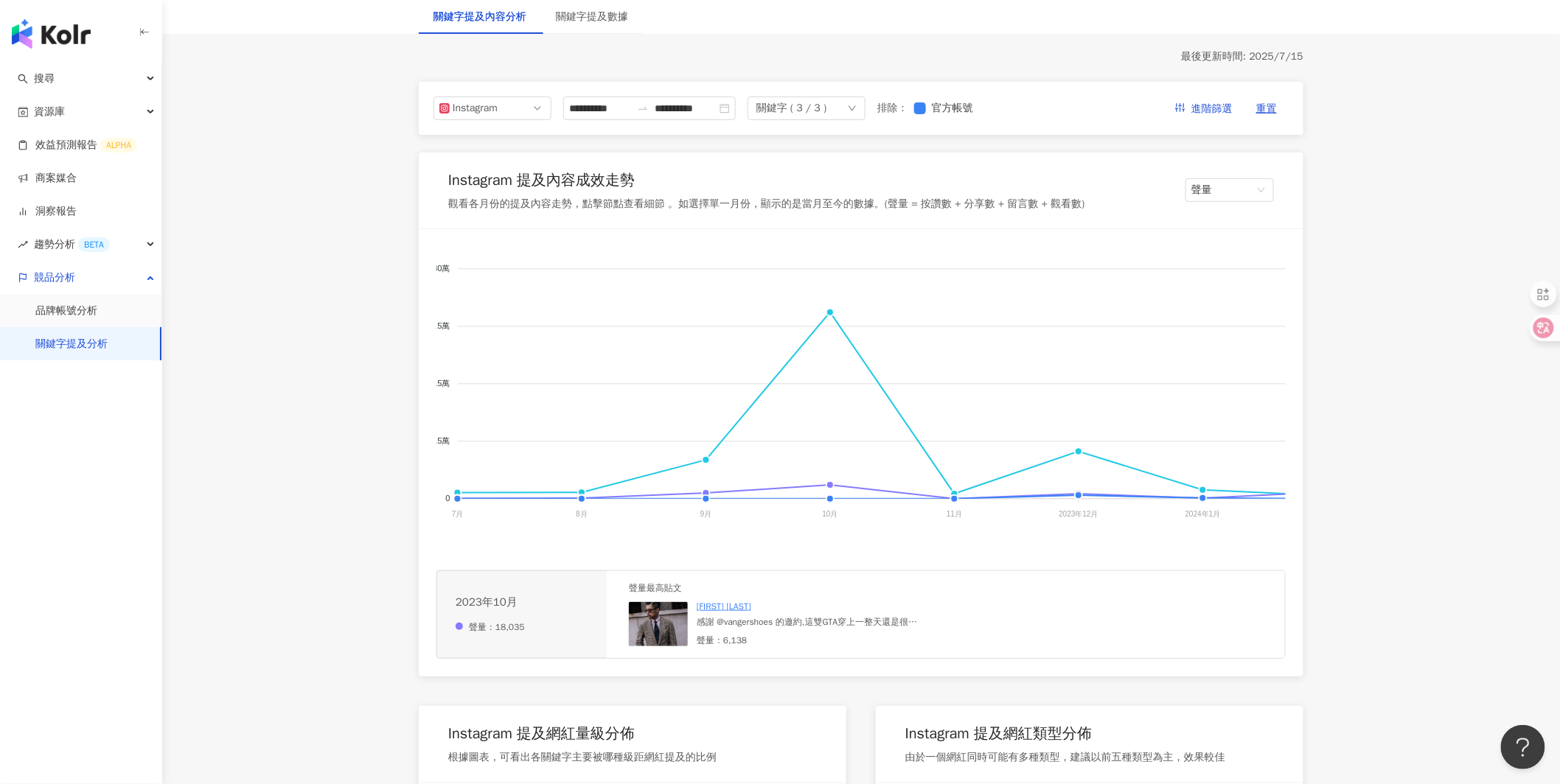 scroll, scrollTop: 0, scrollLeft: 0, axis: both 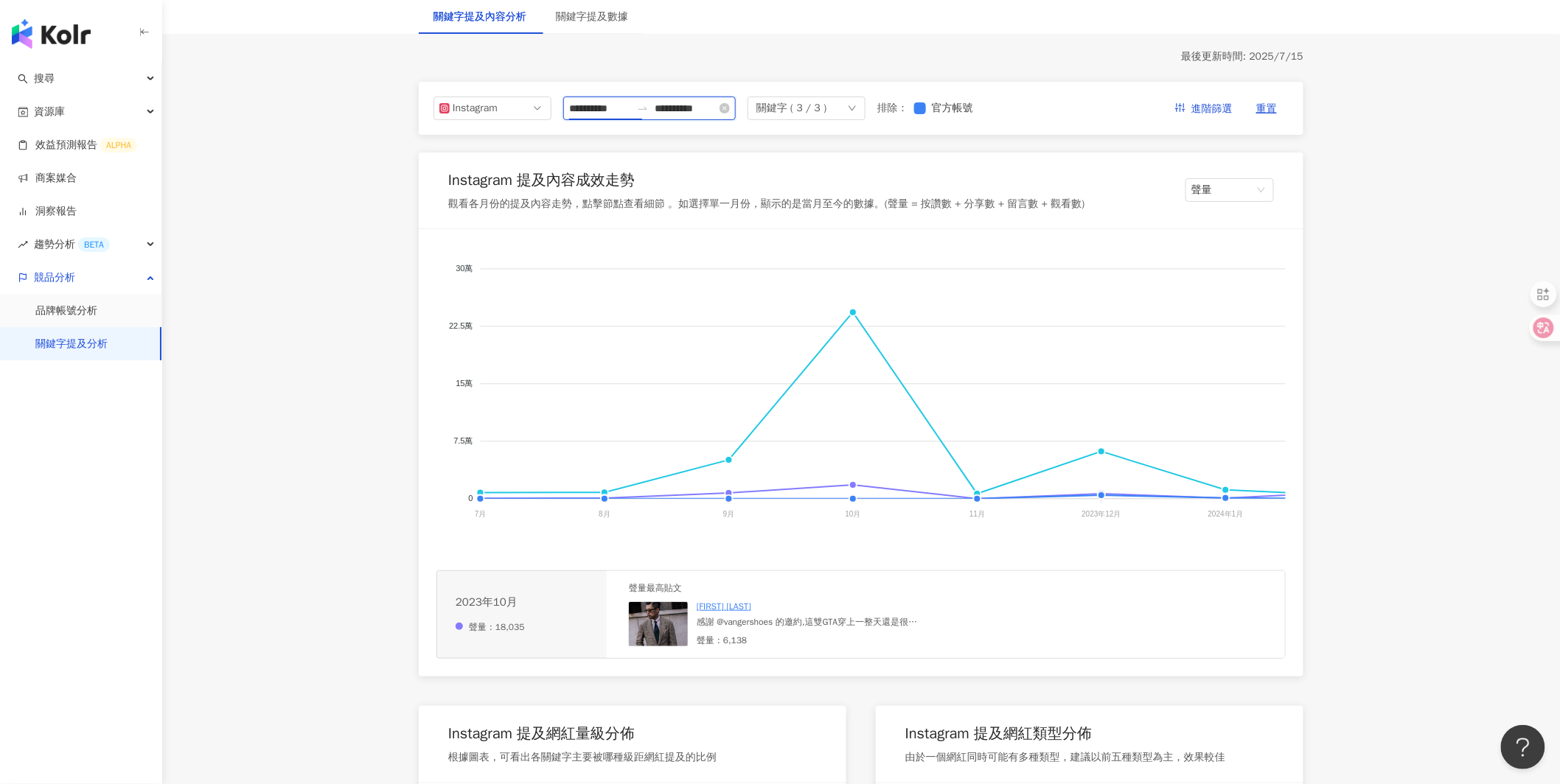 click on "**********" at bounding box center [600, 108] 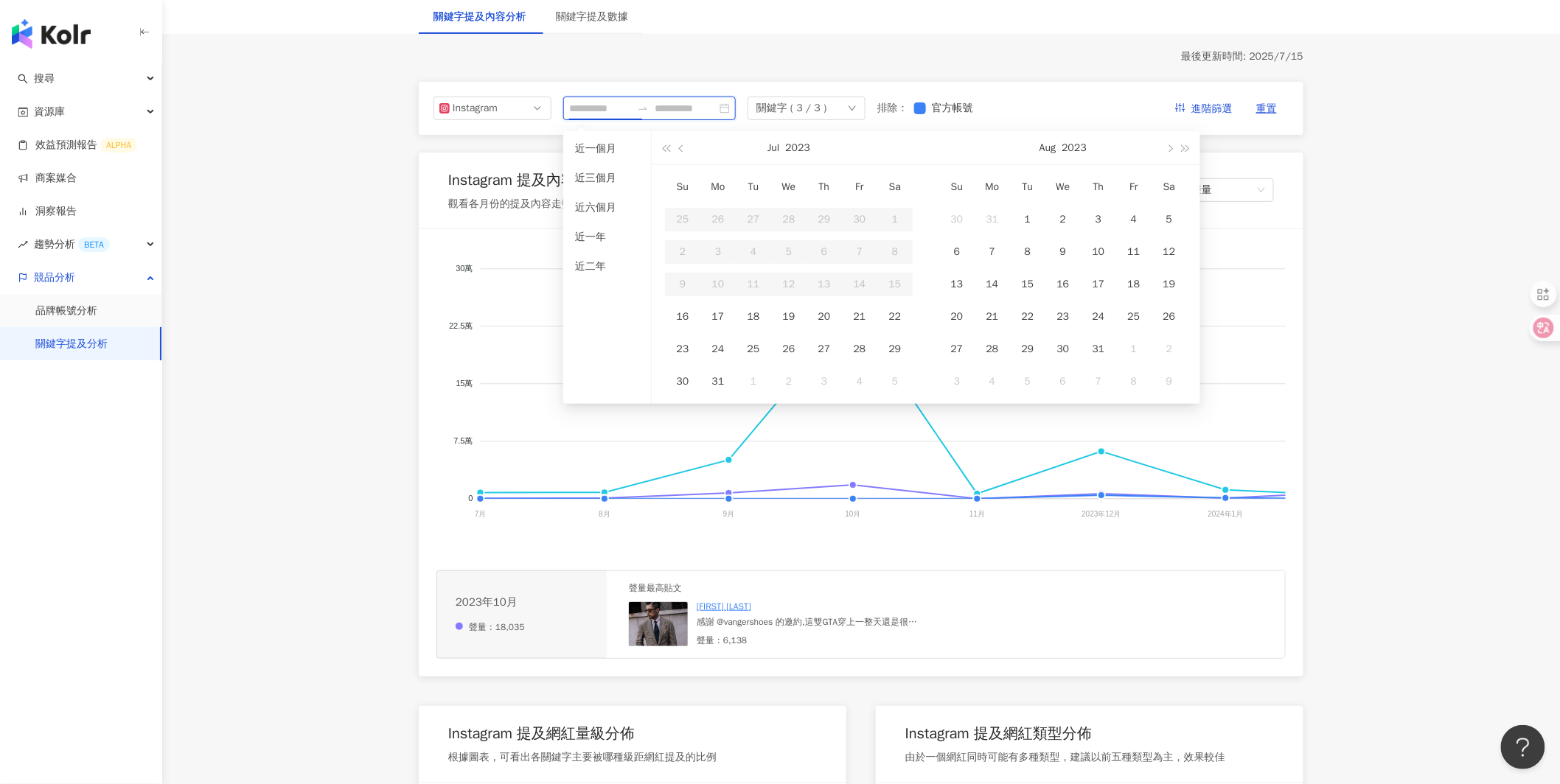 type on "**********" 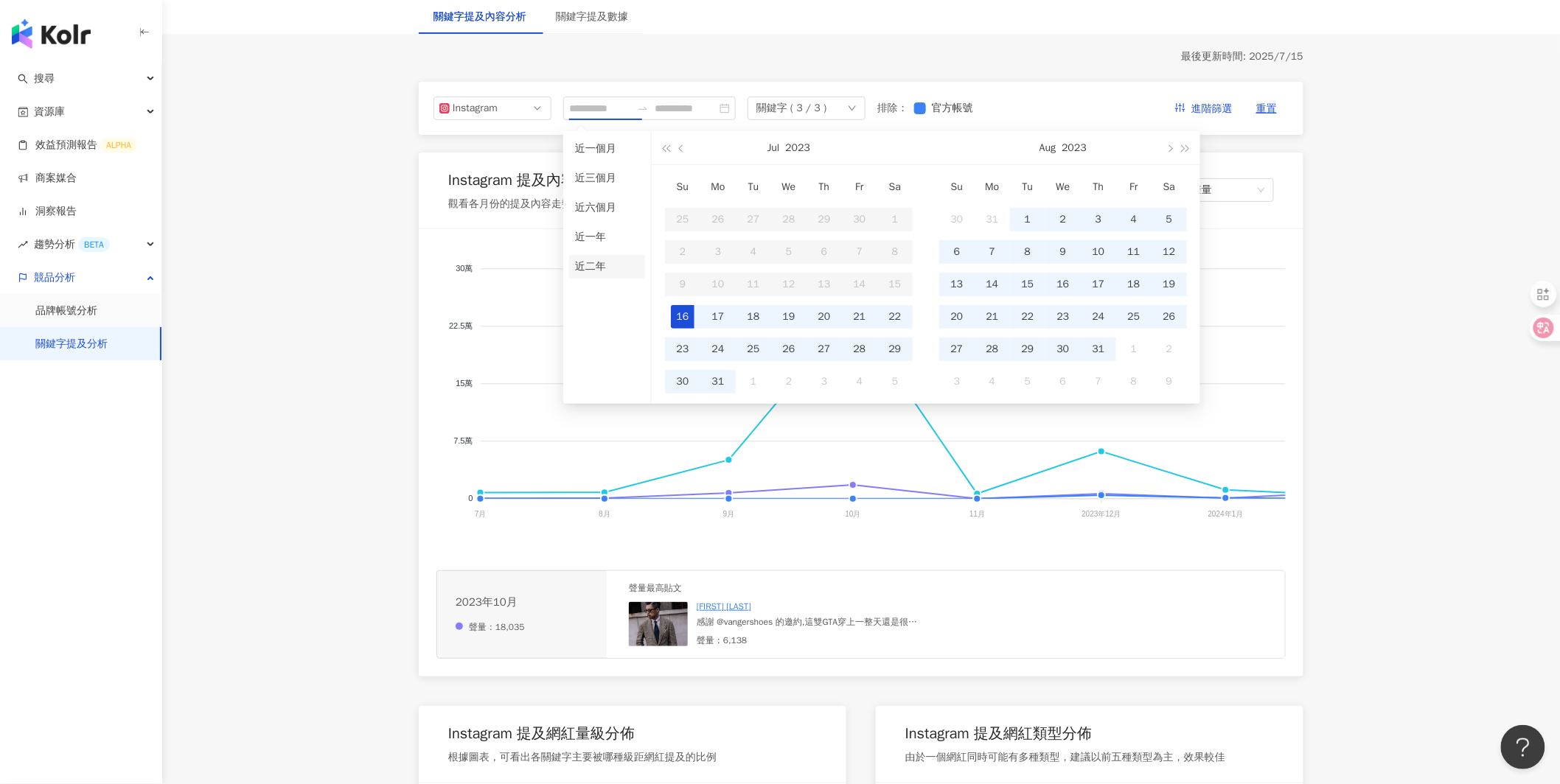 click on "近二年" at bounding box center [607, 267] 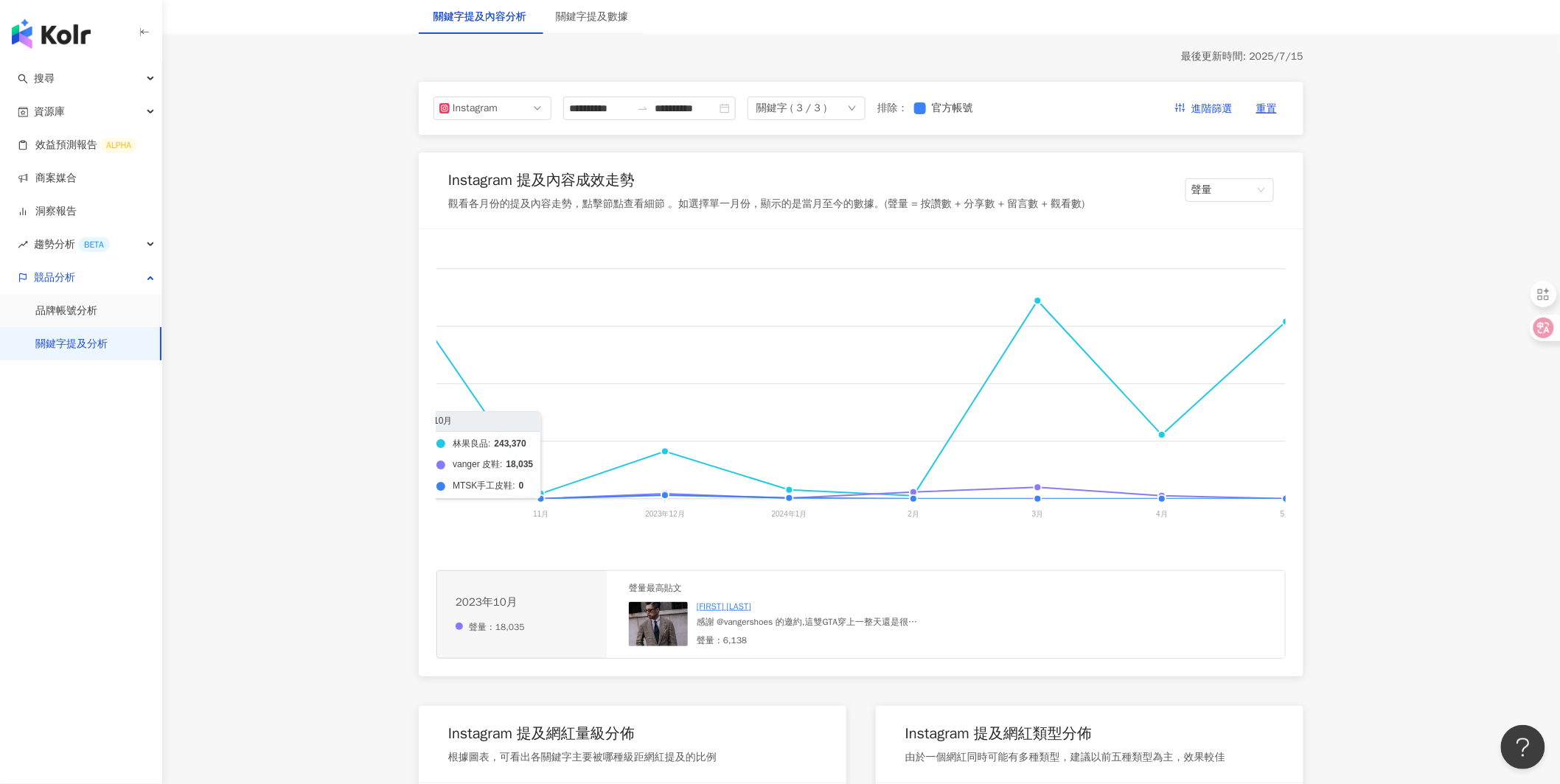 scroll, scrollTop: 0, scrollLeft: 0, axis: both 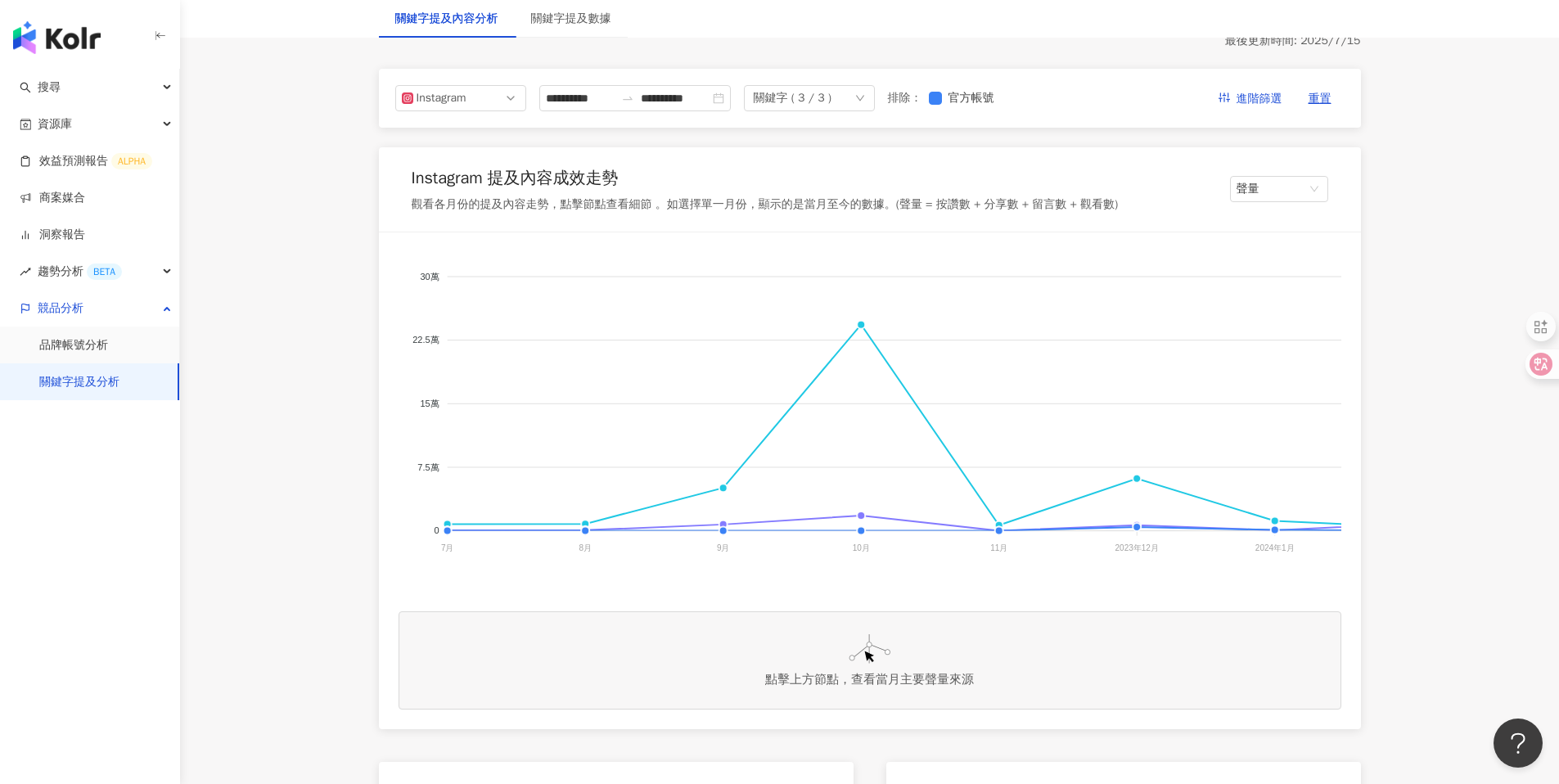 click on "Instagram 提及內容成效走勢 觀看各月份的提及內容走勢，點擊節點查看細節 。如選擇單一月份，顯示的是當月至今的數據。(聲量 = 按讚數 + 分享數 + 留言數 + 觀看數) 聲量" at bounding box center [870, 190] 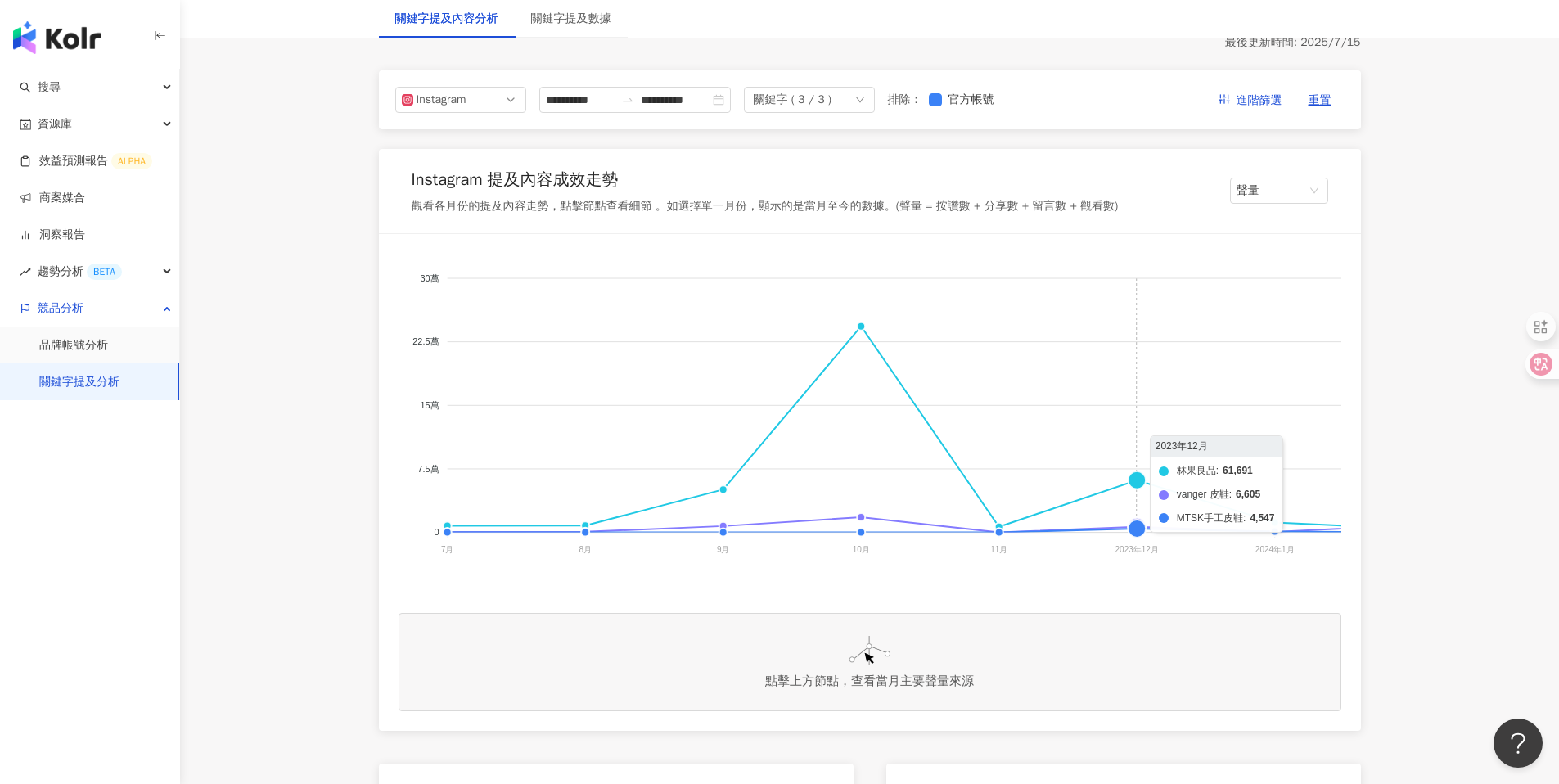 scroll, scrollTop: 0, scrollLeft: 0, axis: both 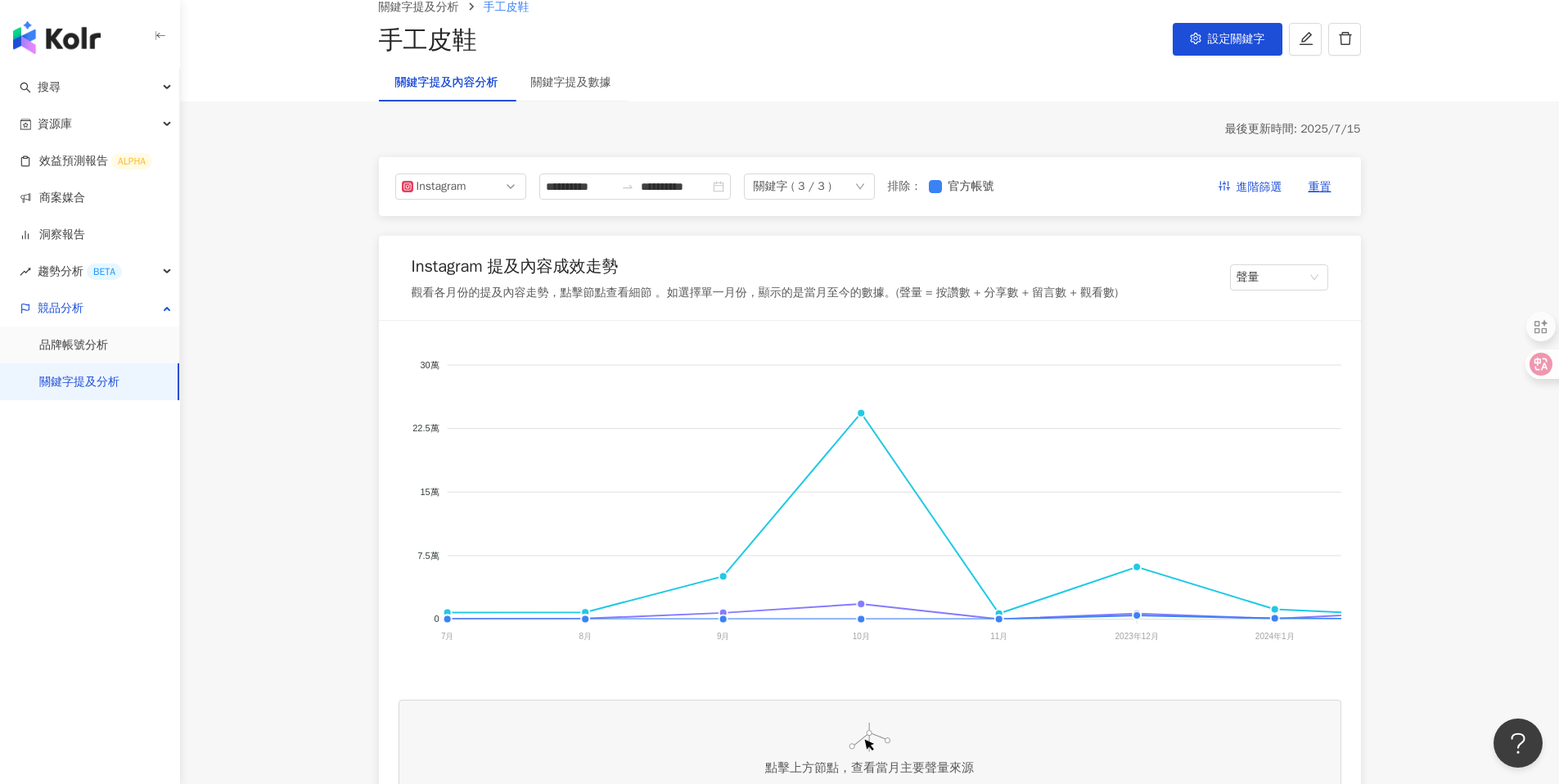 click on "林果良品 vanger 皮鞋 MTSK手工皮鞋" 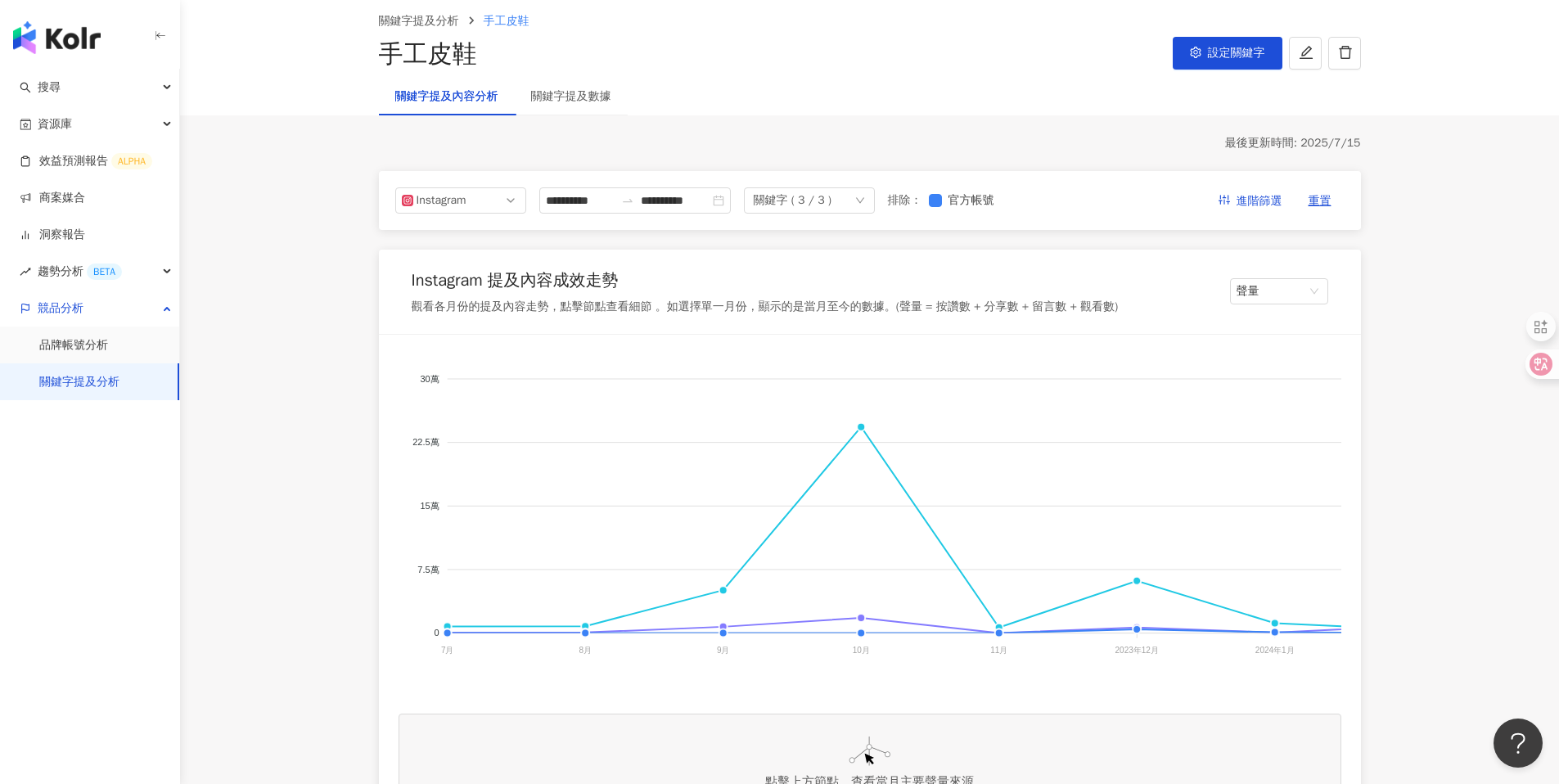 scroll, scrollTop: 46, scrollLeft: 0, axis: vertical 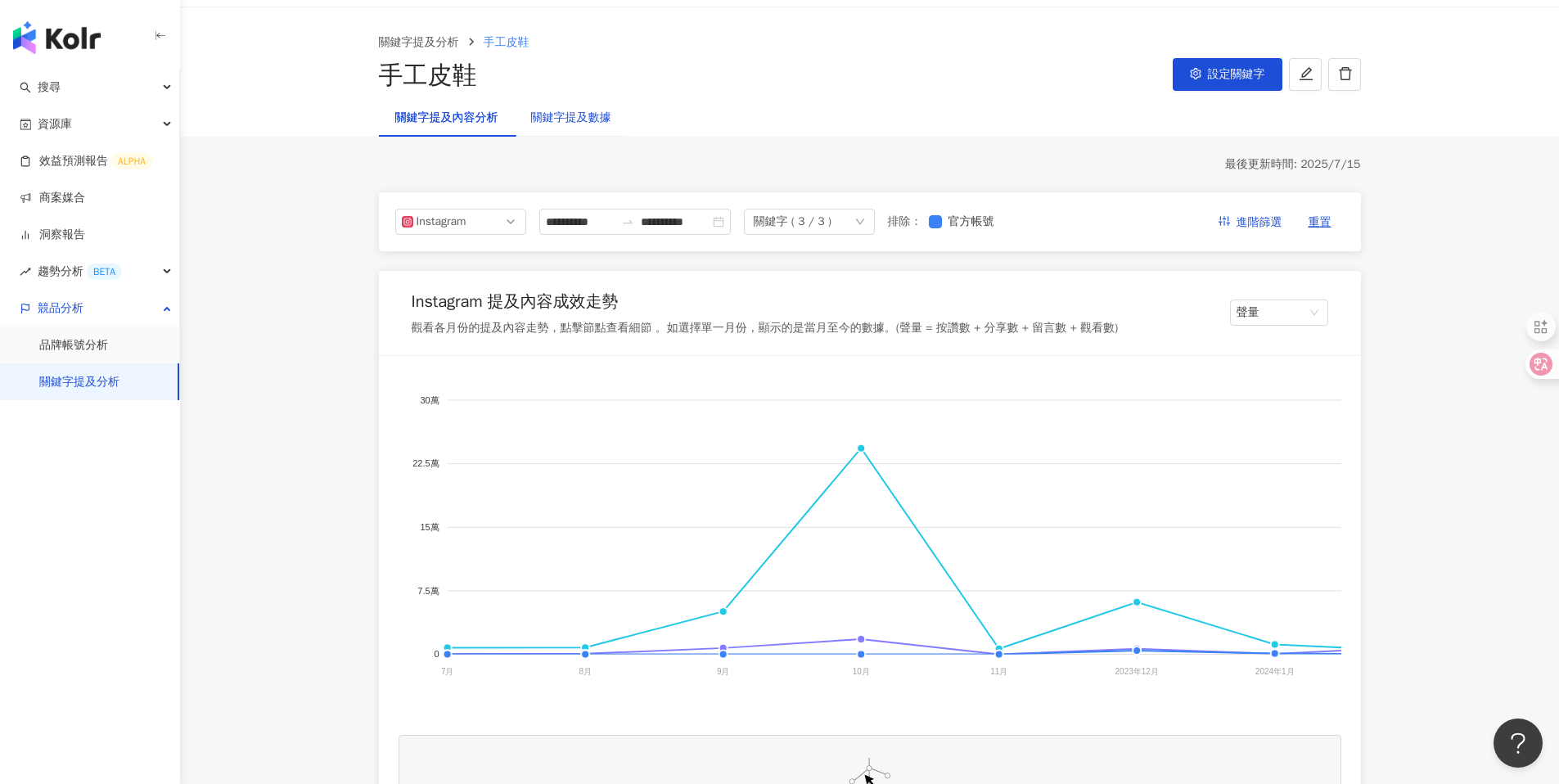 click on "關鍵字提及數據" at bounding box center [571, 118] 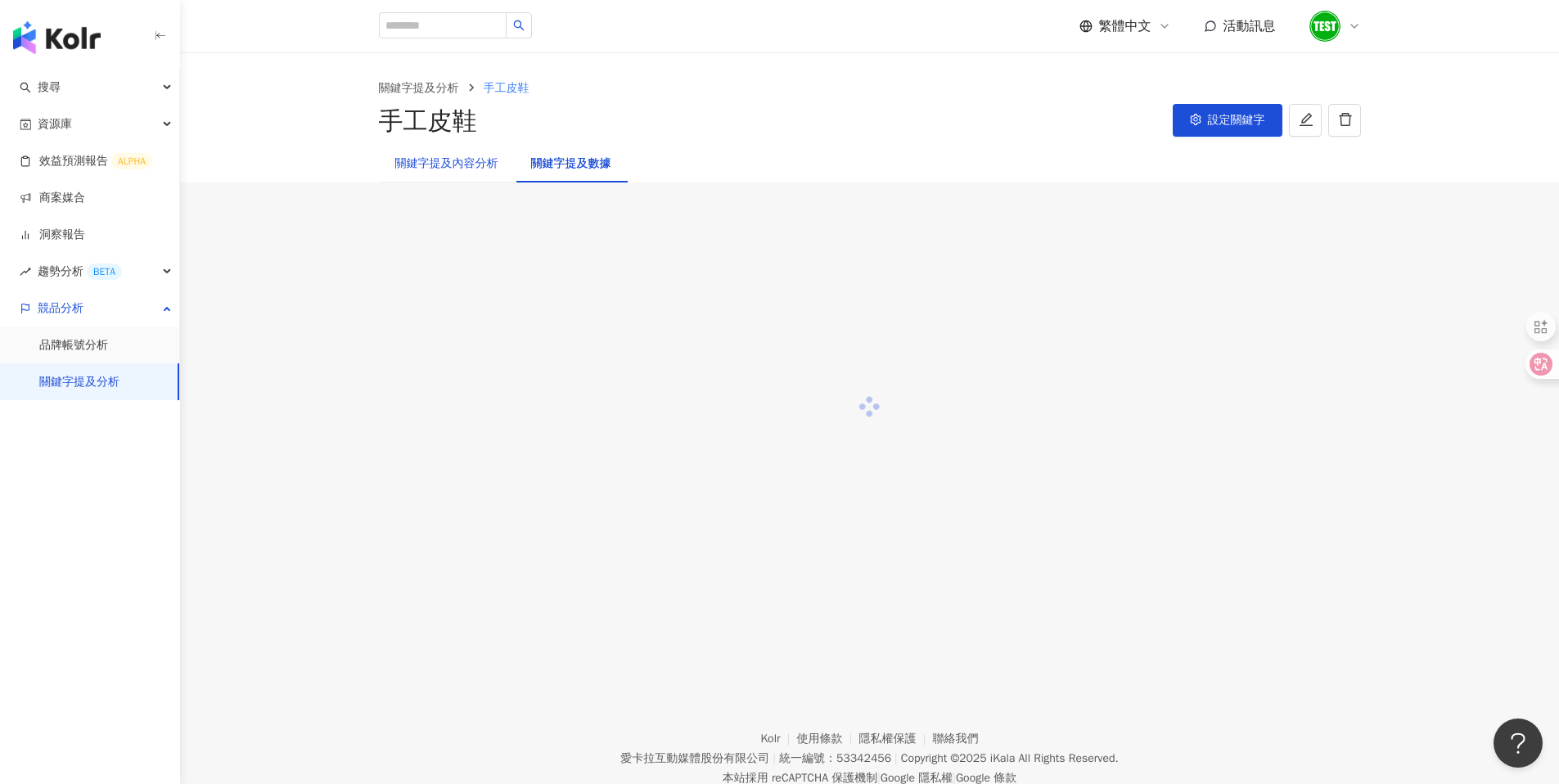 click on "關鍵字提及內容分析" at bounding box center (447, 164) 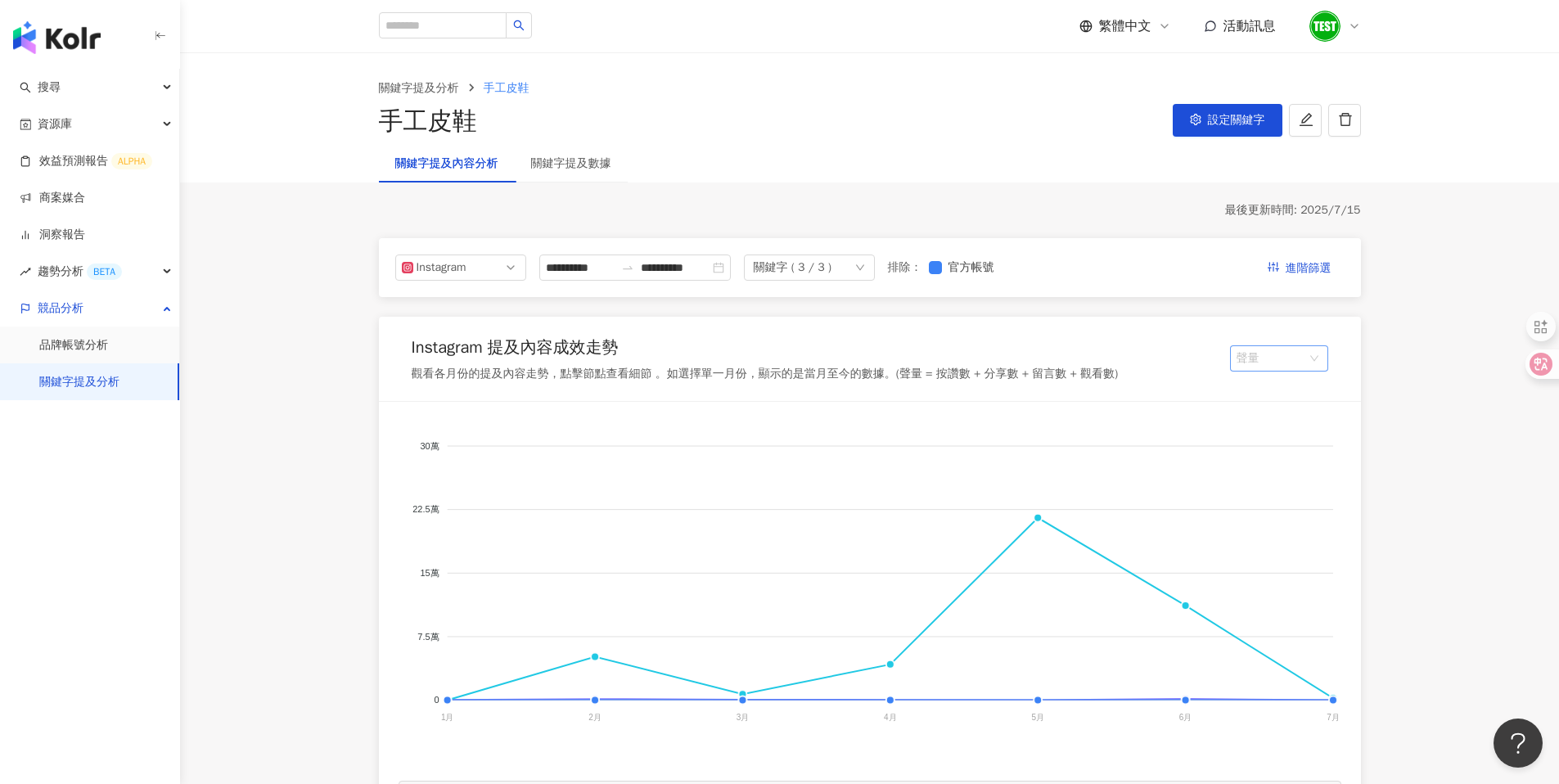 click on "聲量" at bounding box center [1279, 358] 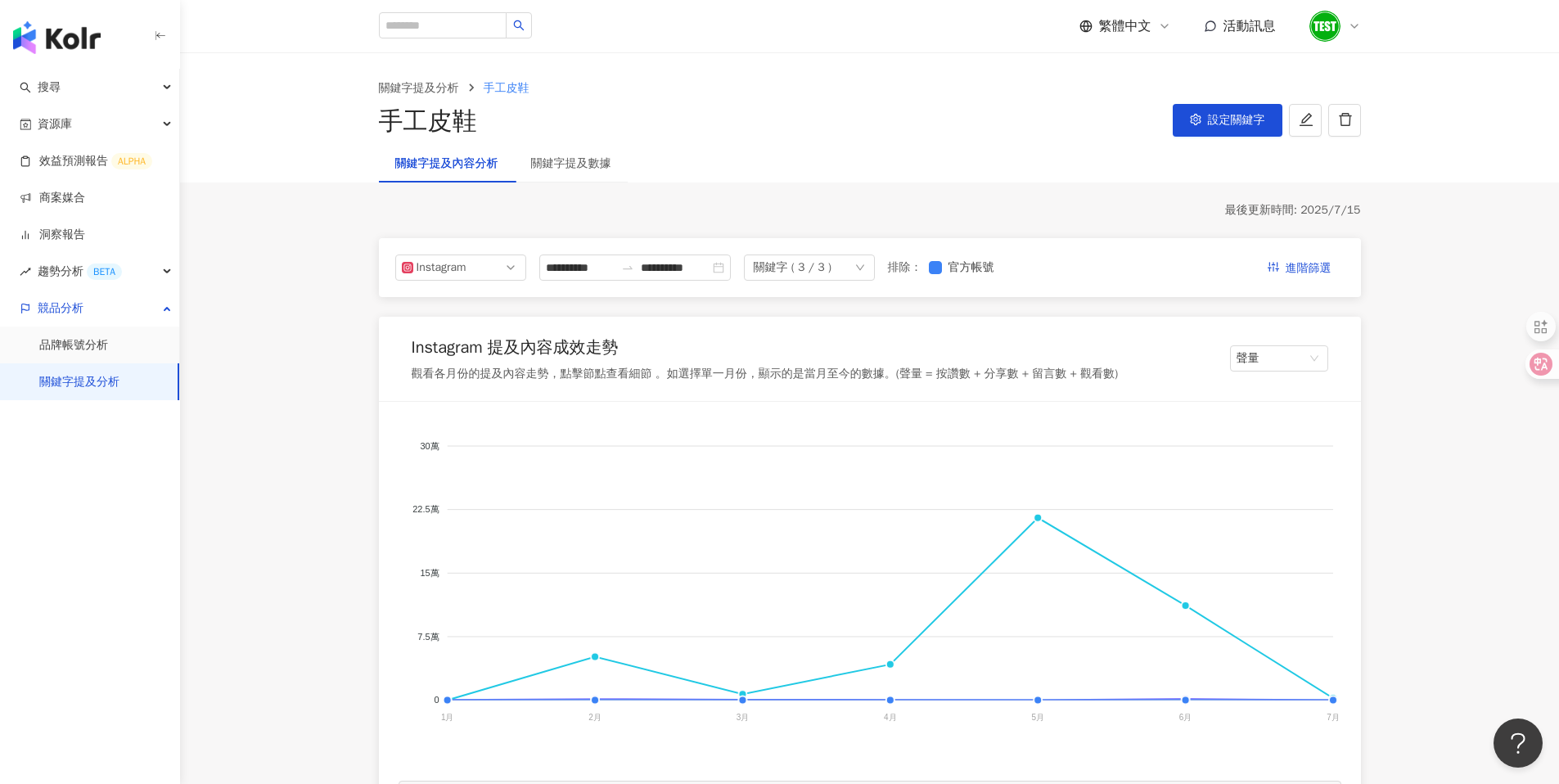 click on "Instagram 提及內容成效走勢 觀看各月份的提及內容走勢，點擊節點查看細節 。如選擇單一月份，顯示的是當月至今的數據。(聲量 = 按讚數 + 分享數 + 留言數 + 觀看數) 聲量" at bounding box center [870, 359] 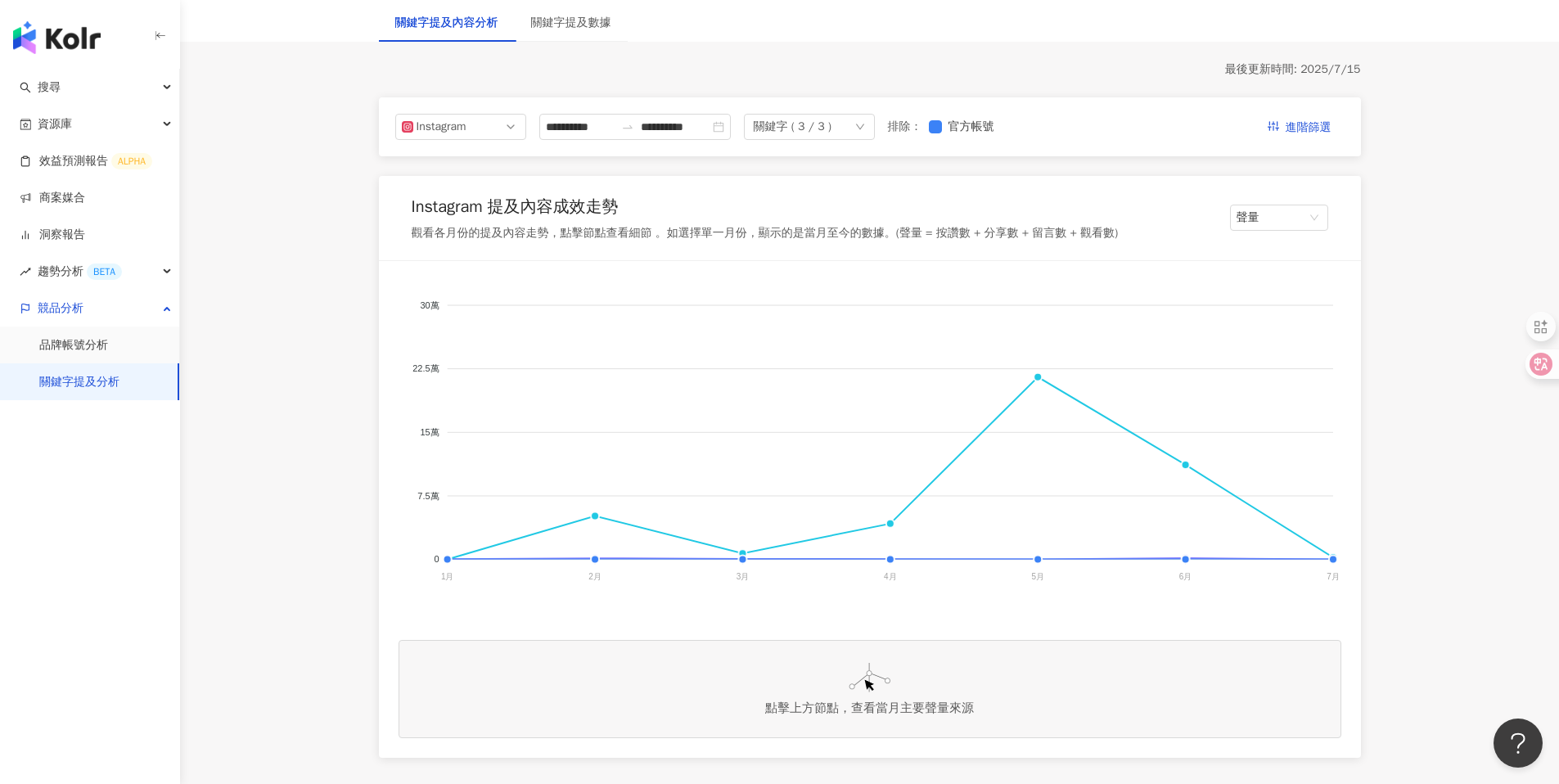 scroll, scrollTop: 0, scrollLeft: 0, axis: both 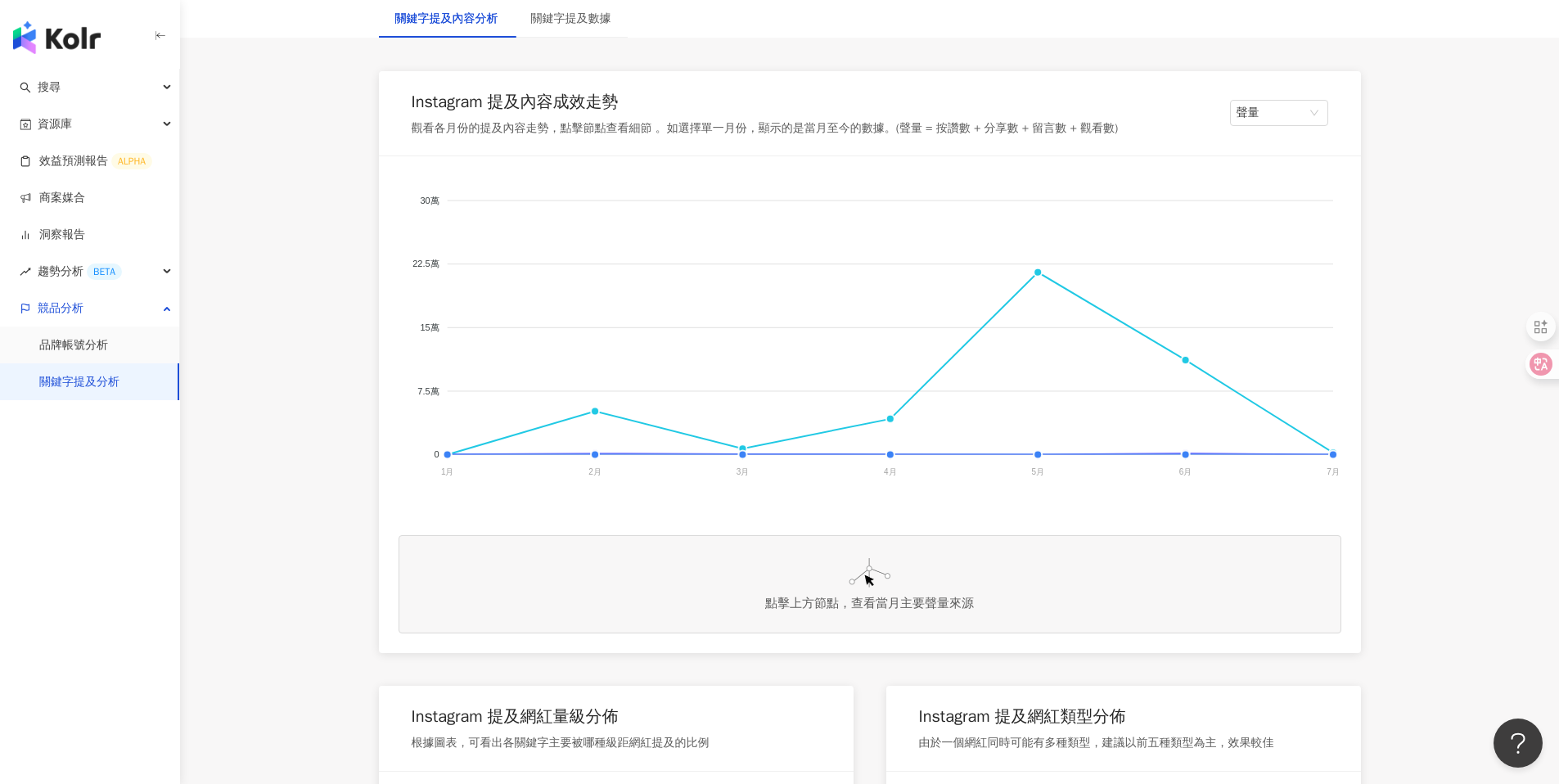 click on "vanger 皮鞋 林果良品 MTSK手工皮鞋" 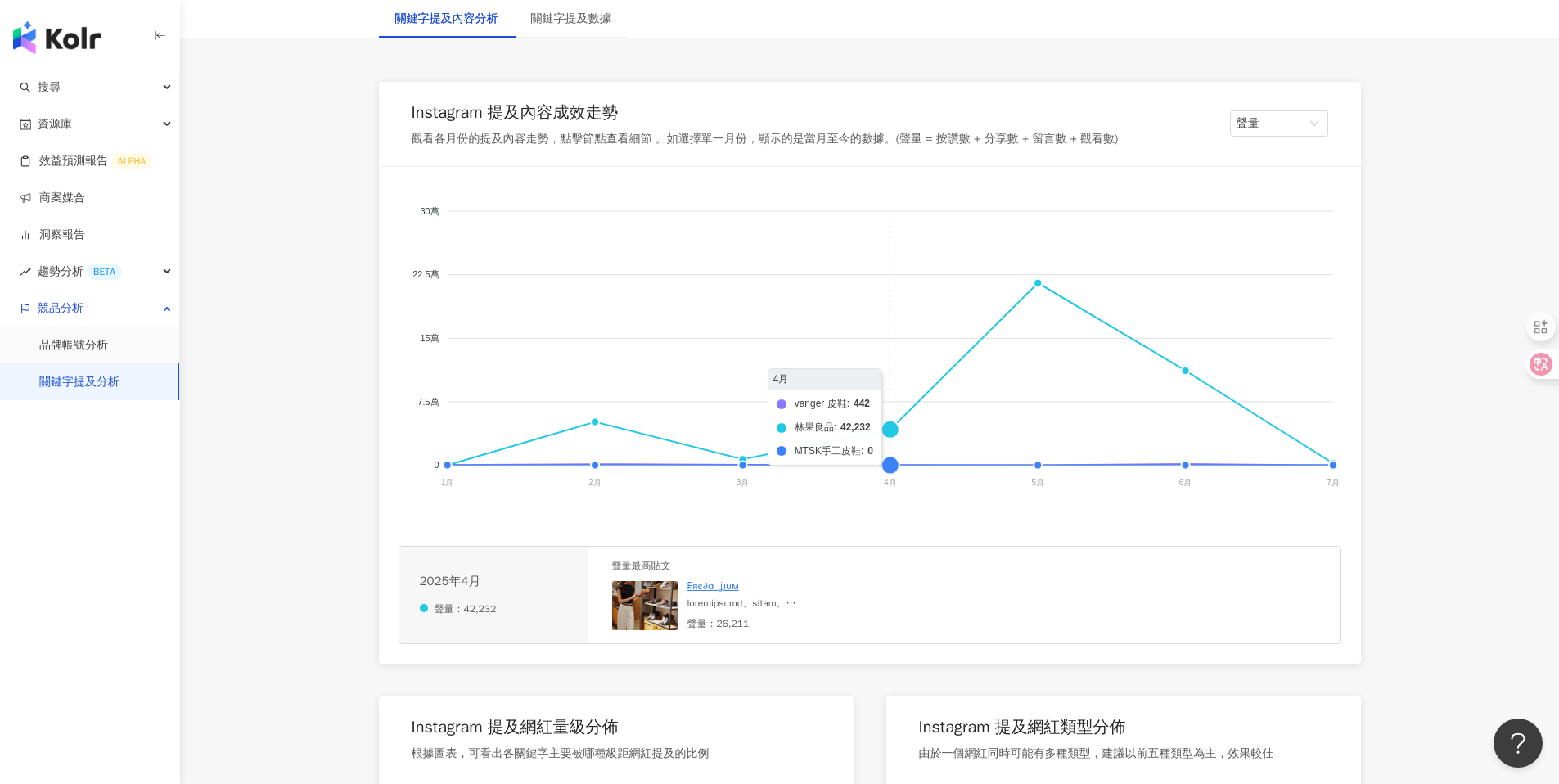 scroll, scrollTop: 39, scrollLeft: 0, axis: vertical 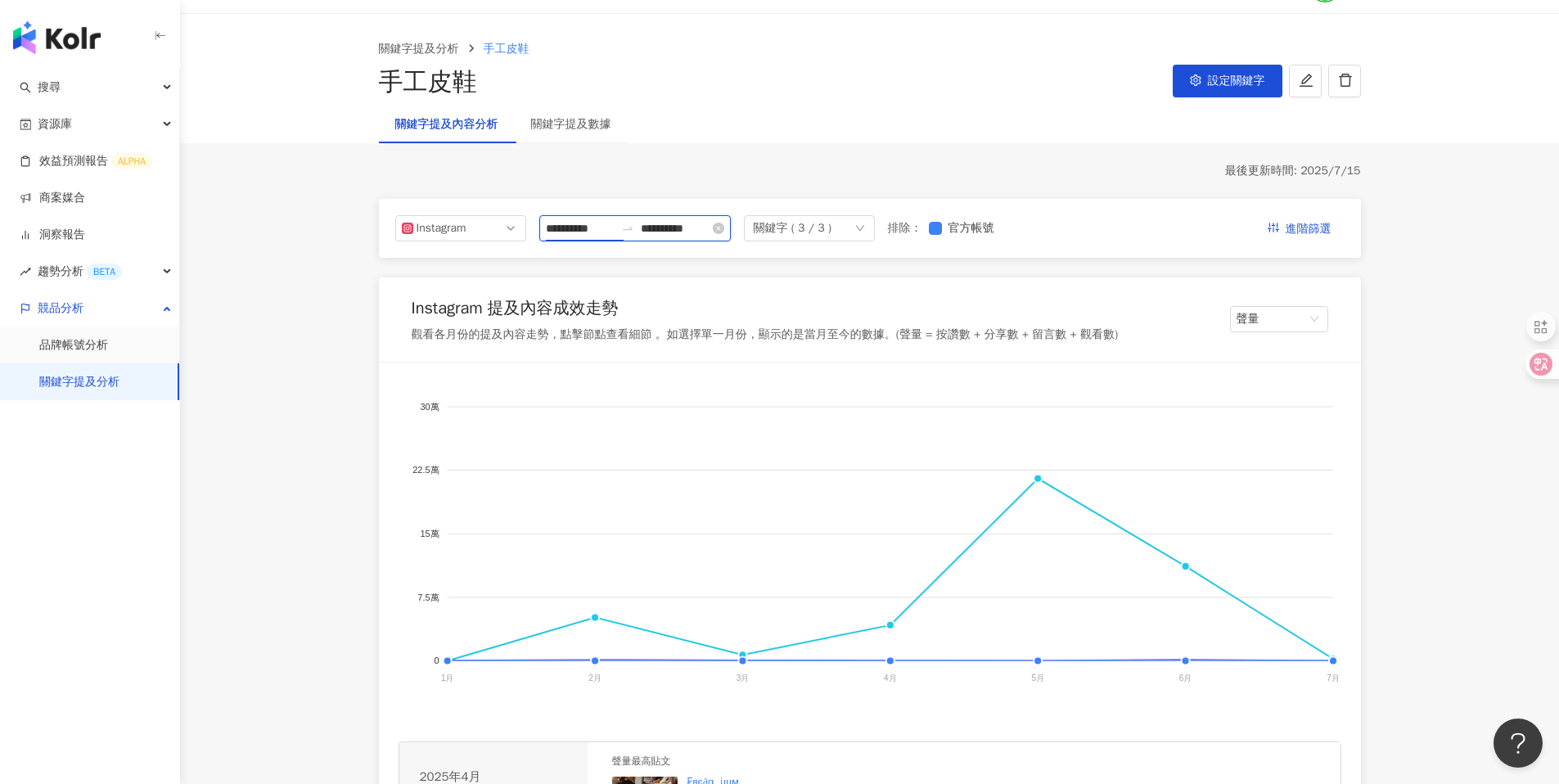 click on "**********" at bounding box center [580, 228] 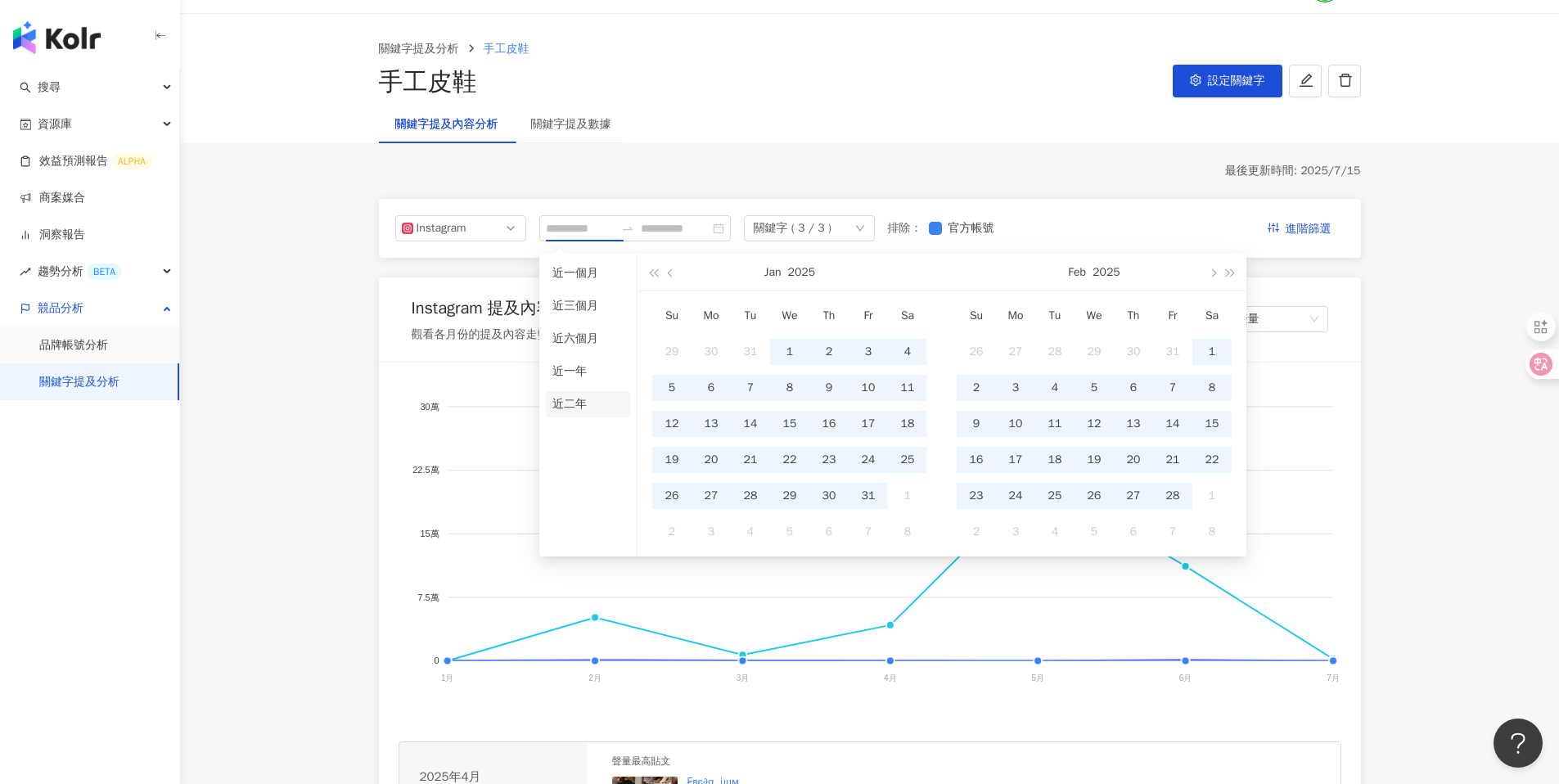 click on "近二年" at bounding box center (588, 404) 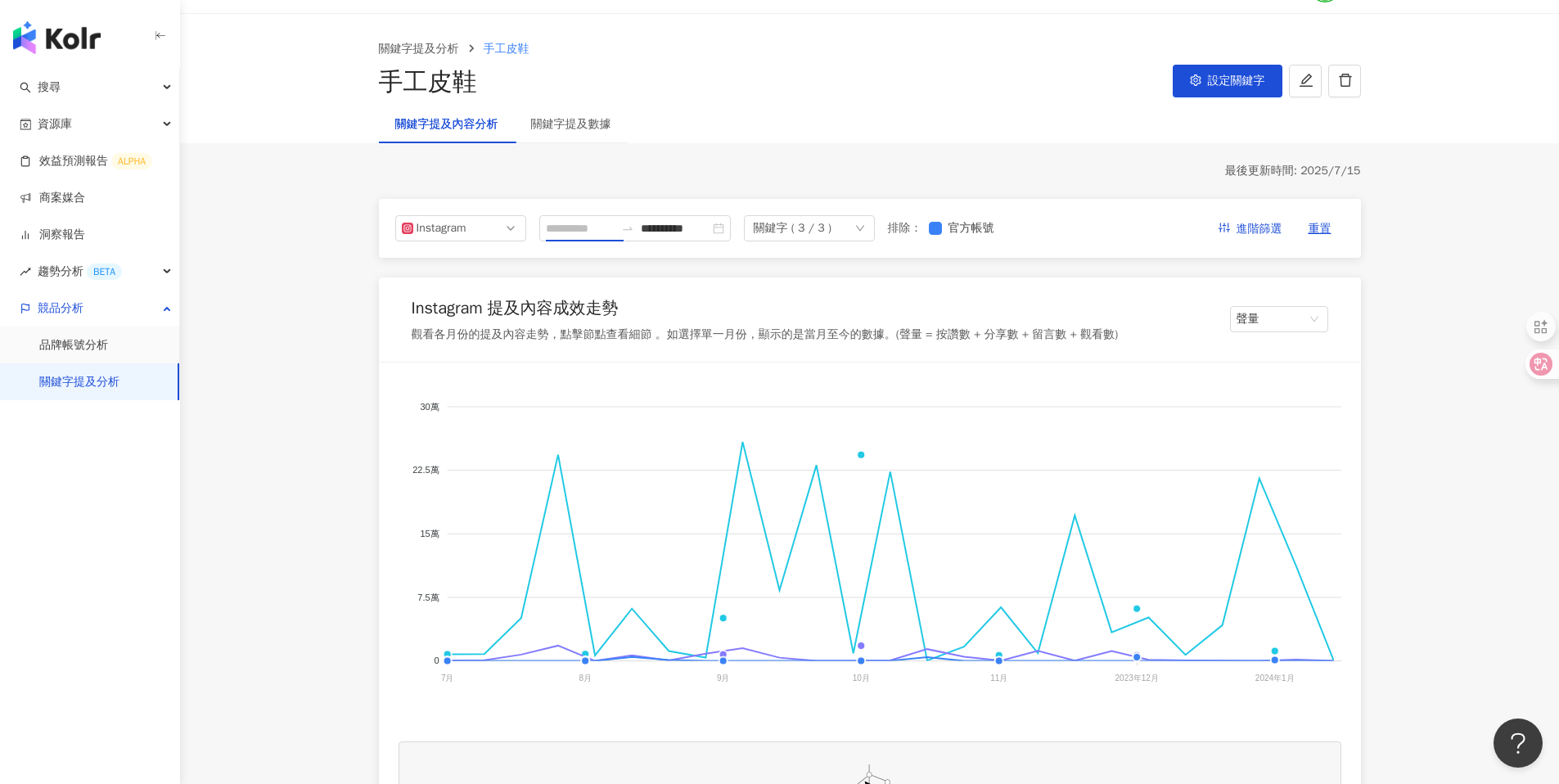 type on "**********" 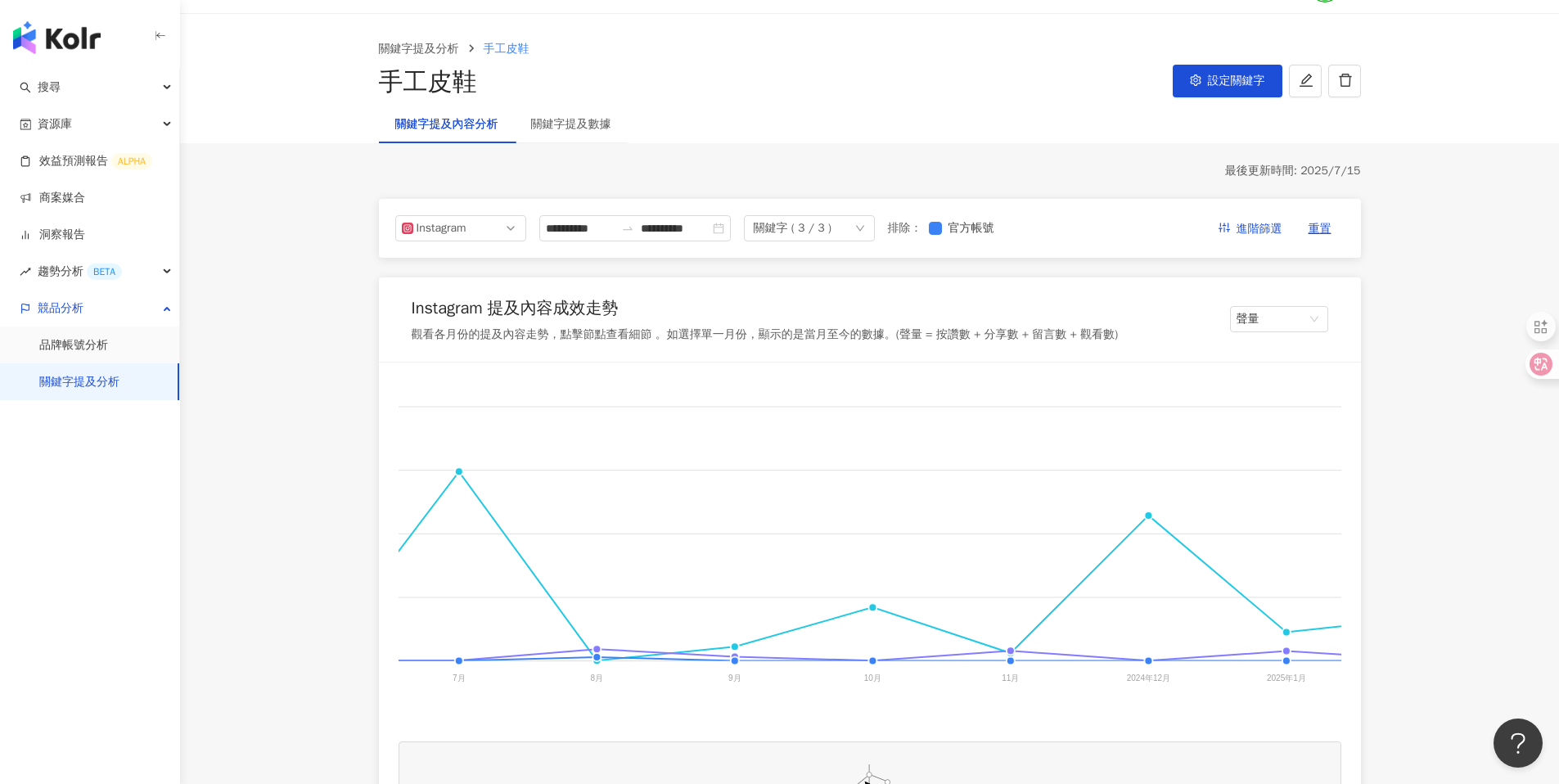 scroll, scrollTop: 0, scrollLeft: 0, axis: both 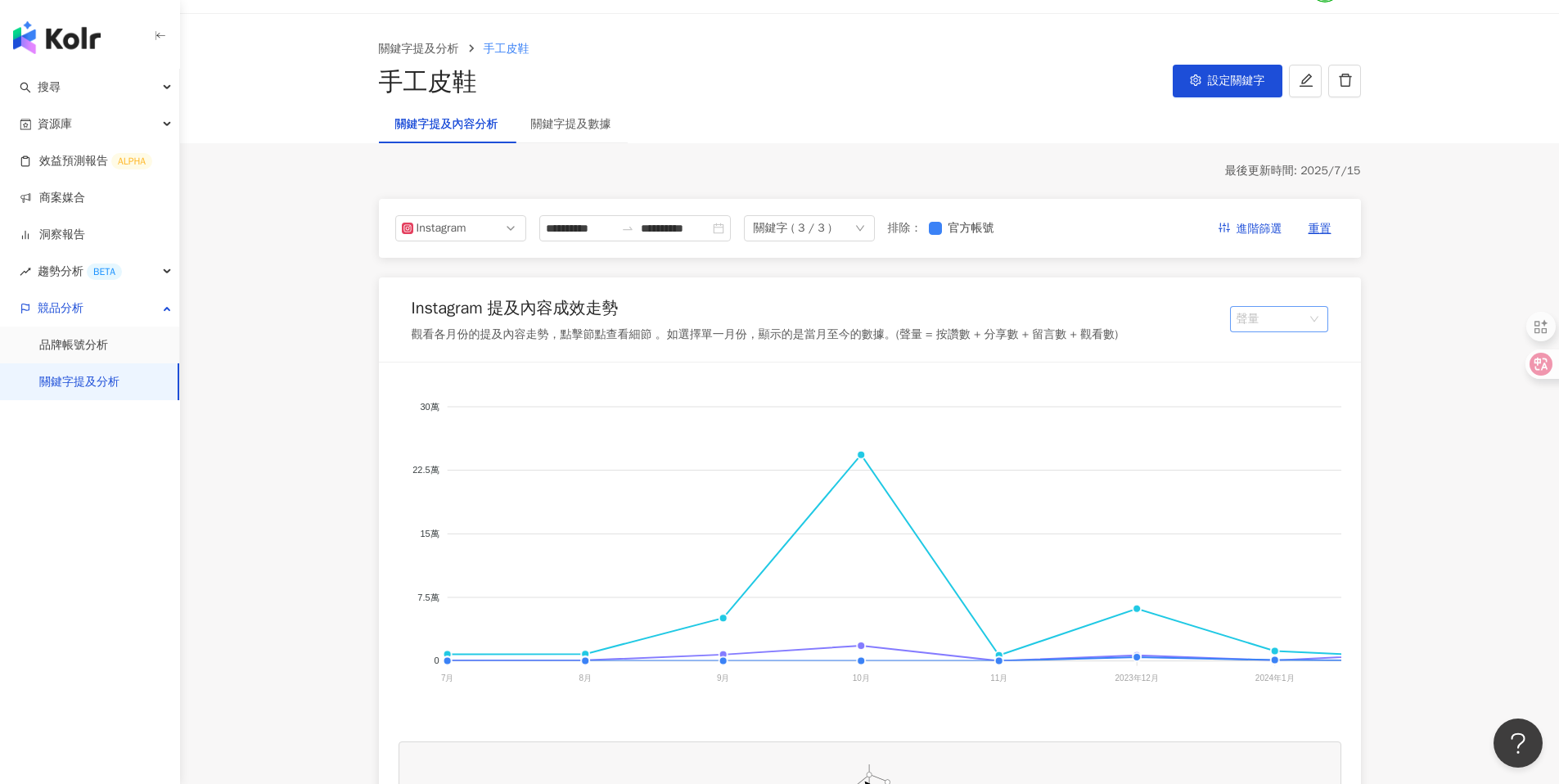 click on "聲量" at bounding box center [1279, 319] 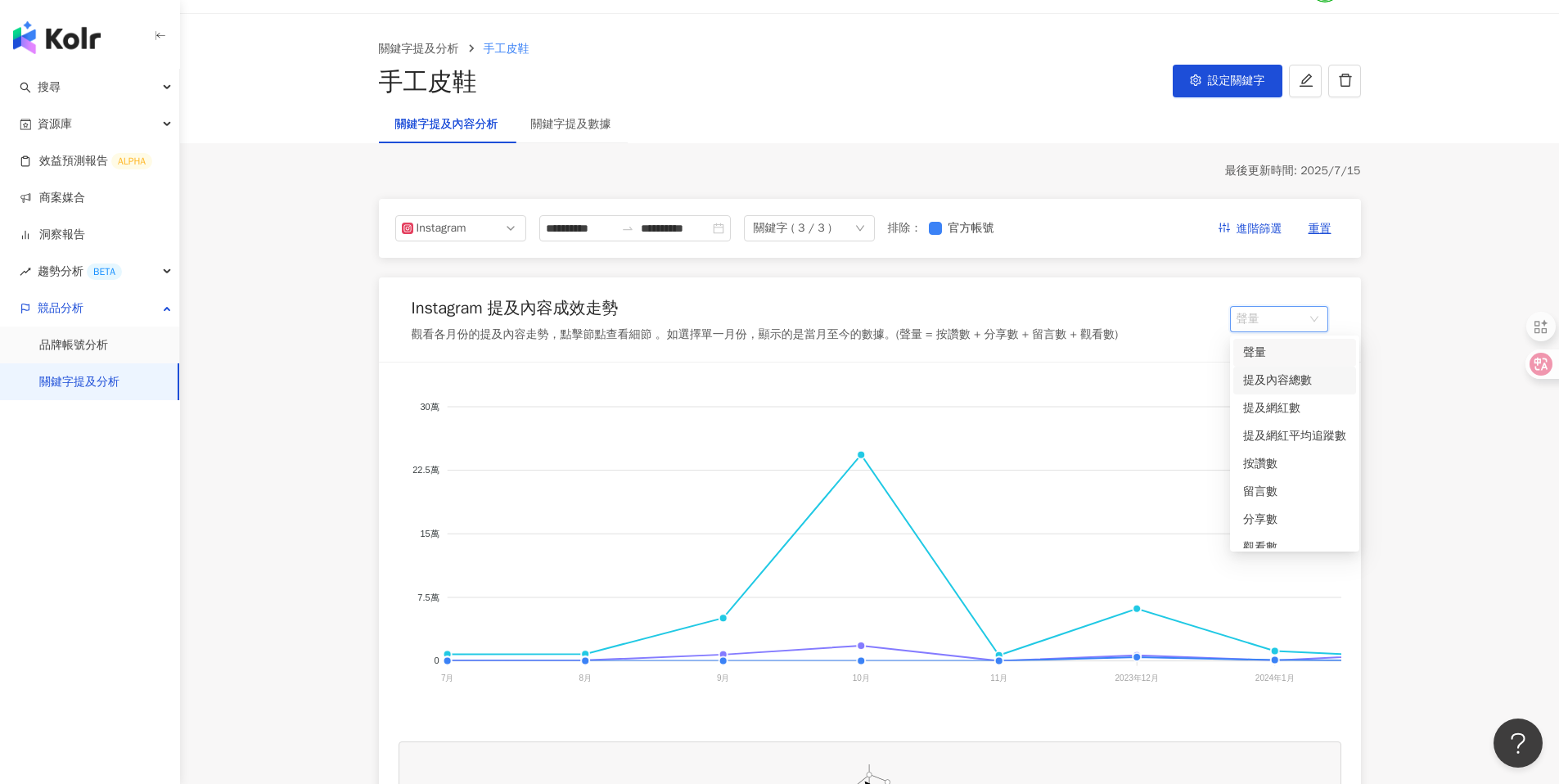 click on "提及內容總數" at bounding box center (1295, 381) 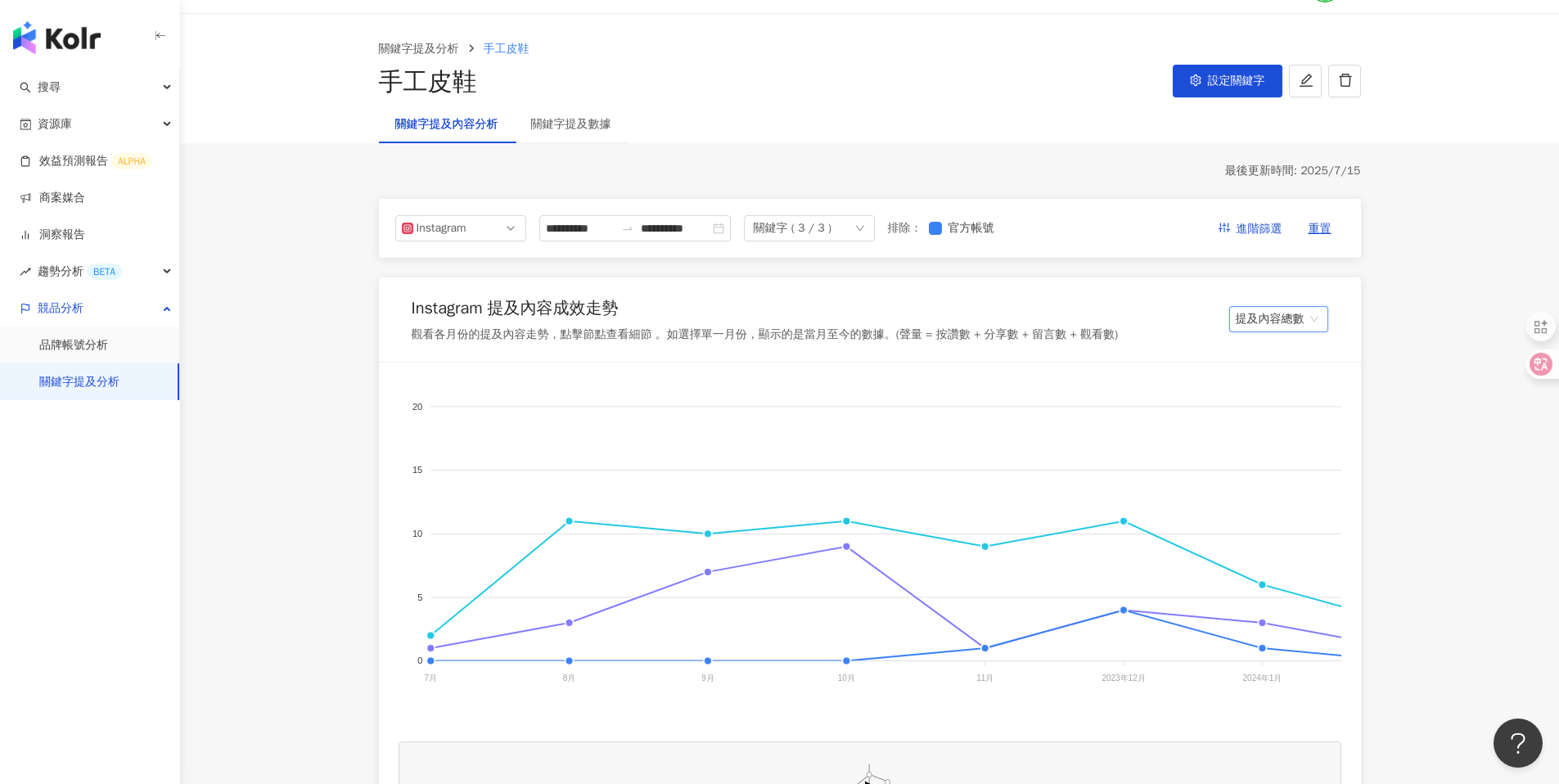 click on "提及內容總數" at bounding box center (1278, 319) 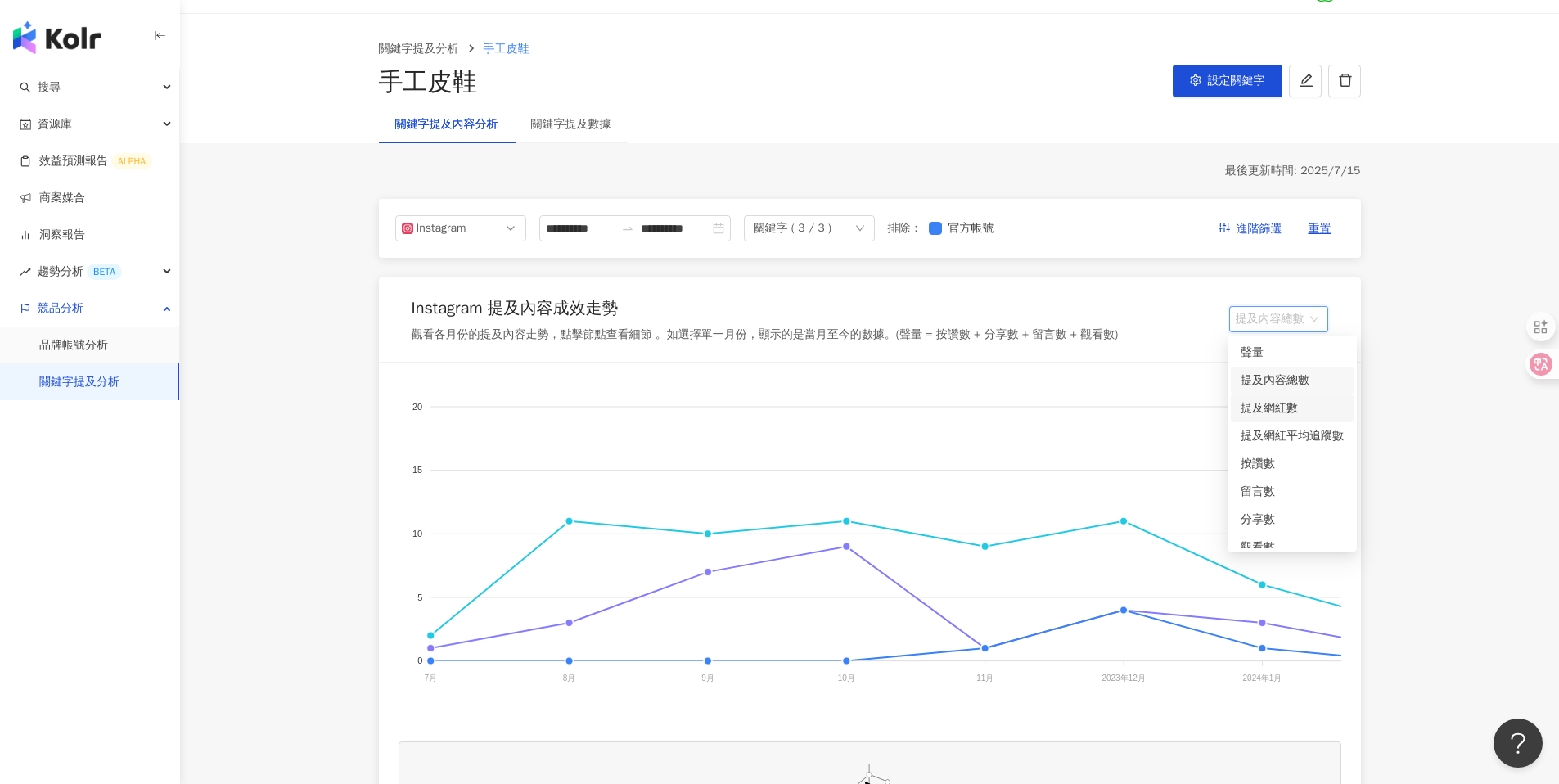 click on "提及網紅數" at bounding box center (1292, 408) 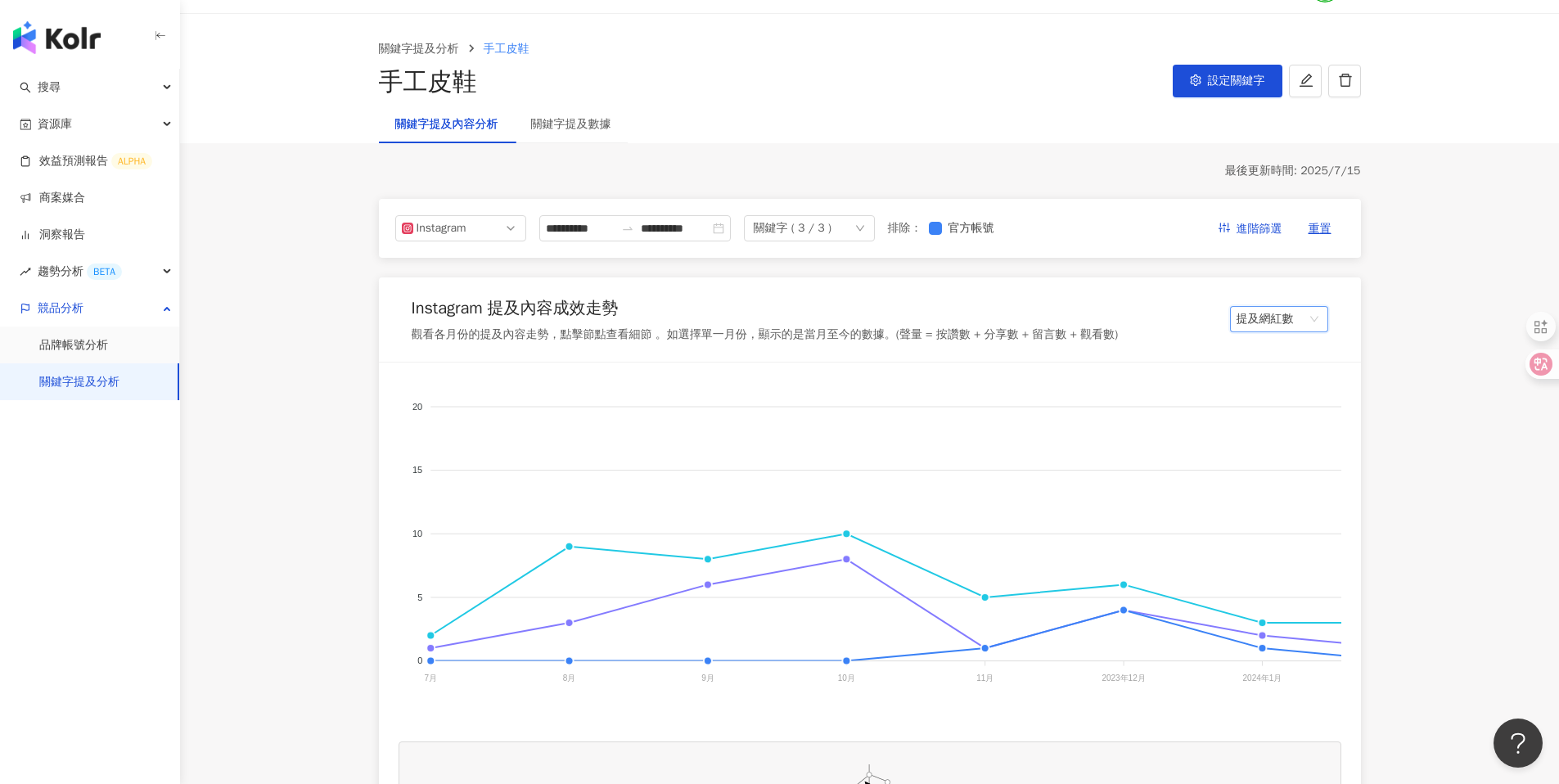 click on "提及網紅數" at bounding box center [1279, 319] 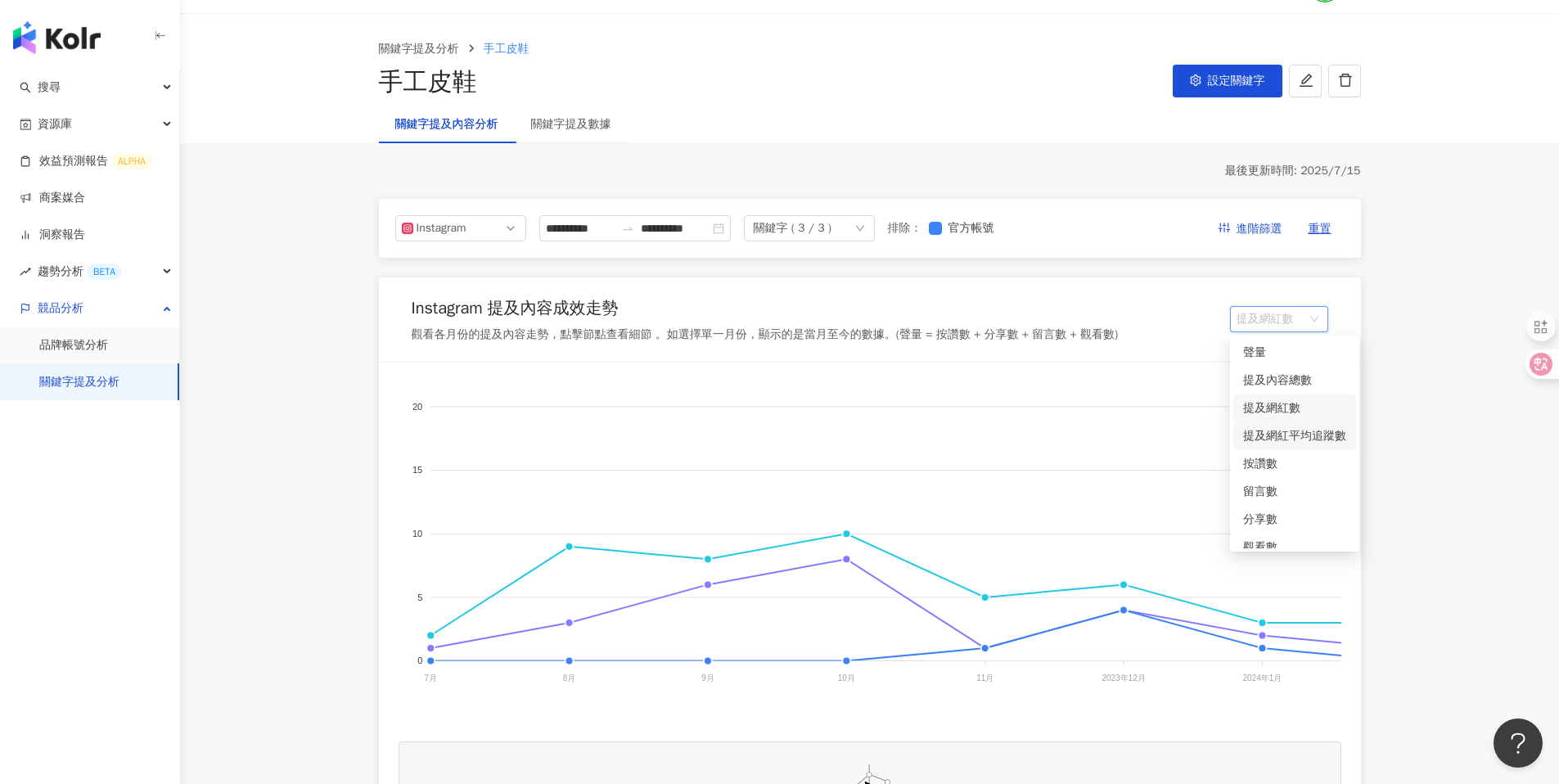click on "提及網紅平均追蹤數" at bounding box center [1295, 436] 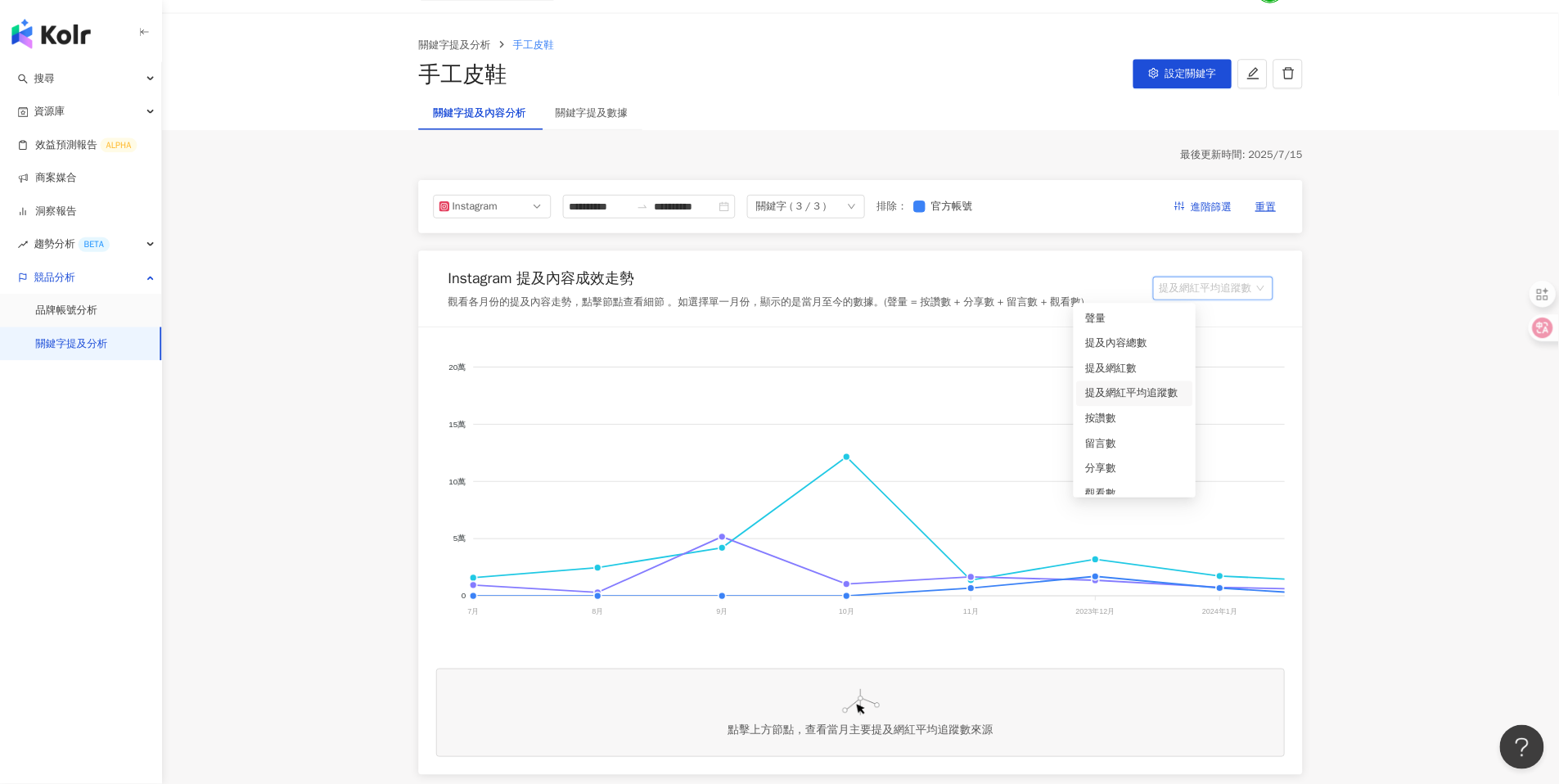 scroll, scrollTop: 39, scrollLeft: 0, axis: vertical 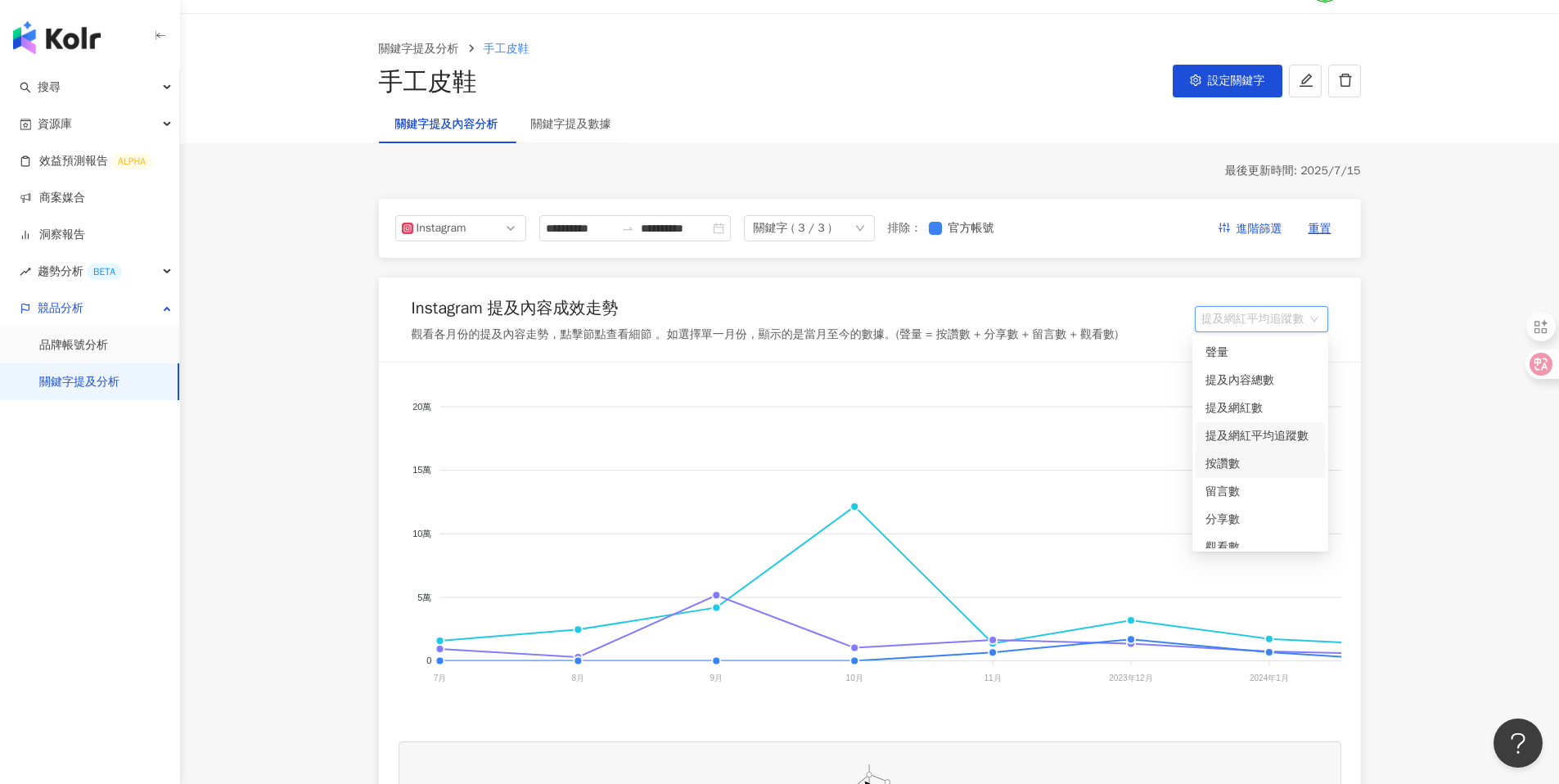 click on "按讚數" at bounding box center [1260, 464] 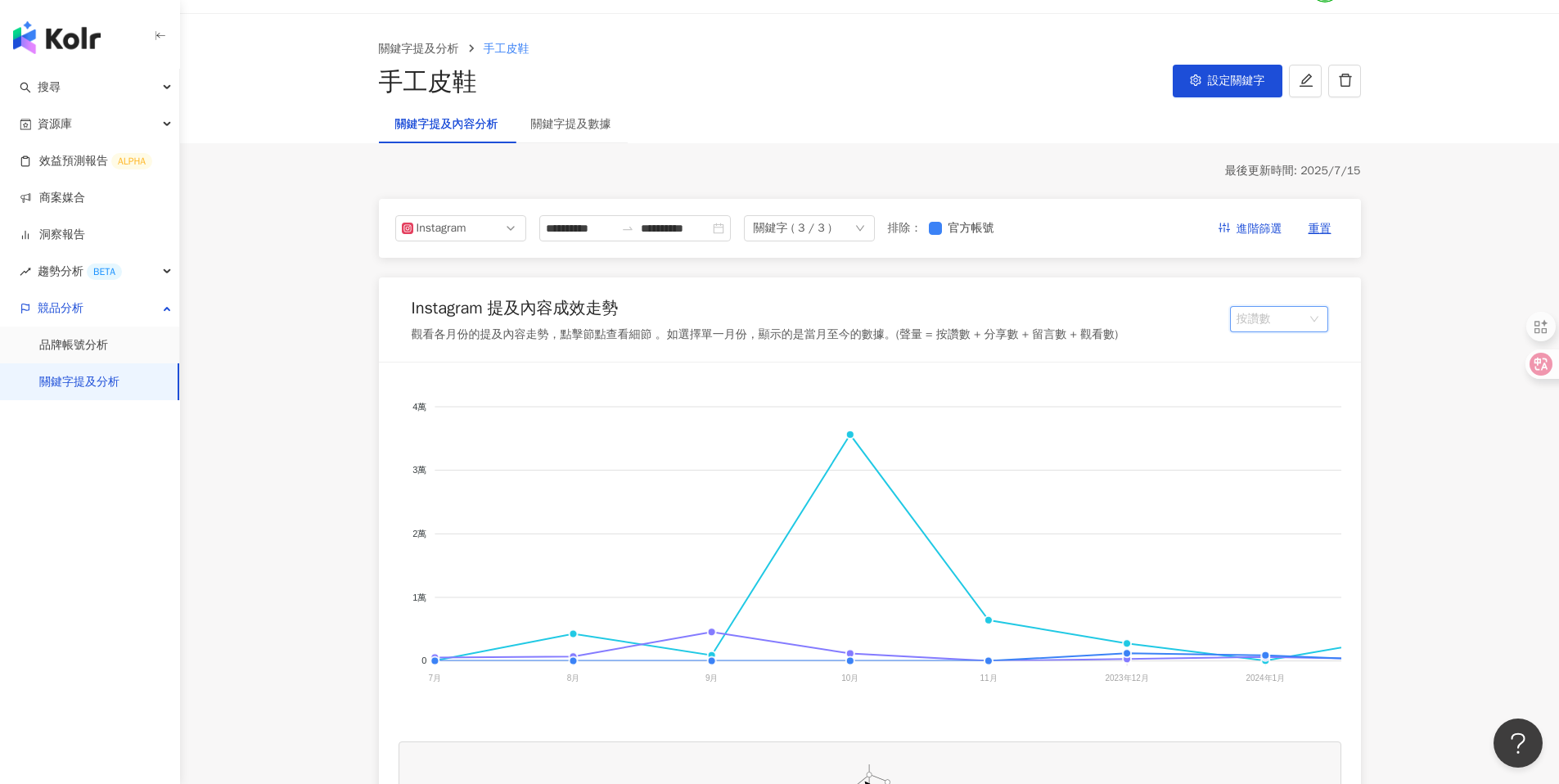 click on "按讚數" at bounding box center [1279, 319] 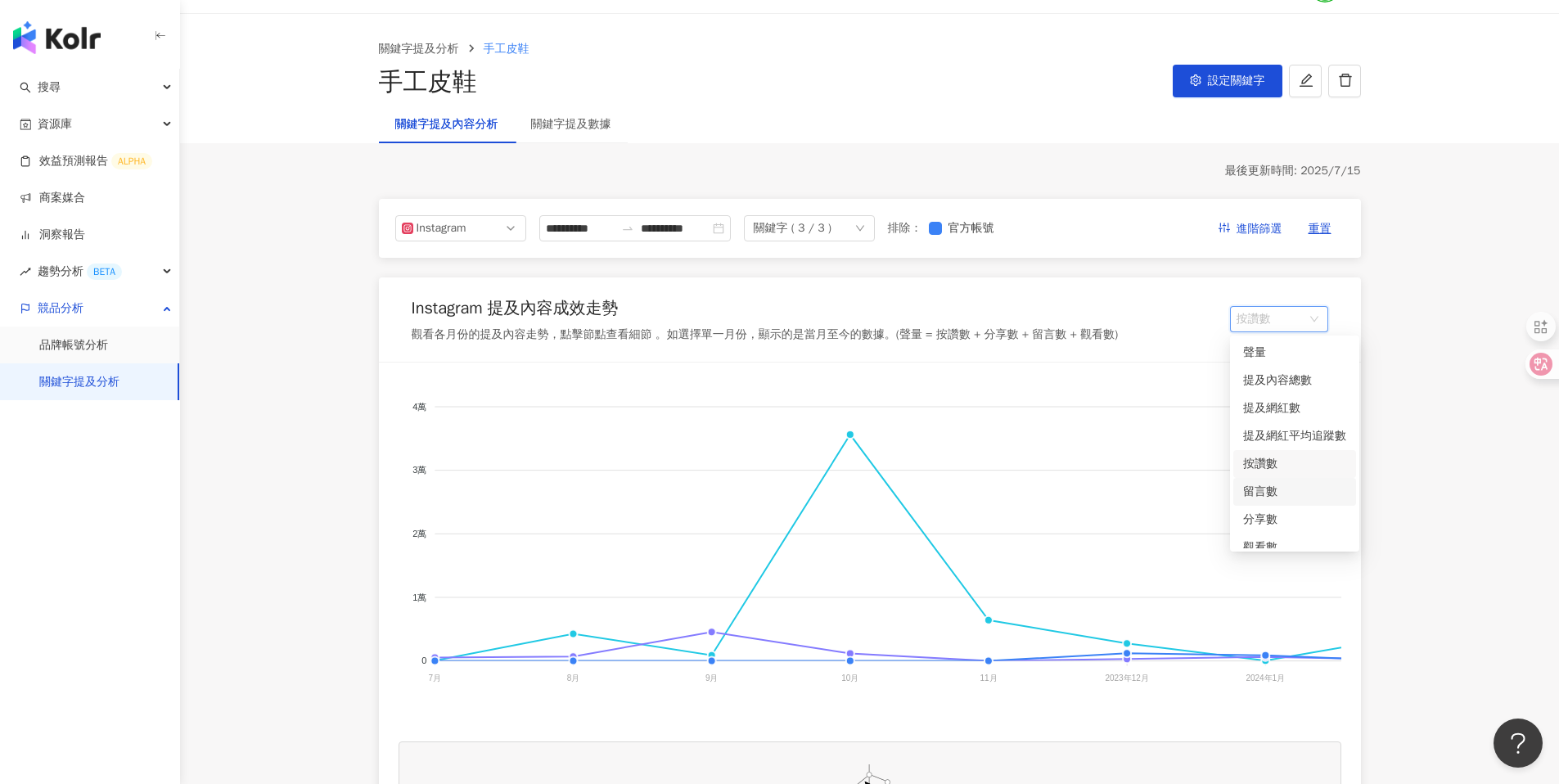 click on "留言數" at bounding box center [1295, 492] 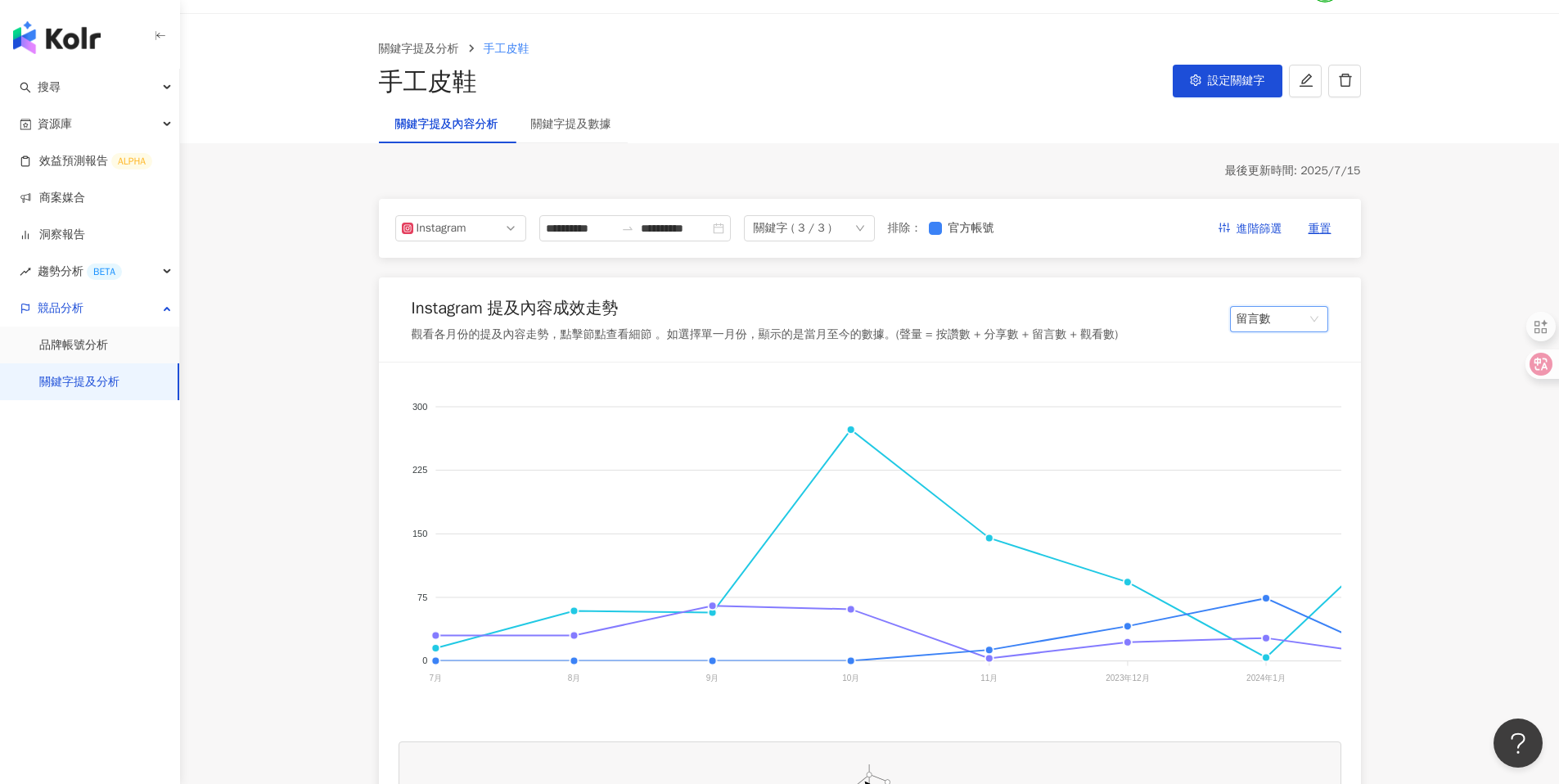 click on "留言數" at bounding box center (1279, 319) 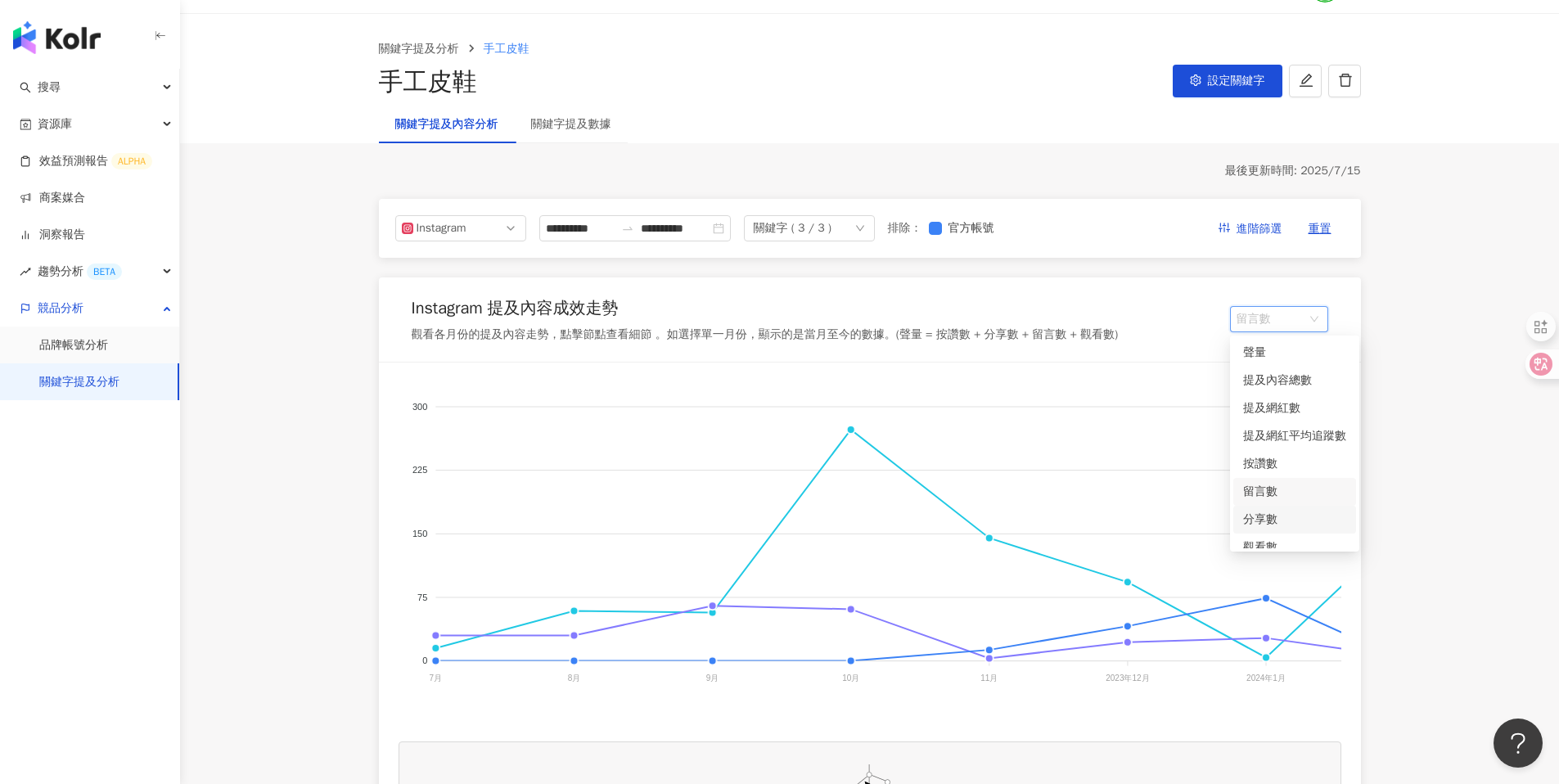 click on "分享數" at bounding box center (1295, 520) 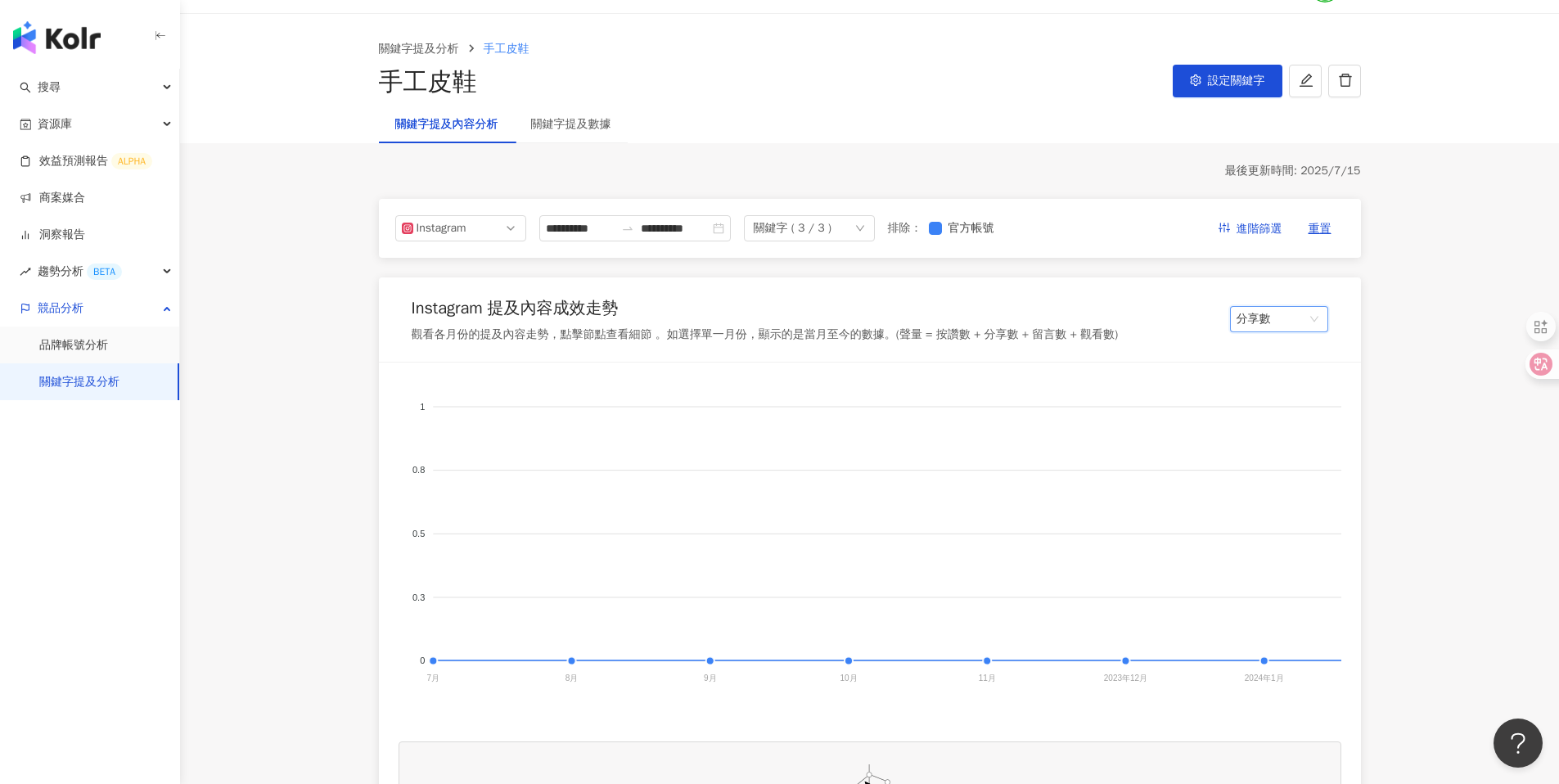 click on "分享數" at bounding box center [1279, 319] 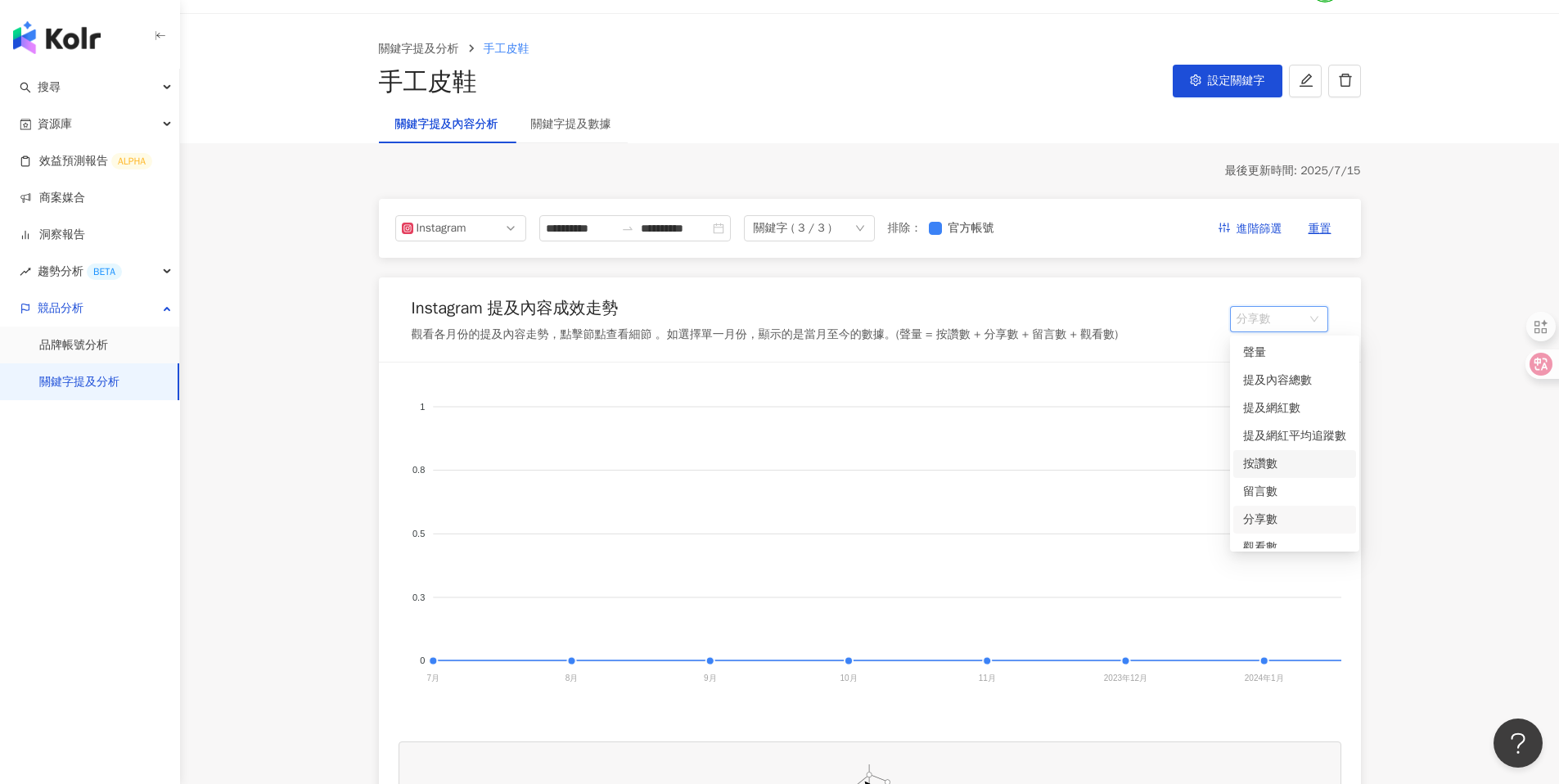 scroll, scrollTop: 41, scrollLeft: 0, axis: vertical 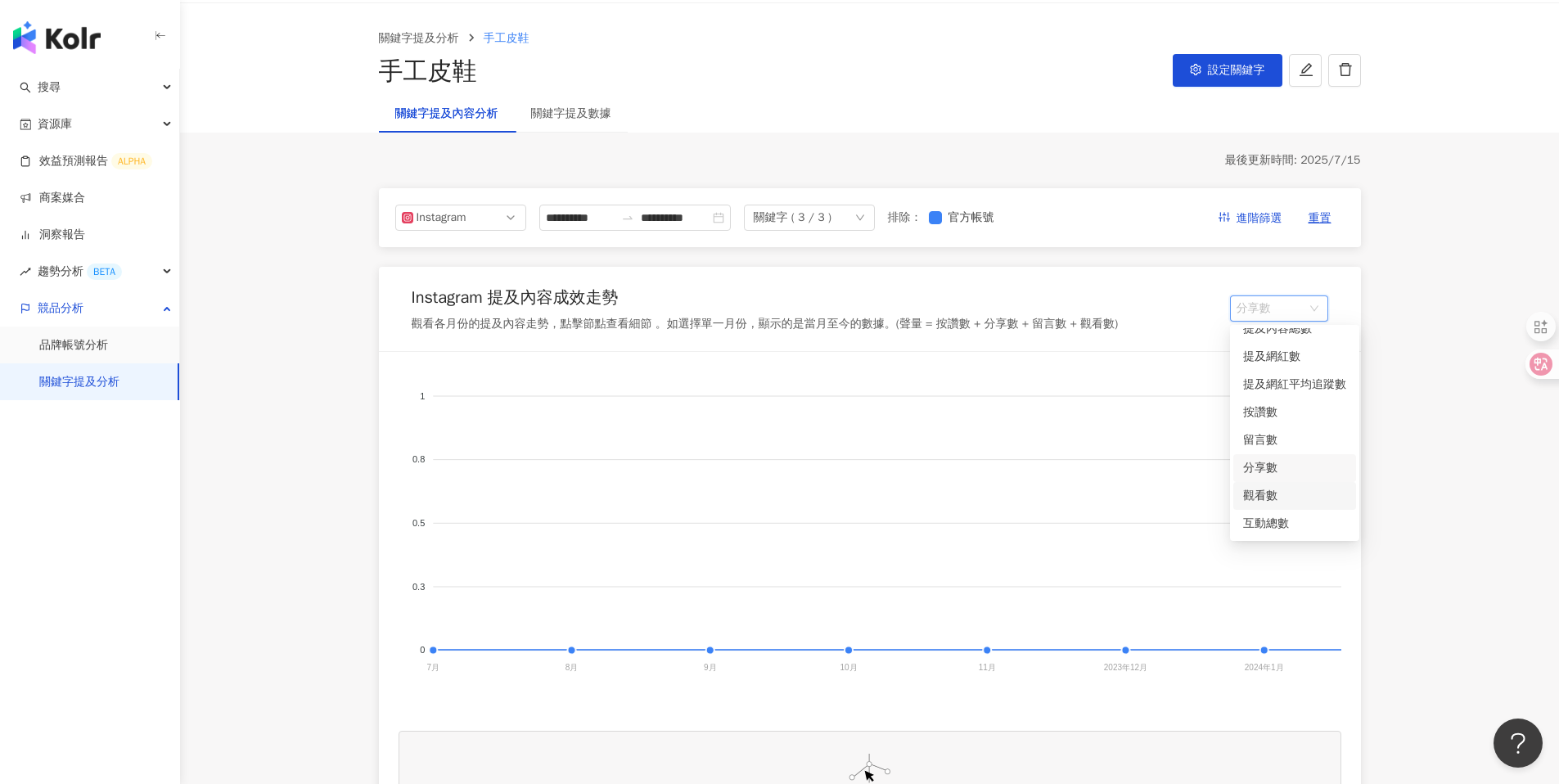 click on "觀看數" at bounding box center [1295, 496] 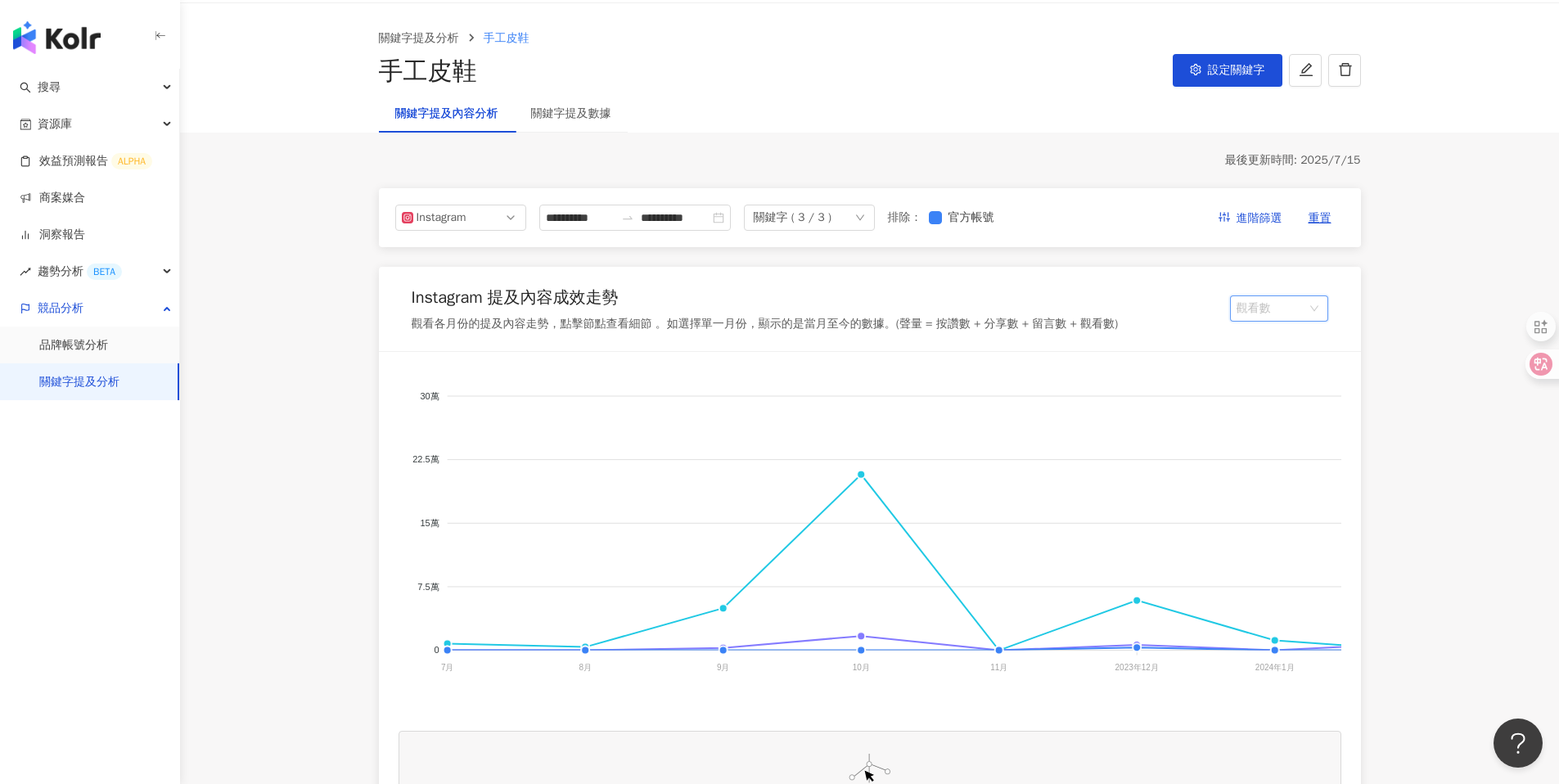 click on "觀看數" at bounding box center (1279, 309) 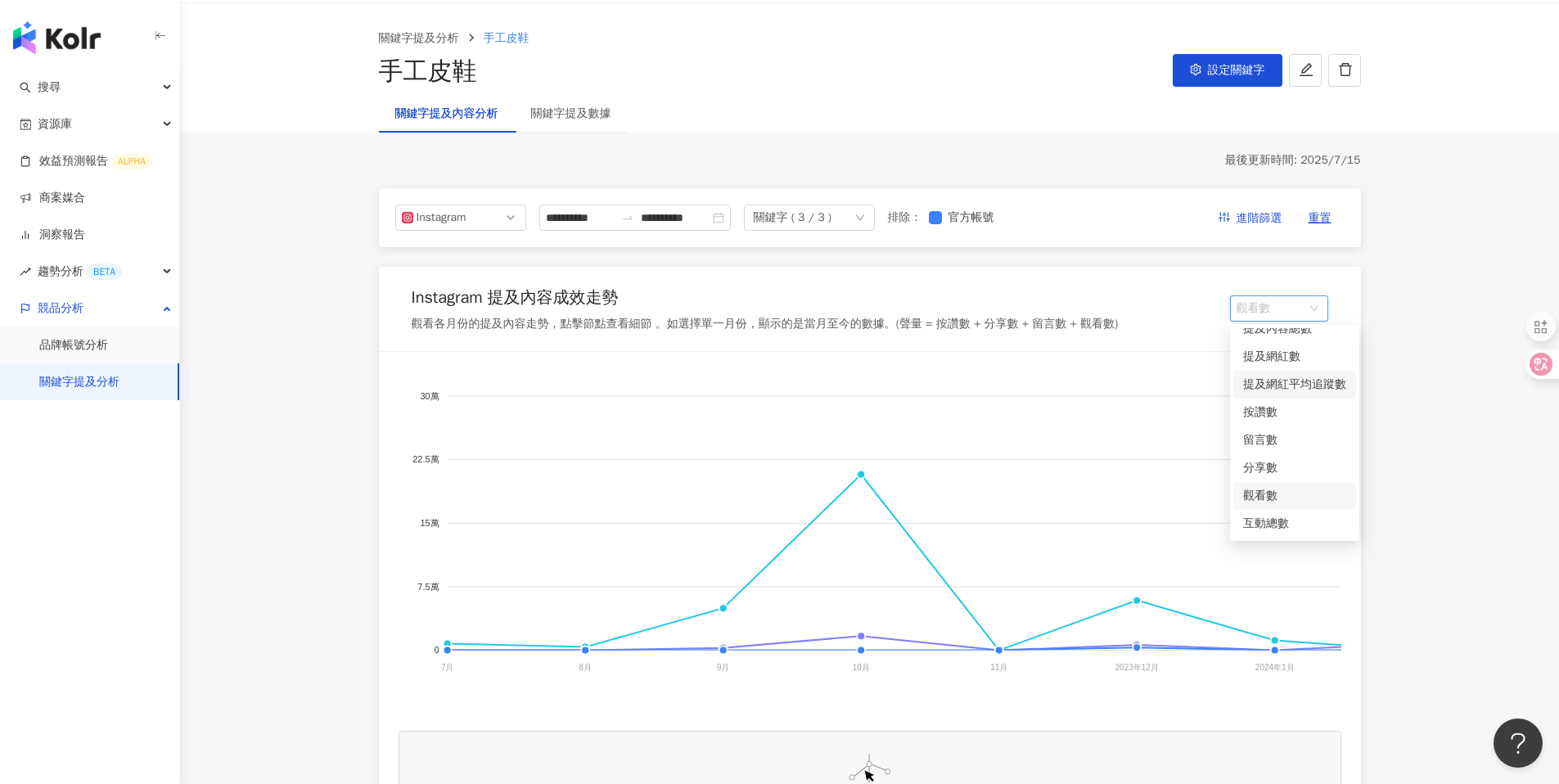 scroll, scrollTop: 0, scrollLeft: 0, axis: both 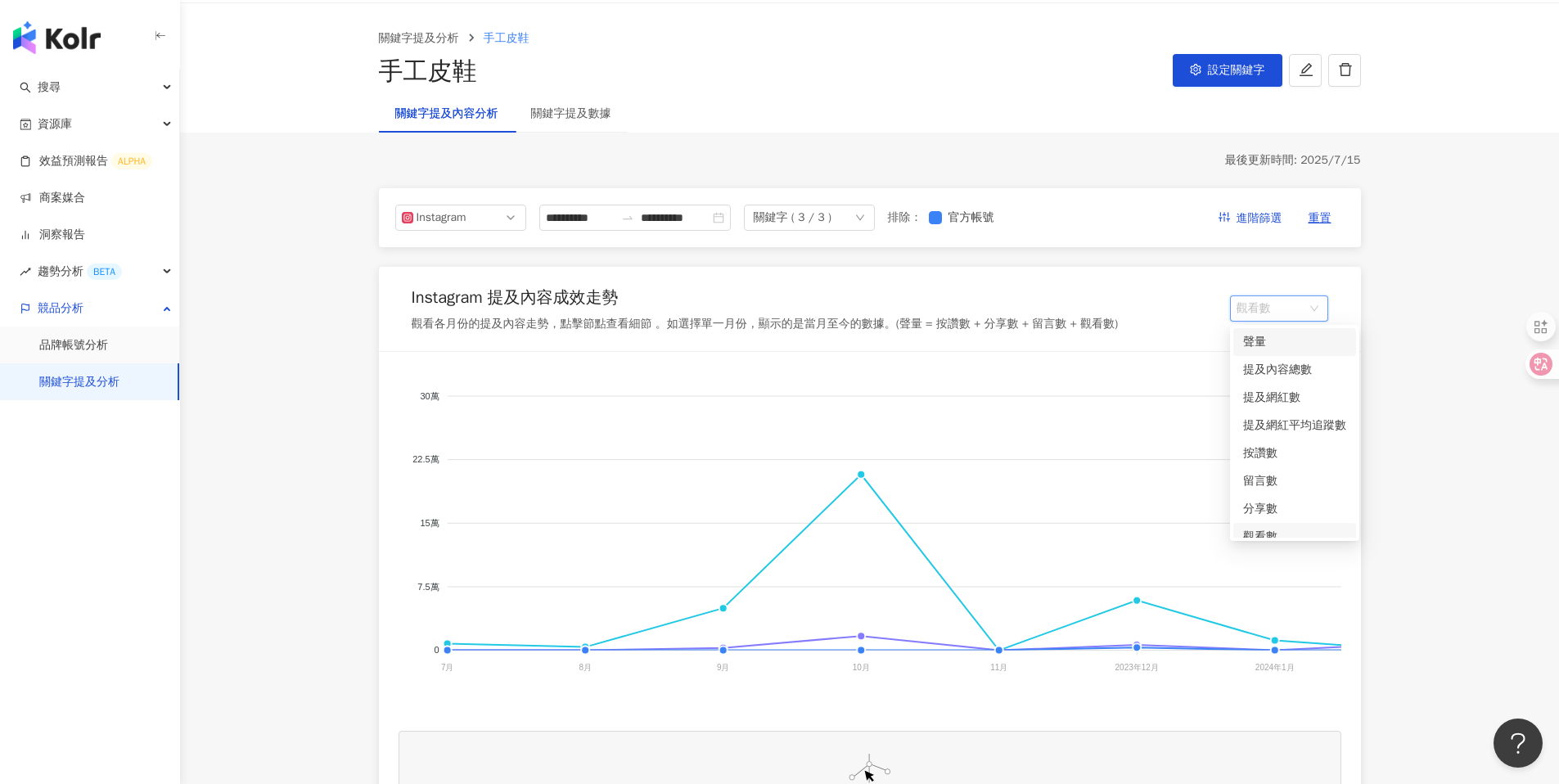 click on "聲量" at bounding box center [1295, 342] 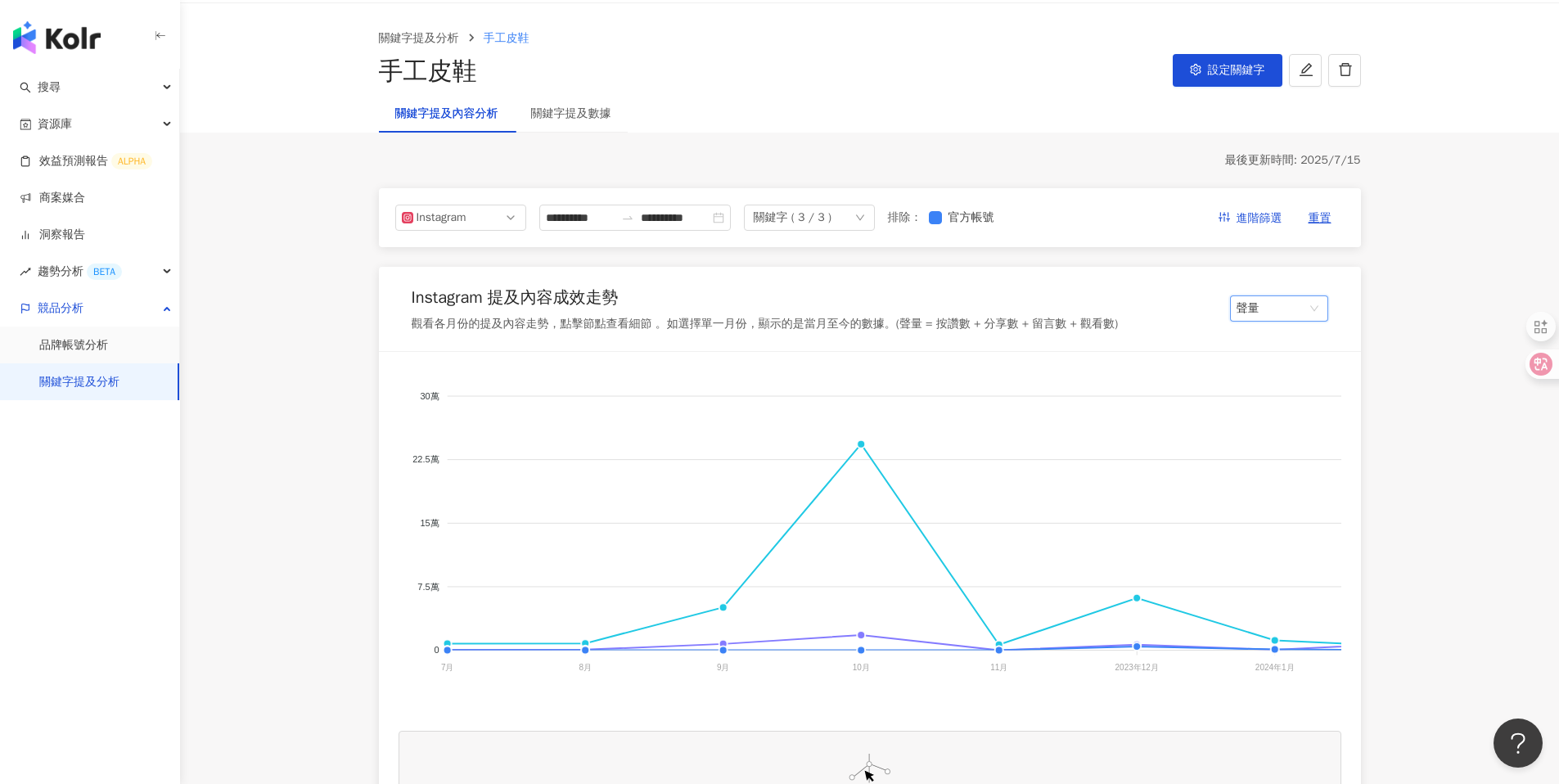 click on "**********" at bounding box center [869, 2273] 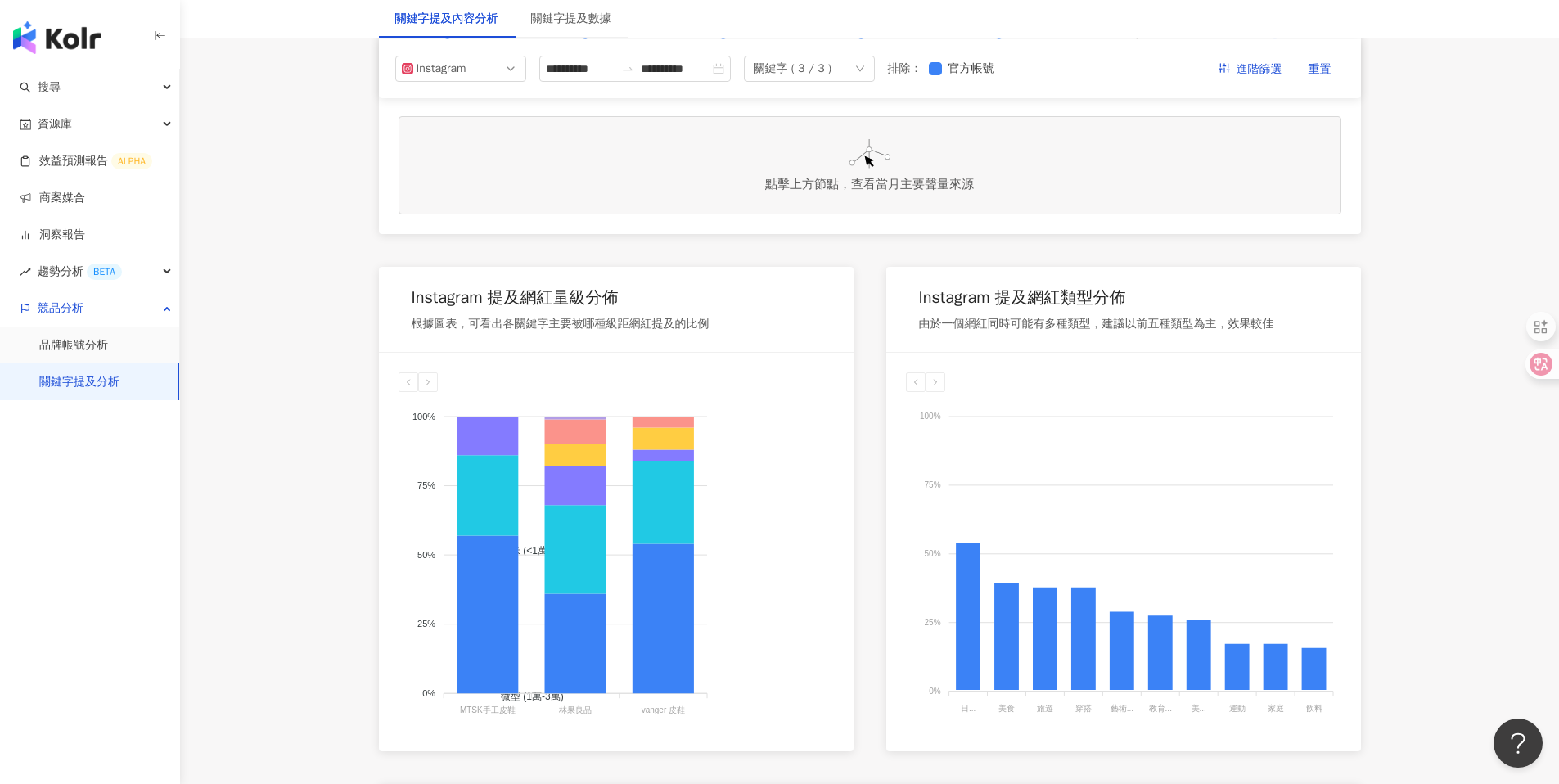 scroll, scrollTop: 0, scrollLeft: 0, axis: both 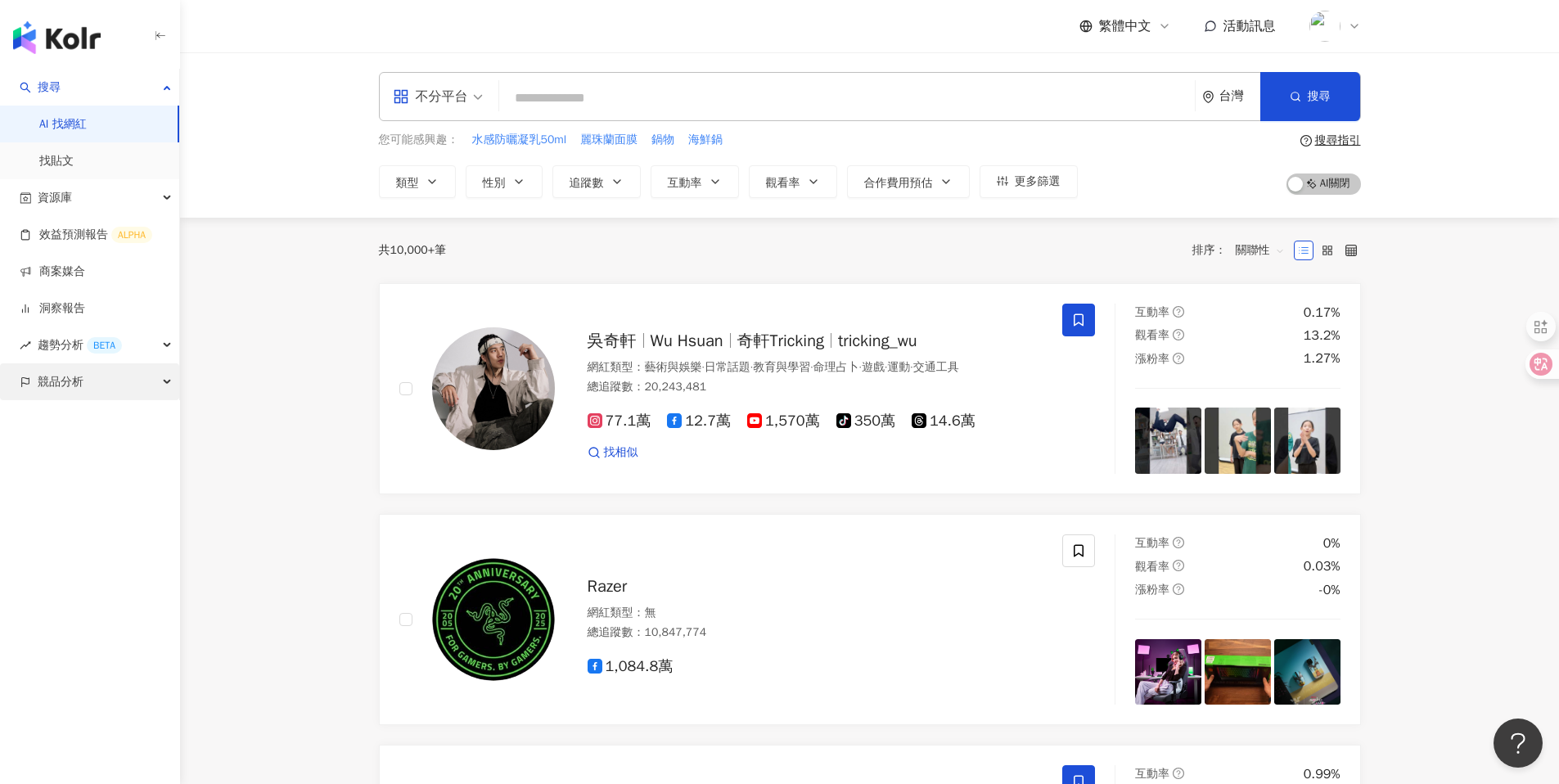click on "競品分析" at bounding box center [89, 381] 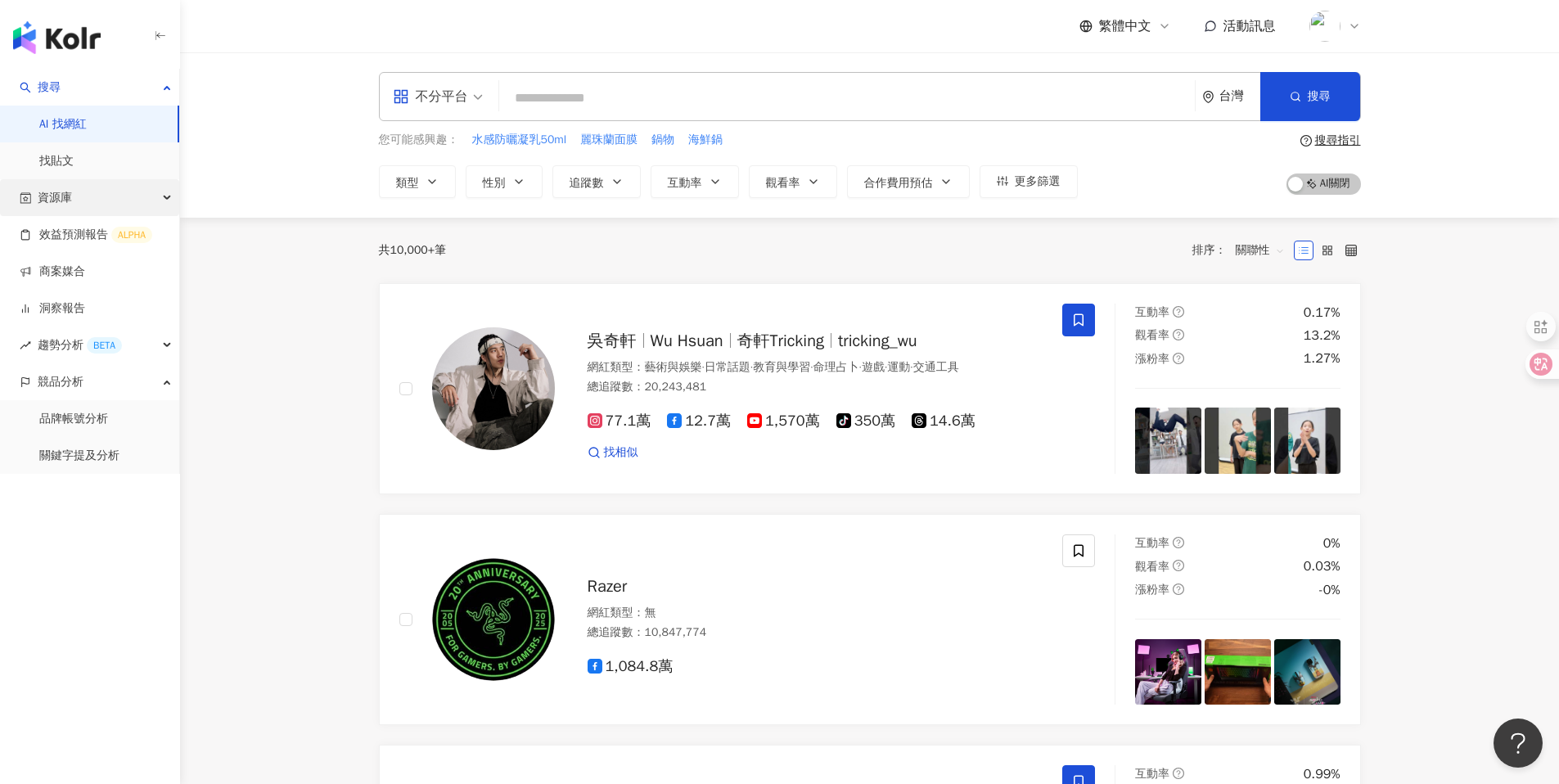 click on "資源庫" at bounding box center (89, 197) 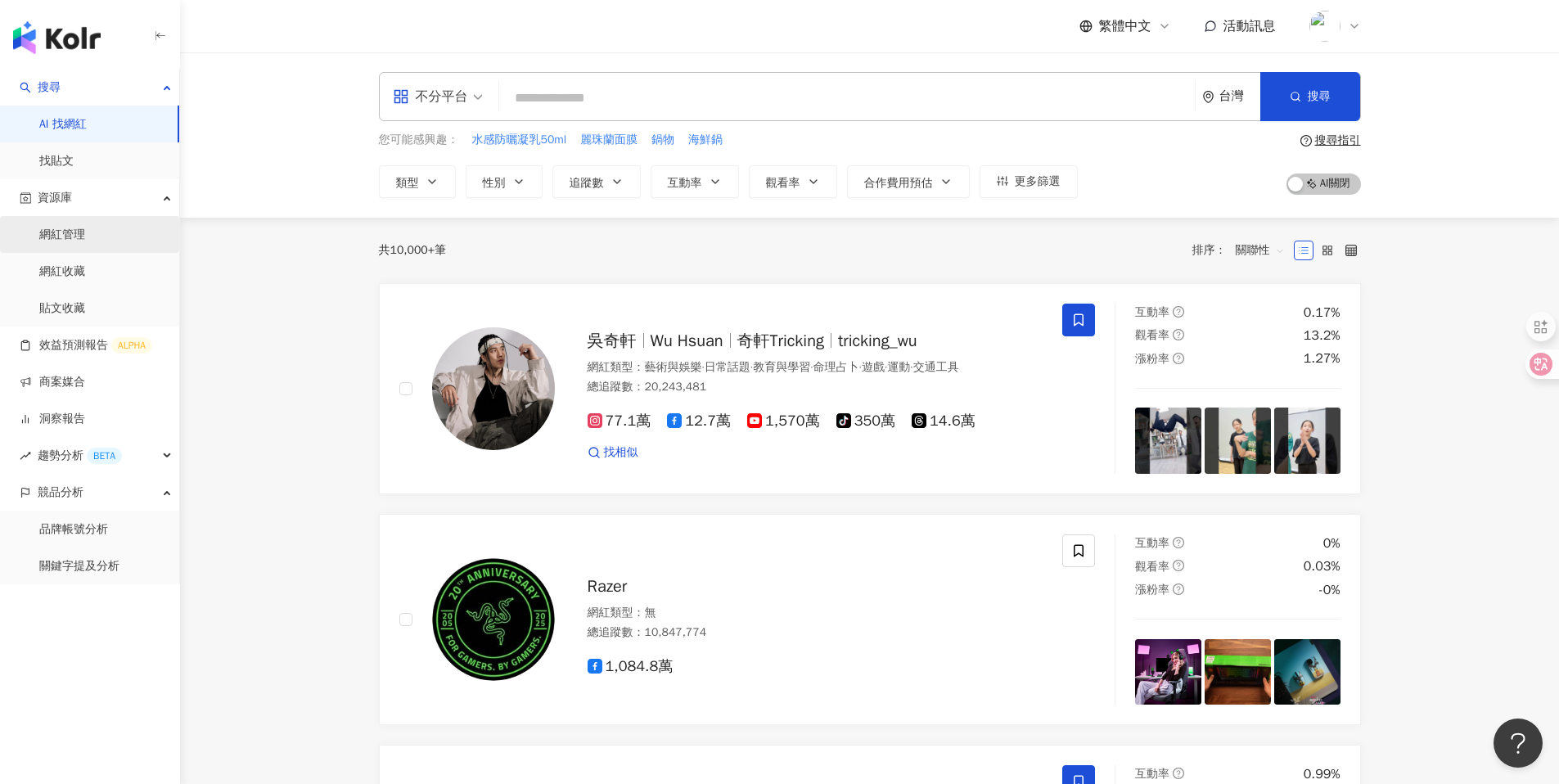 click on "網紅管理" at bounding box center [62, 235] 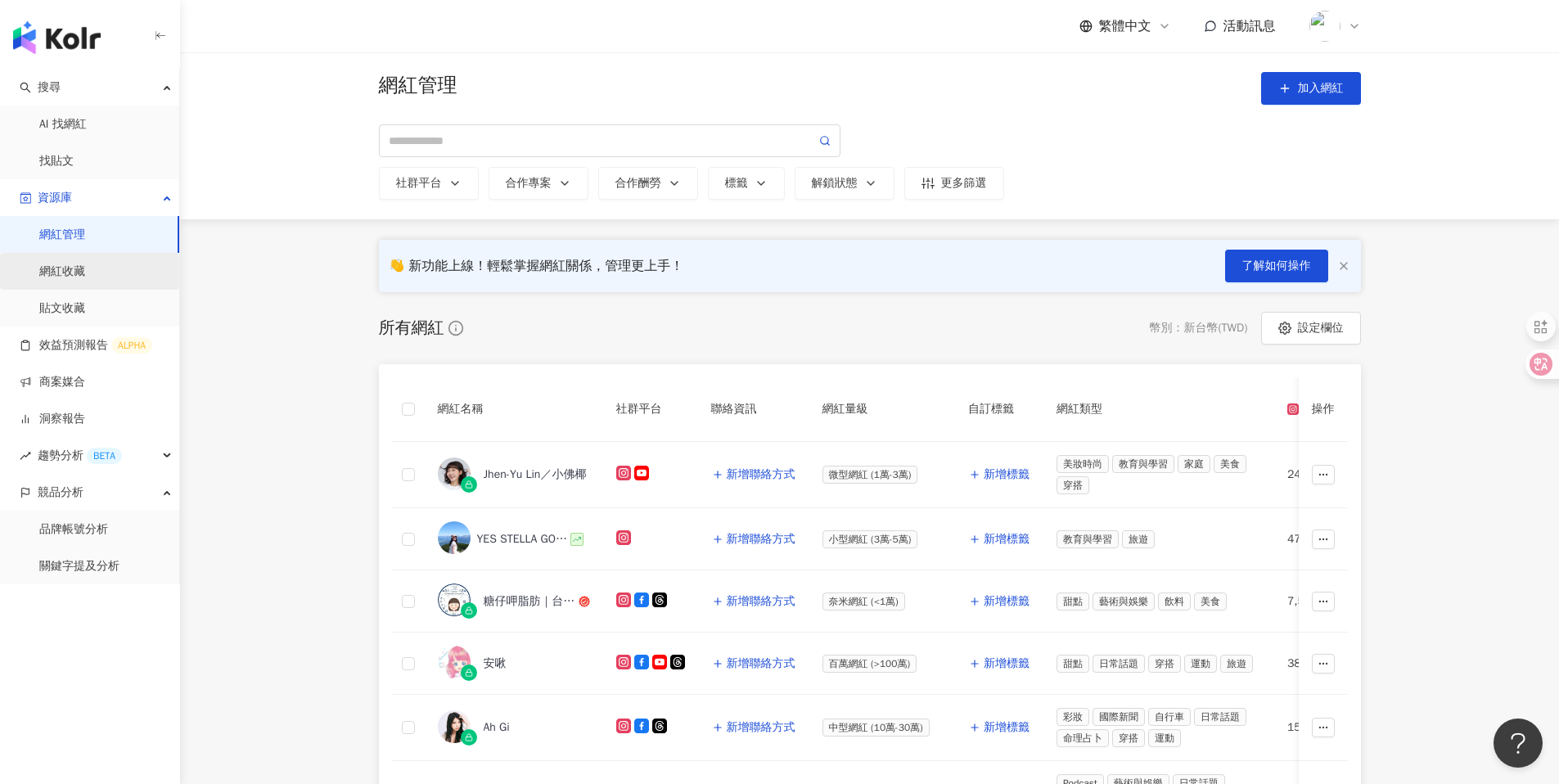 click on "網紅收藏" at bounding box center [62, 272] 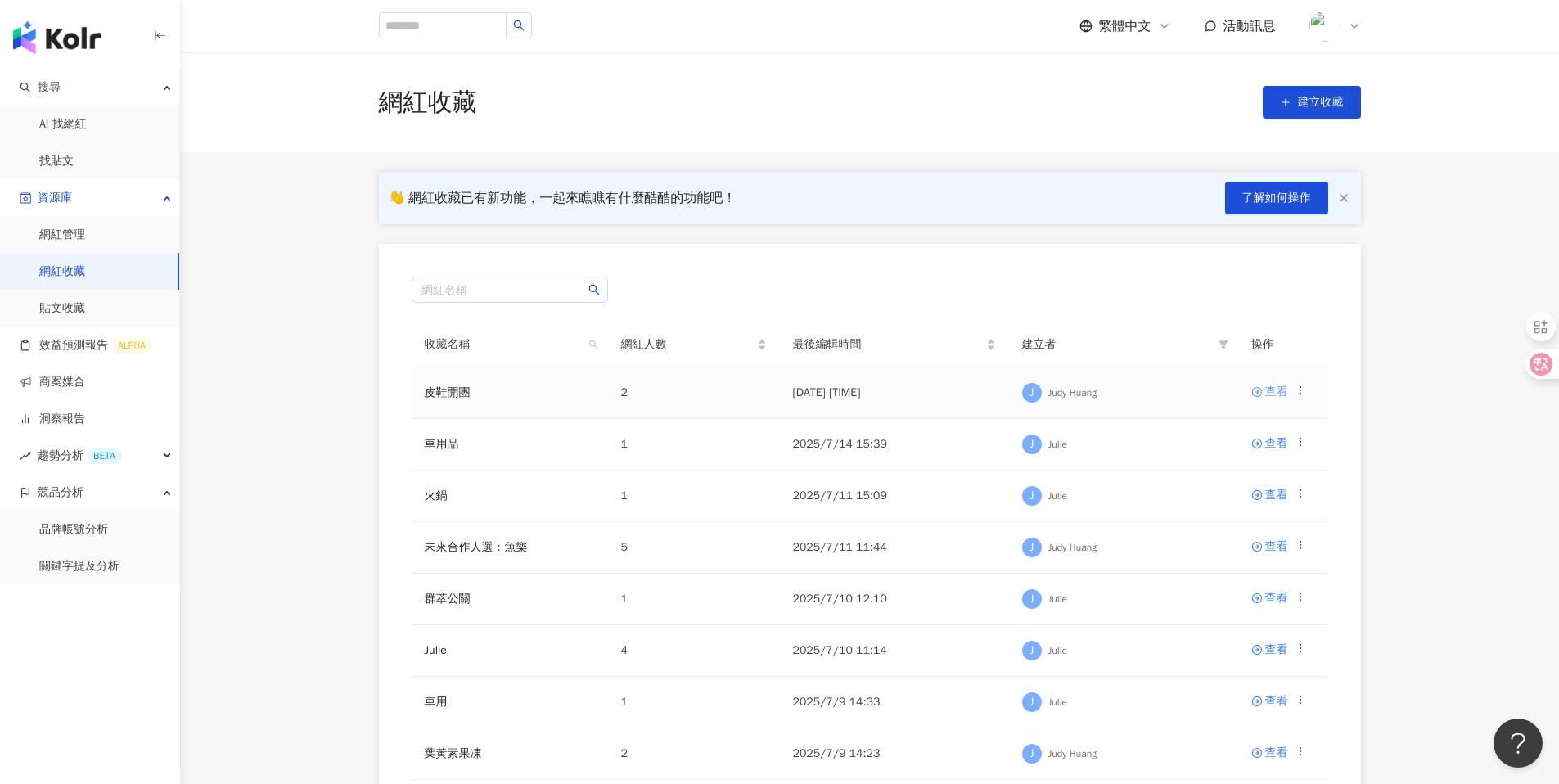 click 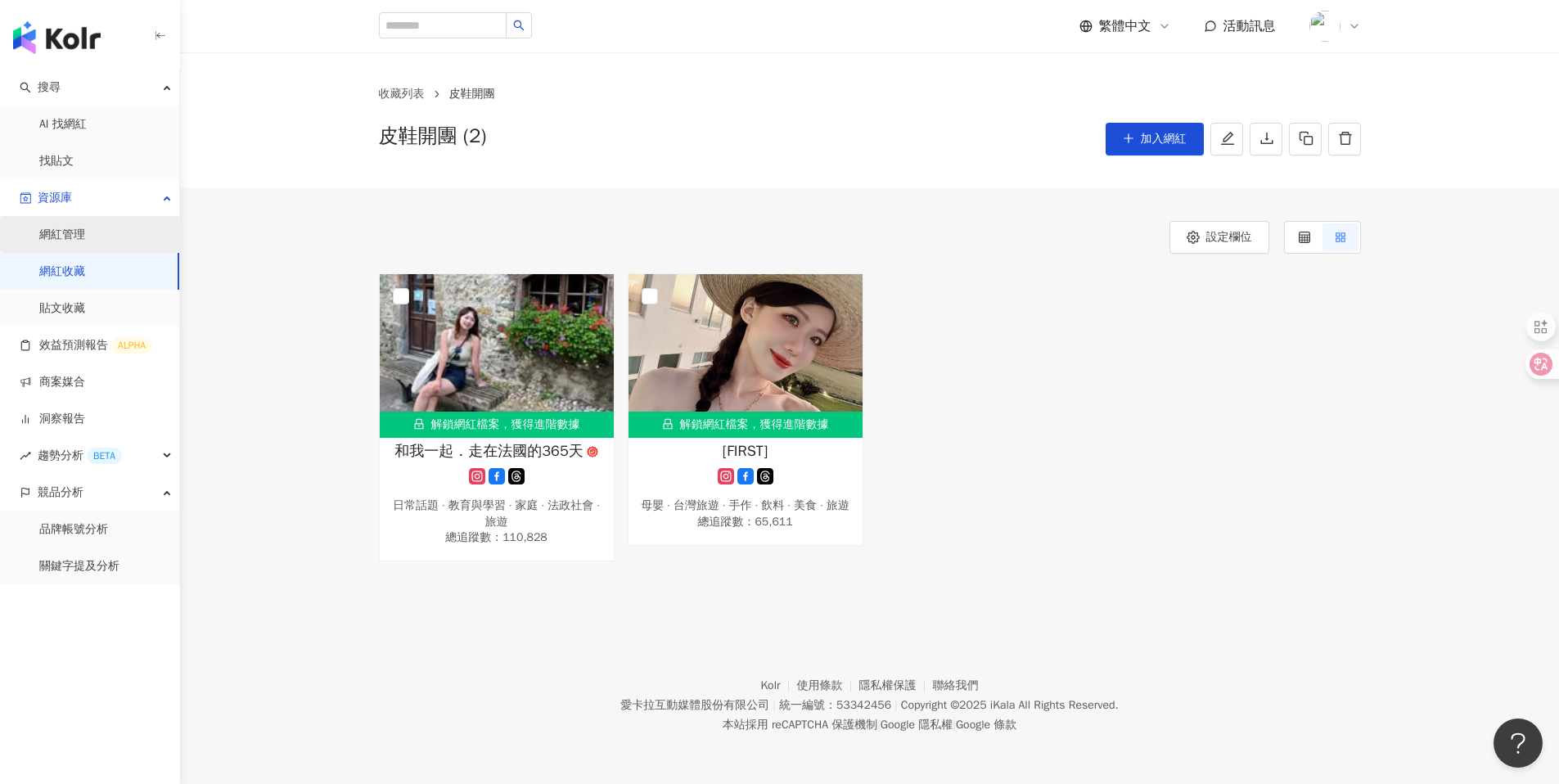 click on "網紅管理" at bounding box center [62, 235] 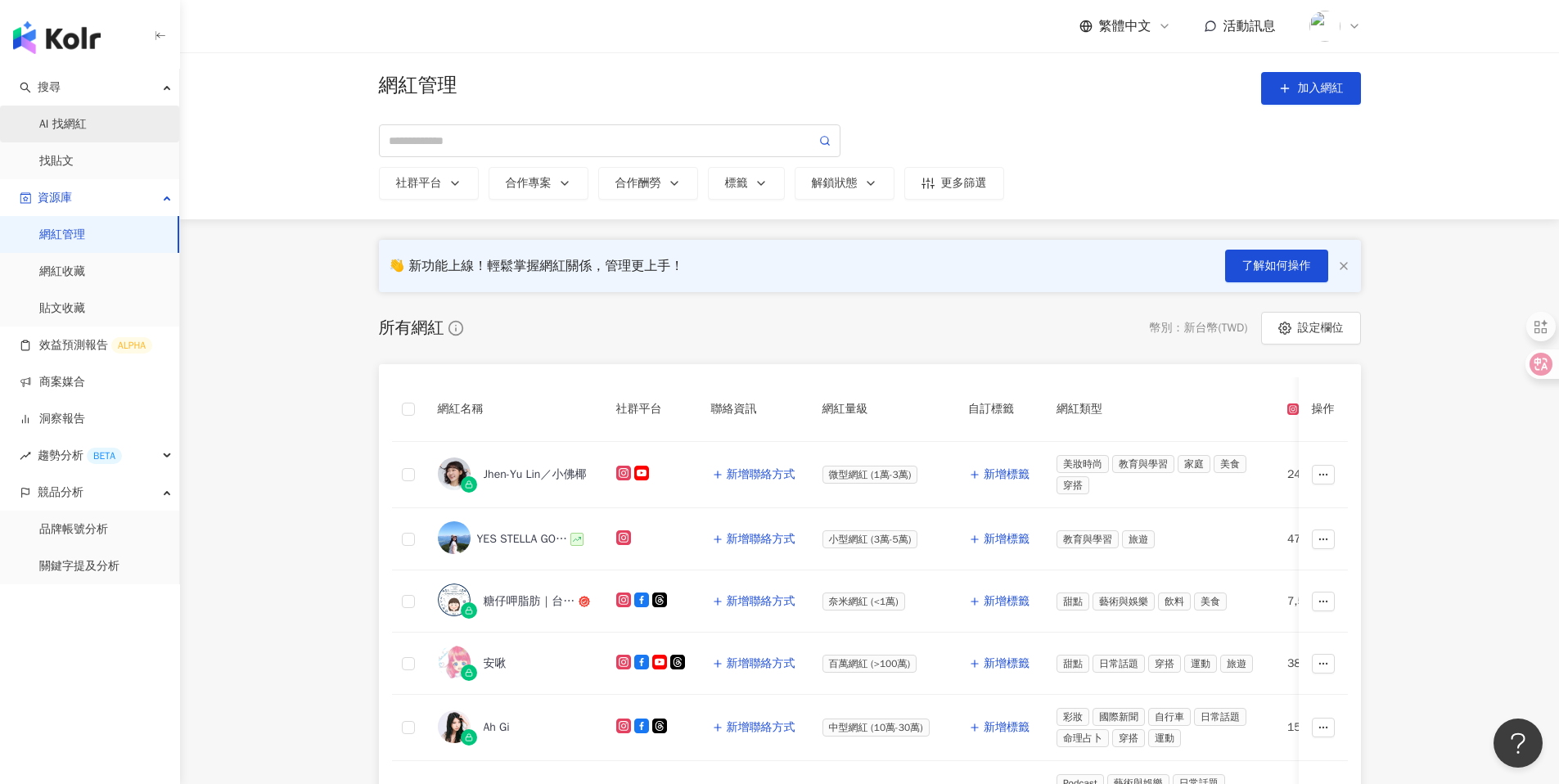click on "AI 找網紅" at bounding box center [63, 124] 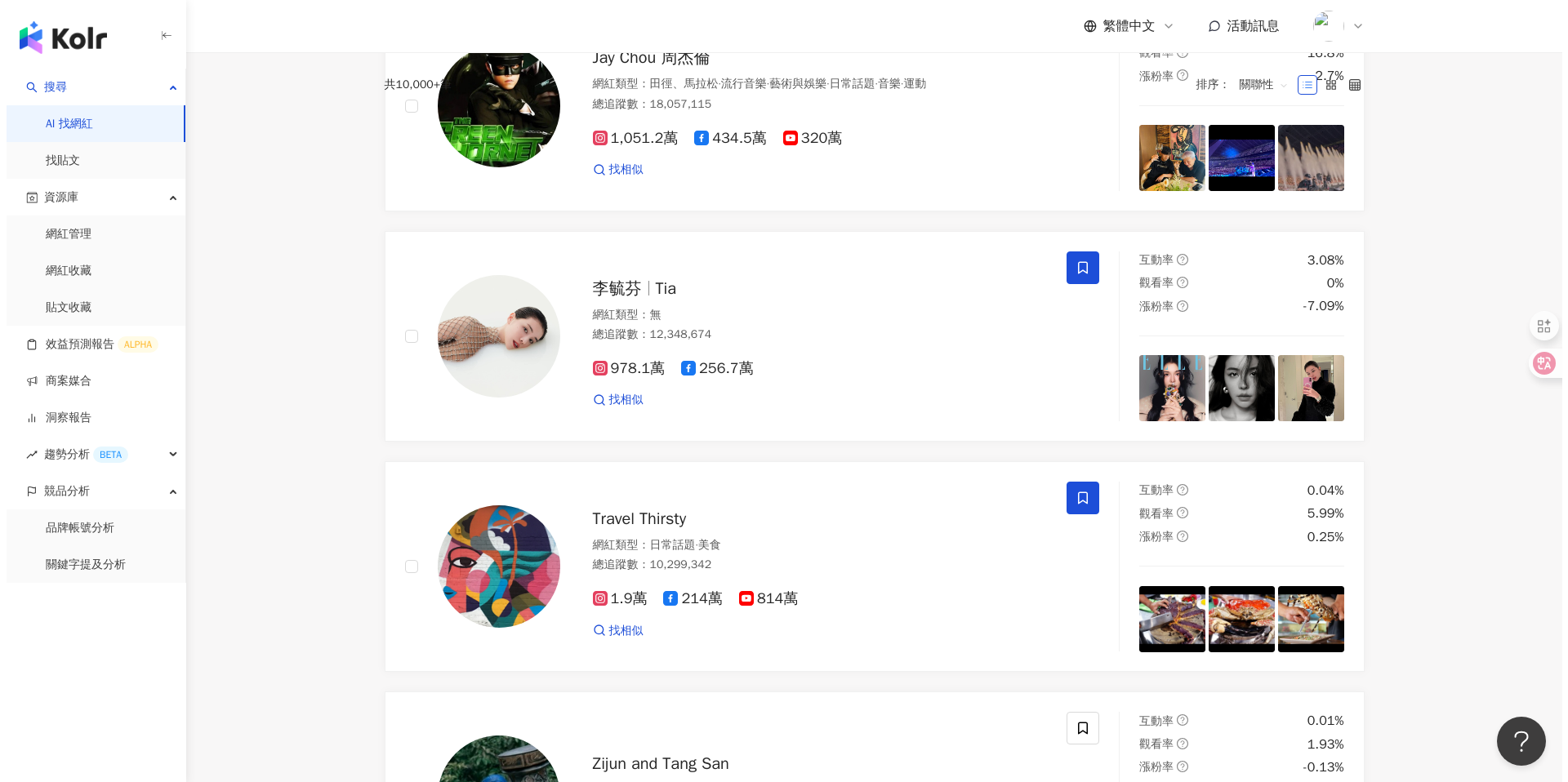 scroll, scrollTop: 0, scrollLeft: 0, axis: both 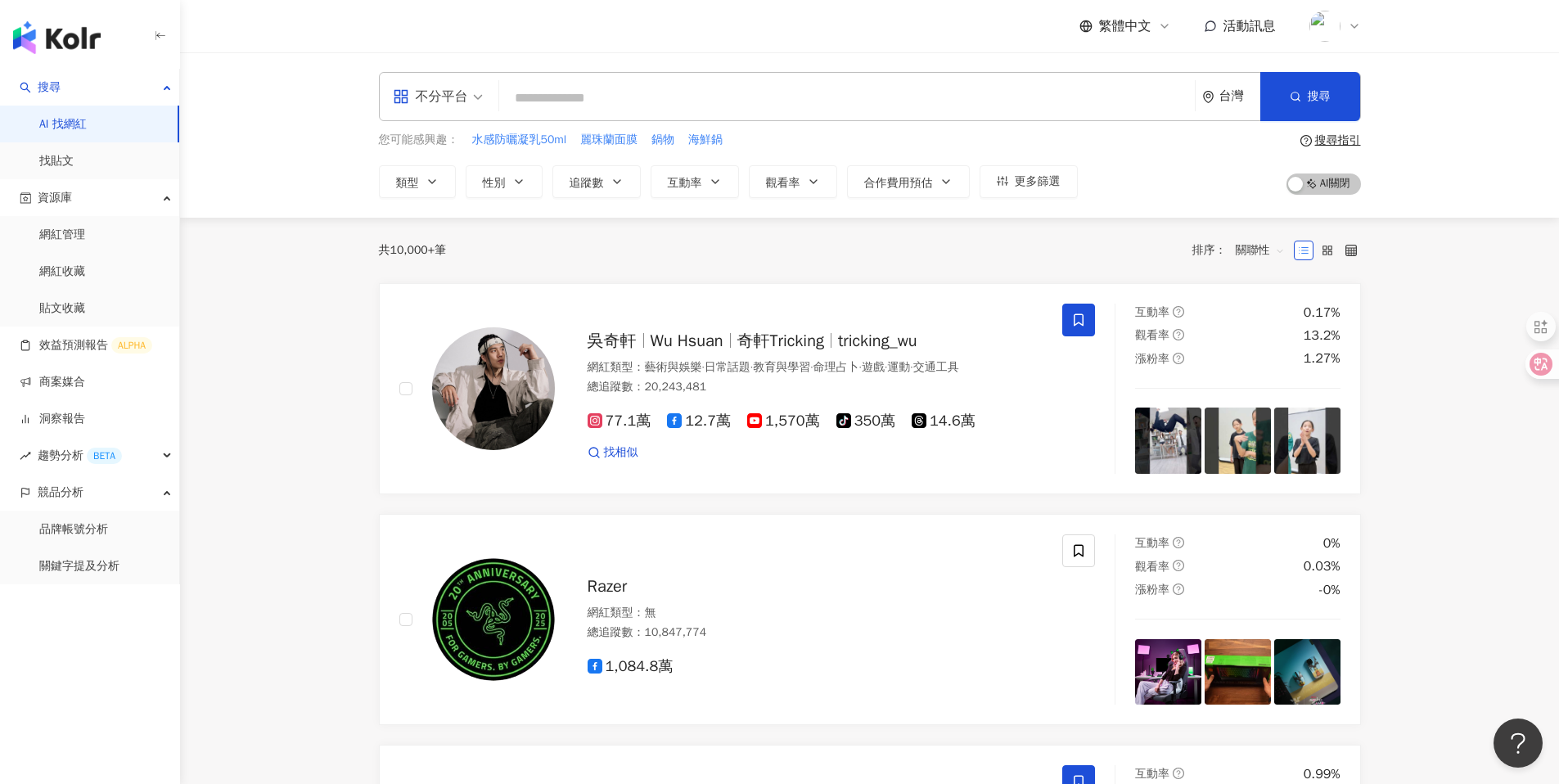 click 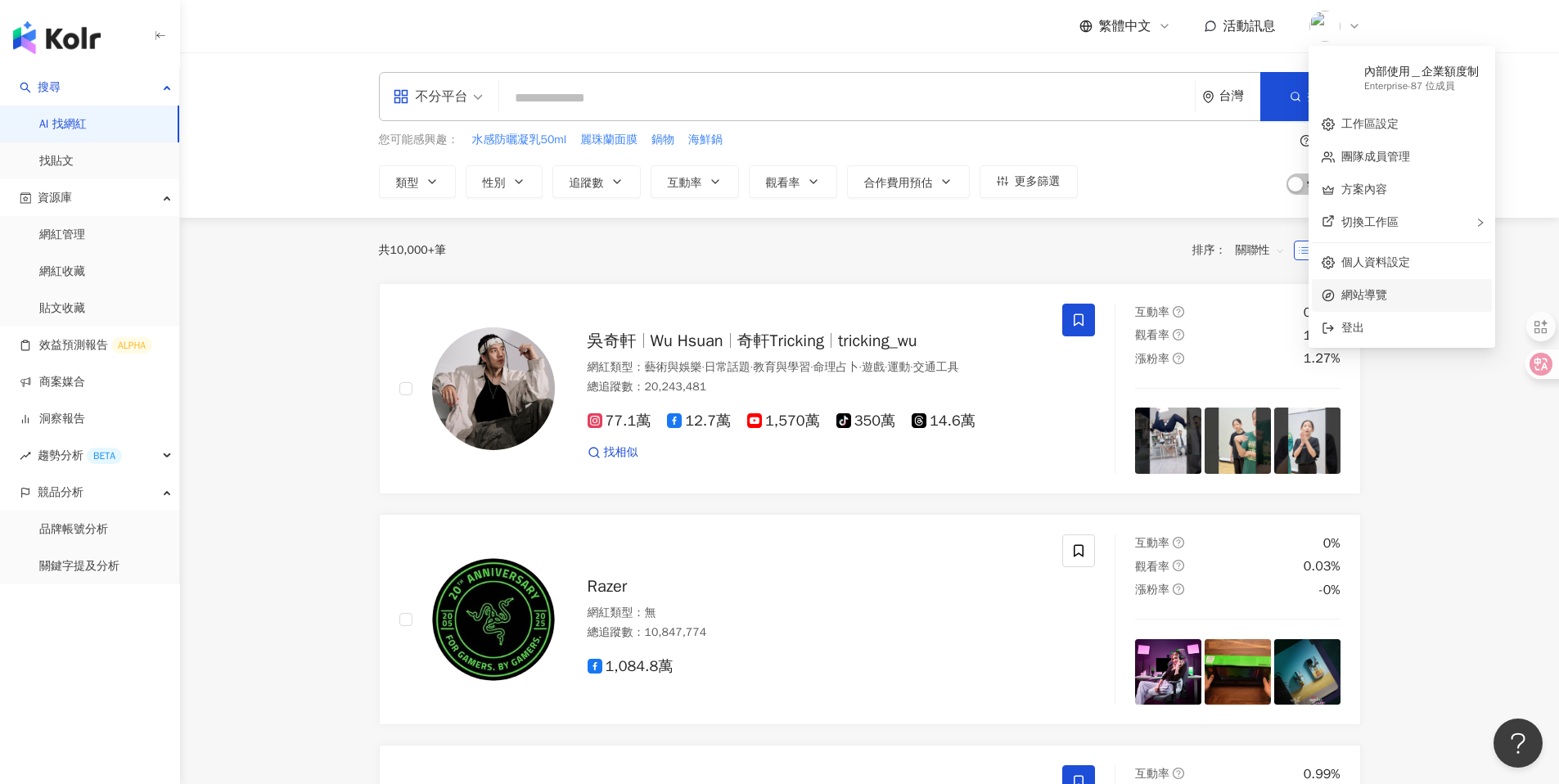 click on "網站導覽" at bounding box center [1412, 295] 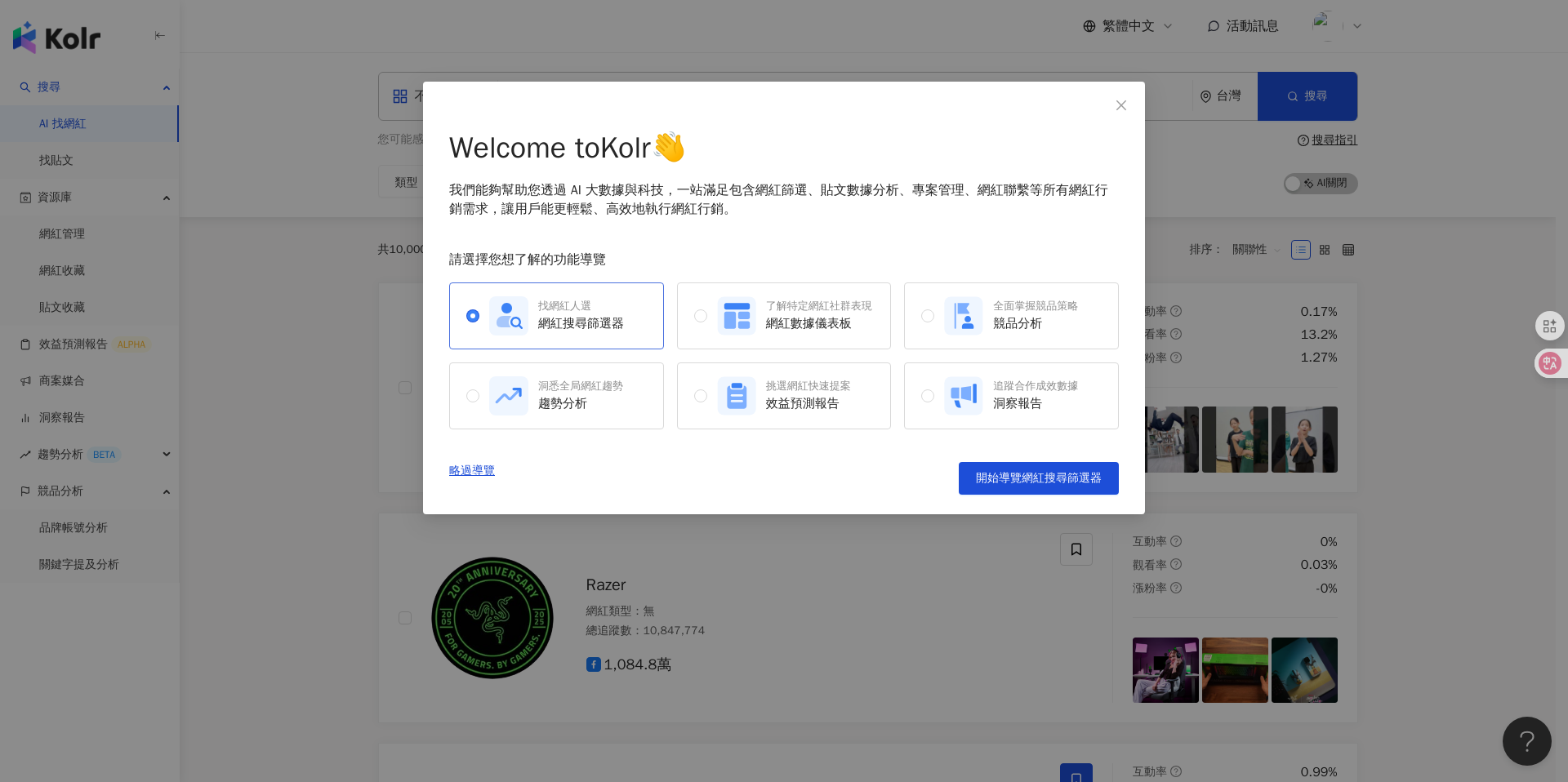click on "找網紅人選" at bounding box center (581, 306) 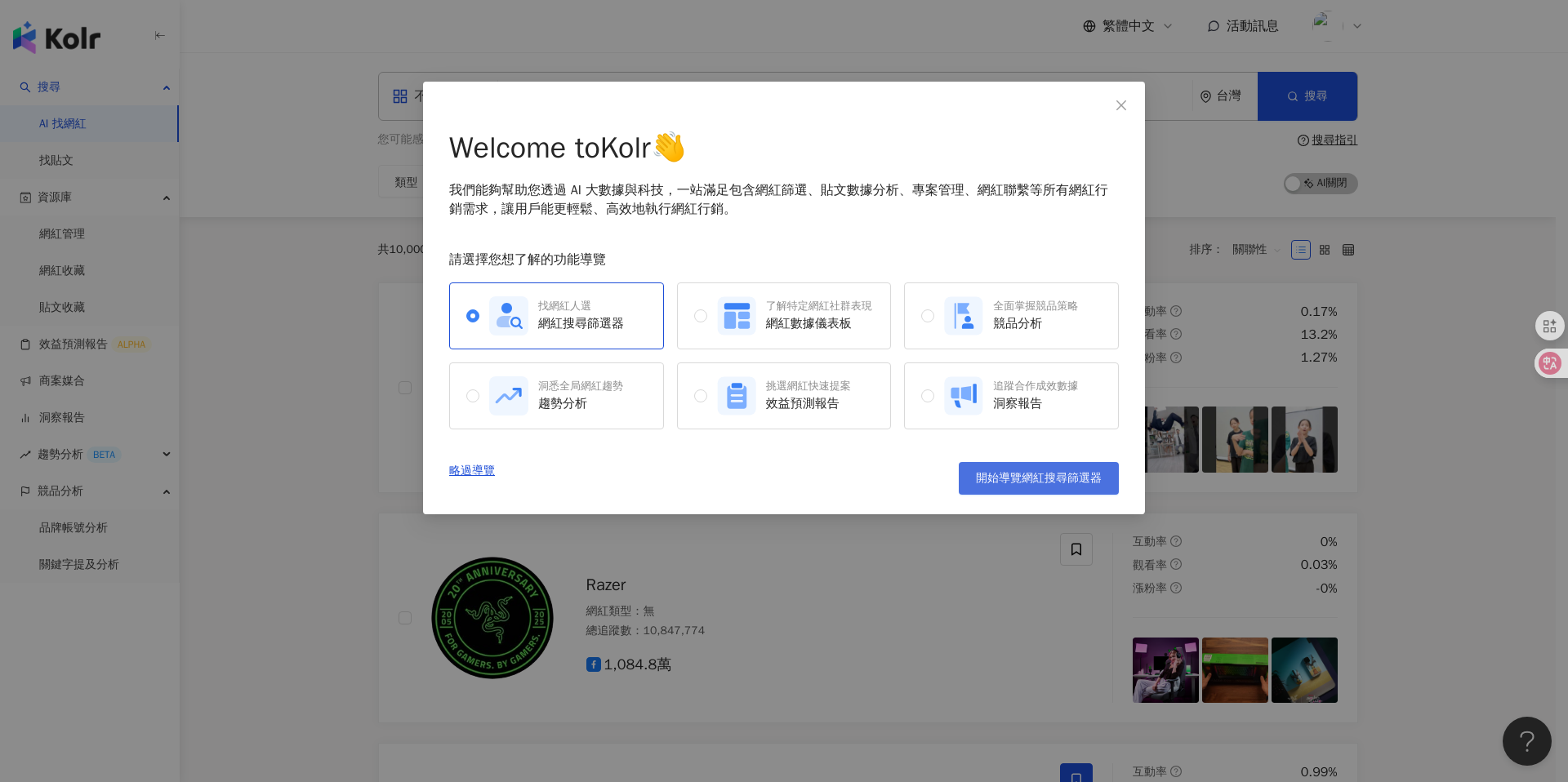 click on "開始導覽網紅搜尋篩選器" at bounding box center [1039, 478] 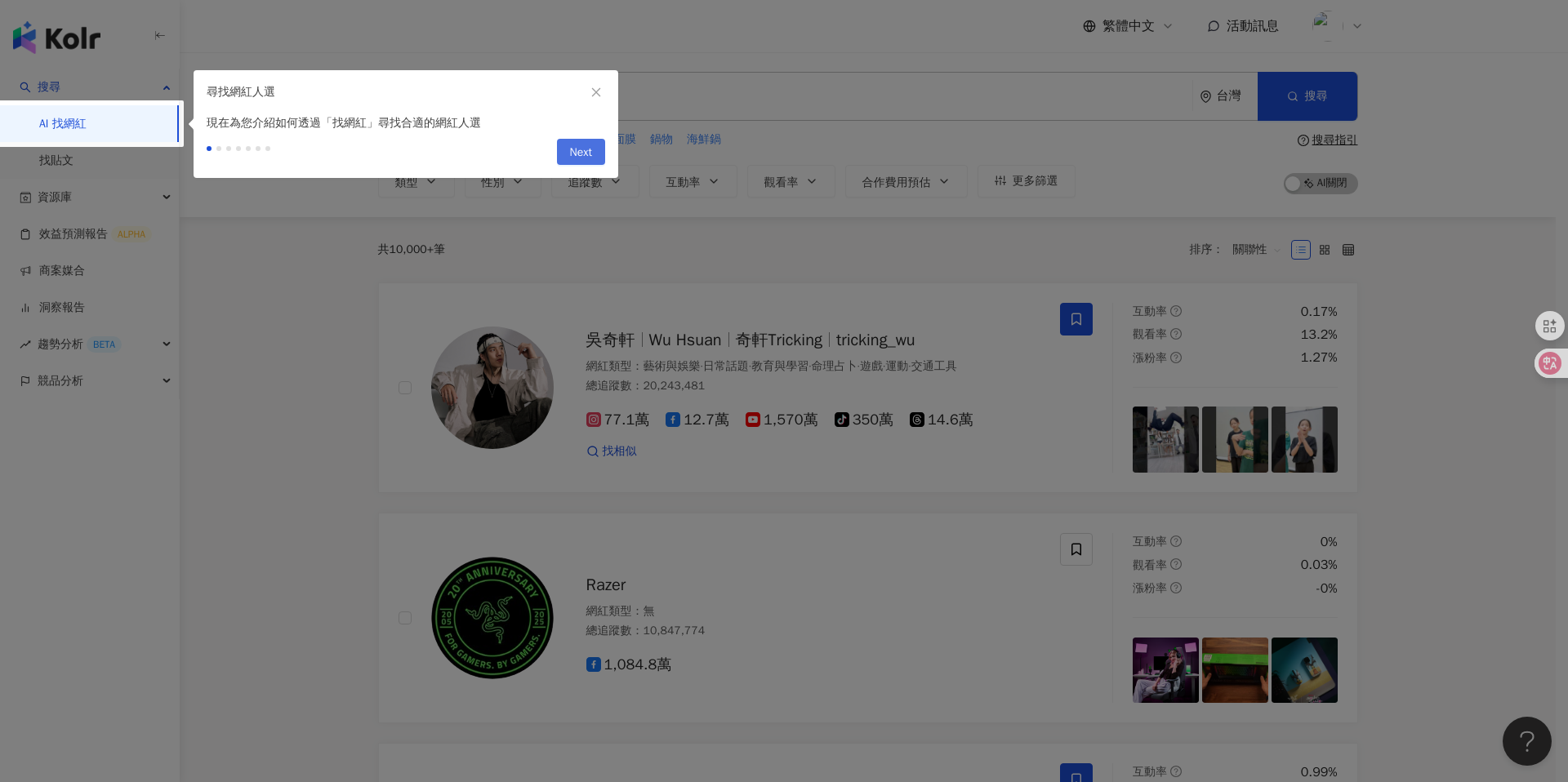 click on "Next" at bounding box center (581, 152) 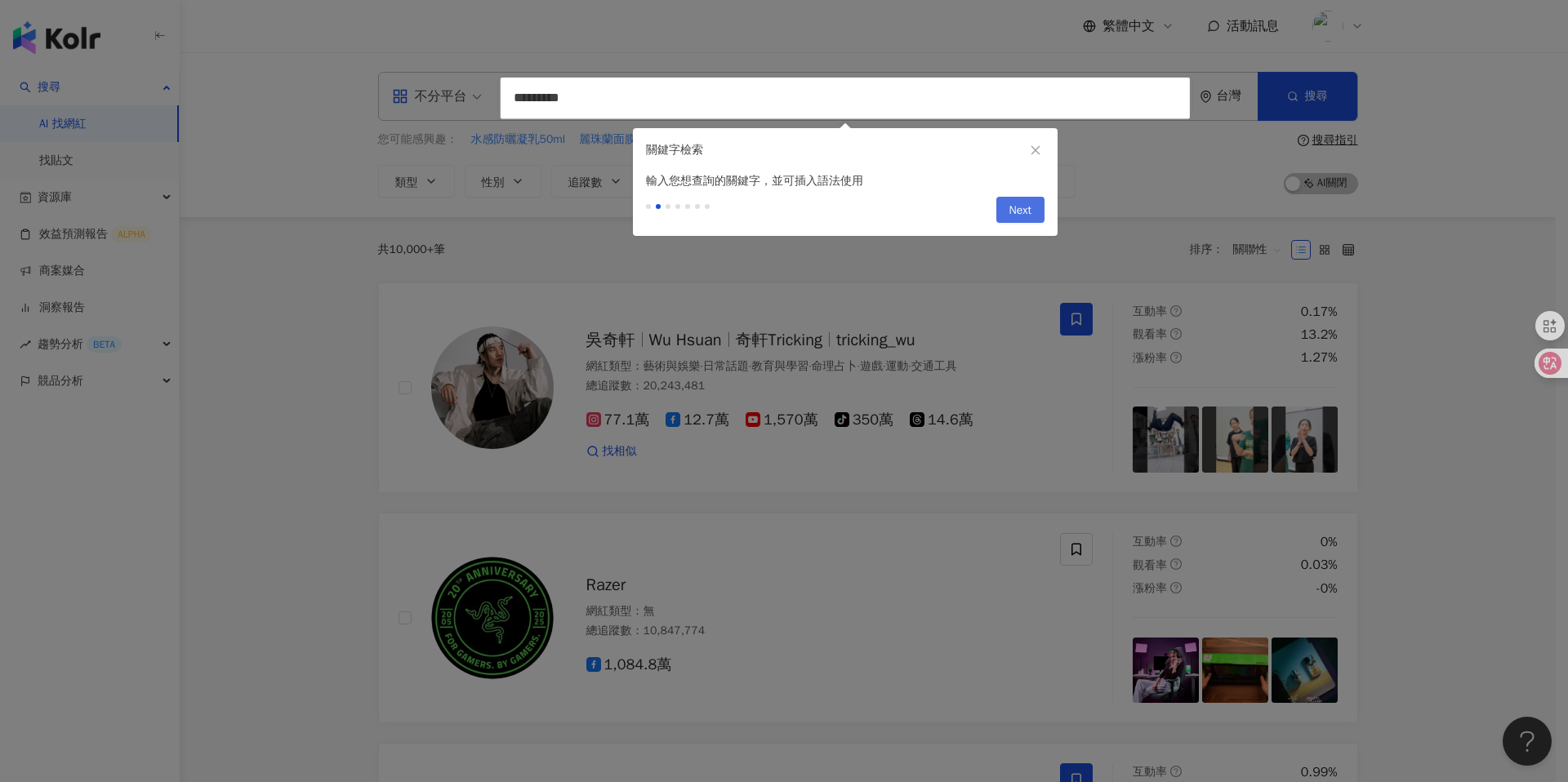 type on "*********" 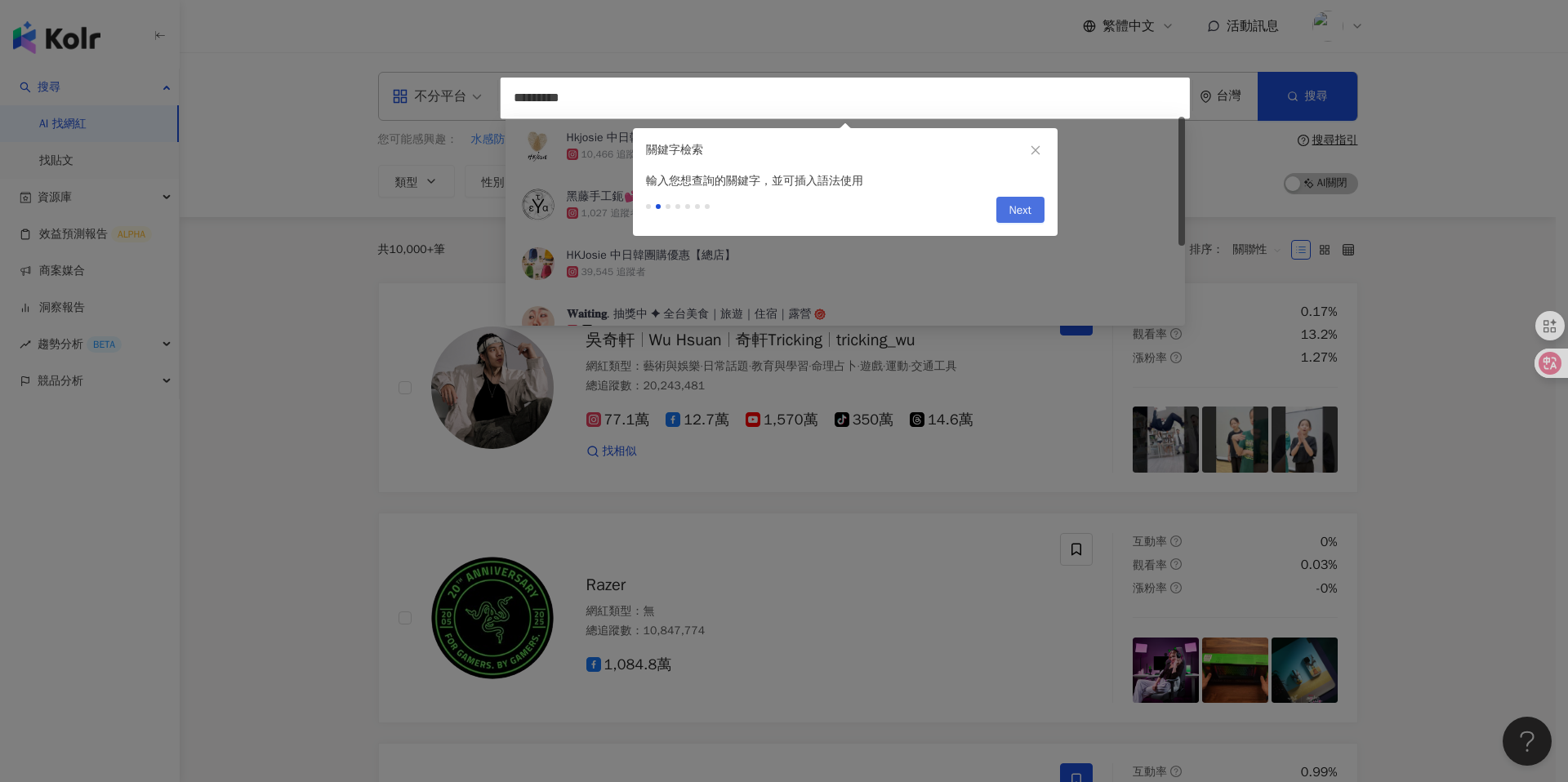 click on "Next" at bounding box center (1020, 211) 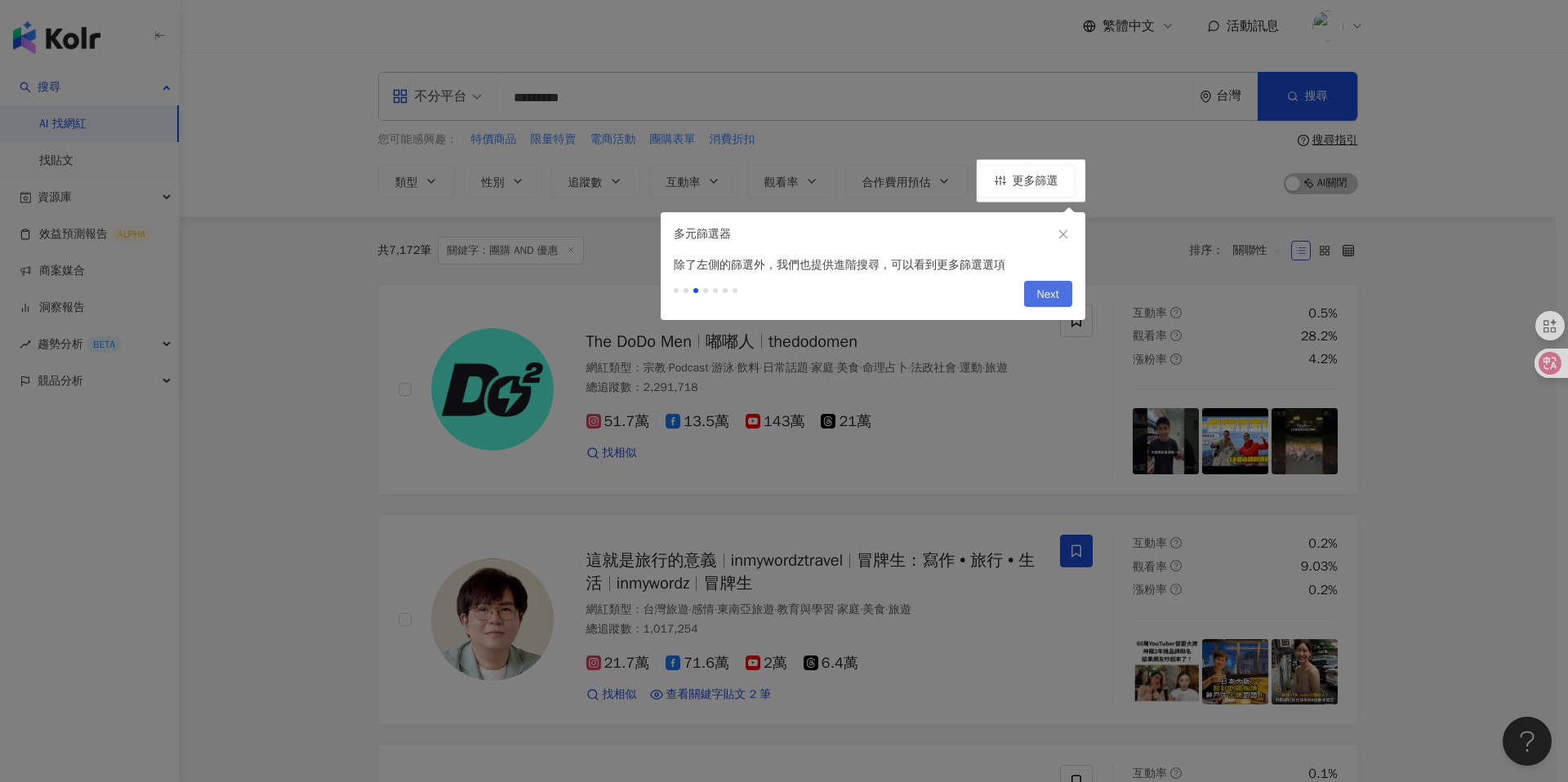 click on "Next" at bounding box center [1048, 295] 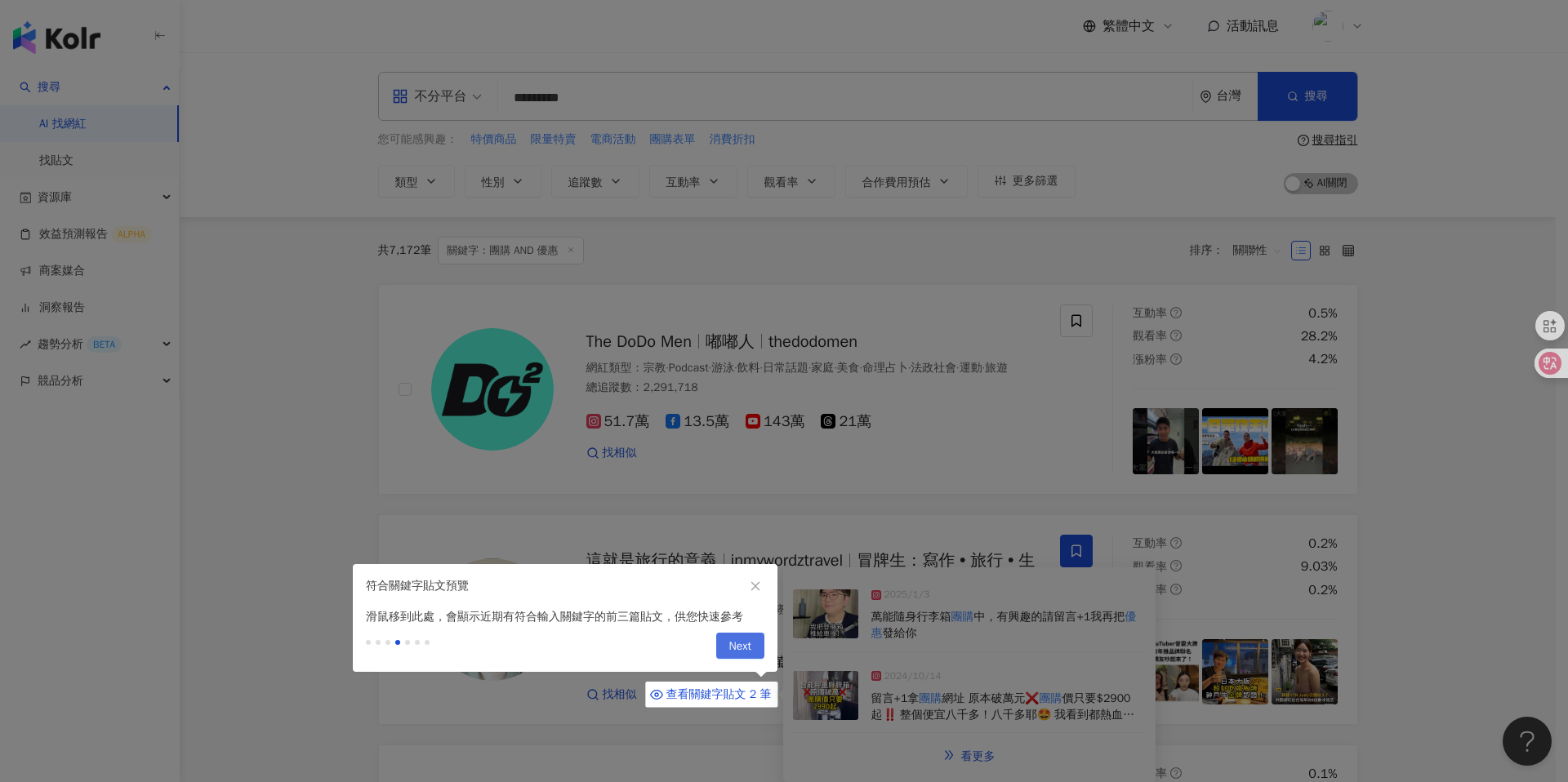 click on "Next" at bounding box center [740, 646] 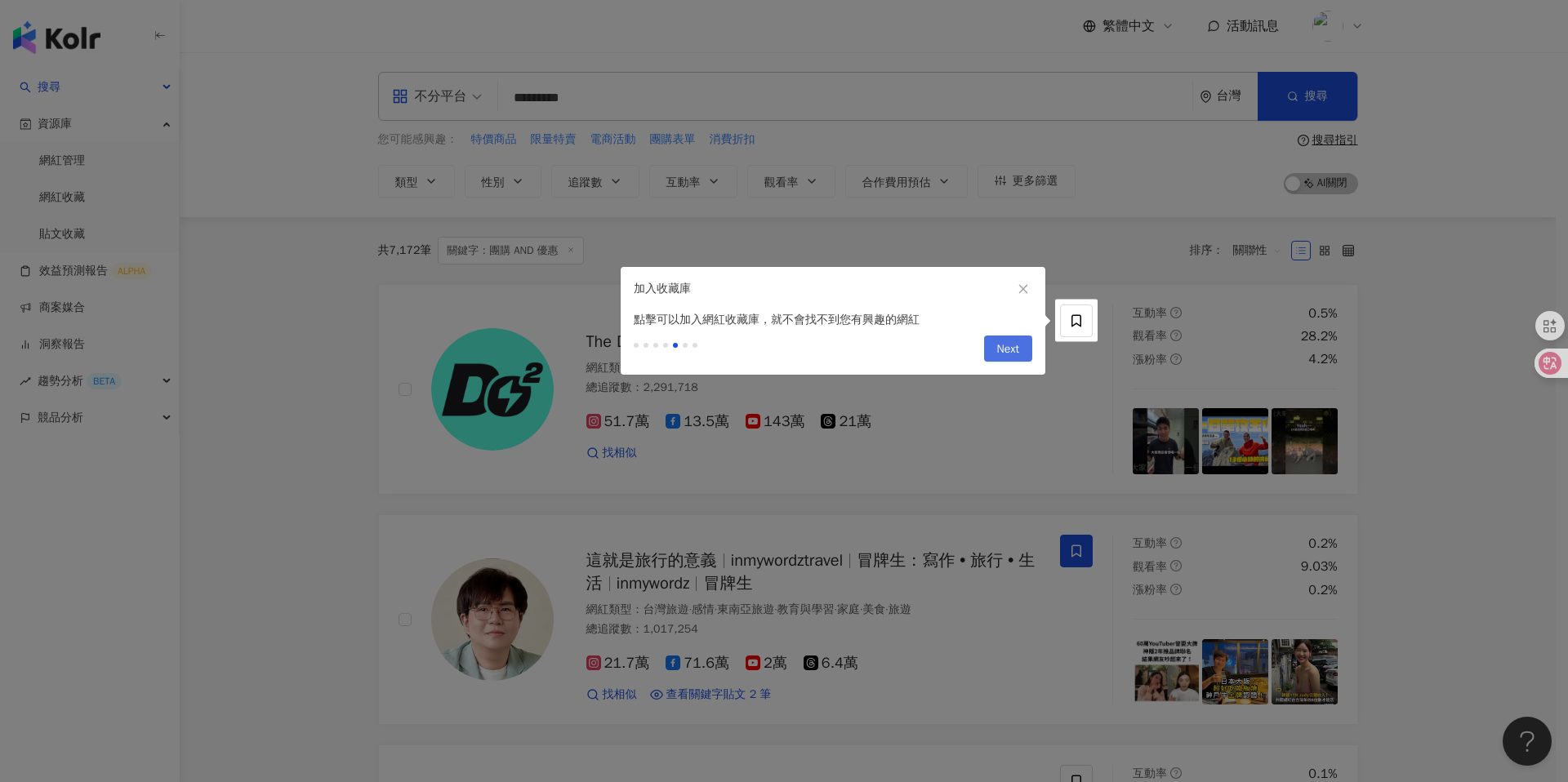 click on "Next" at bounding box center [1008, 349] 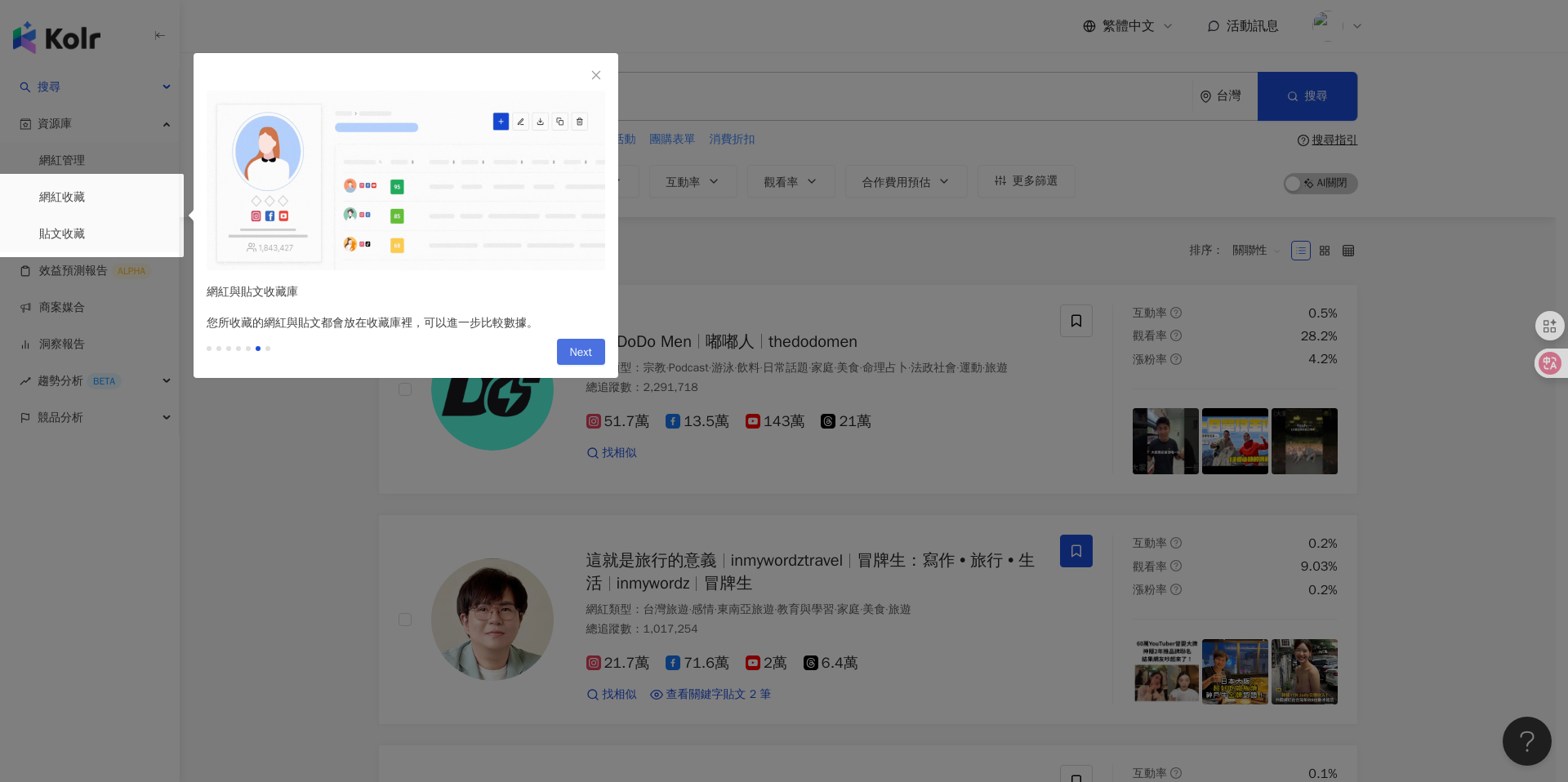 click on "Next" at bounding box center (581, 353) 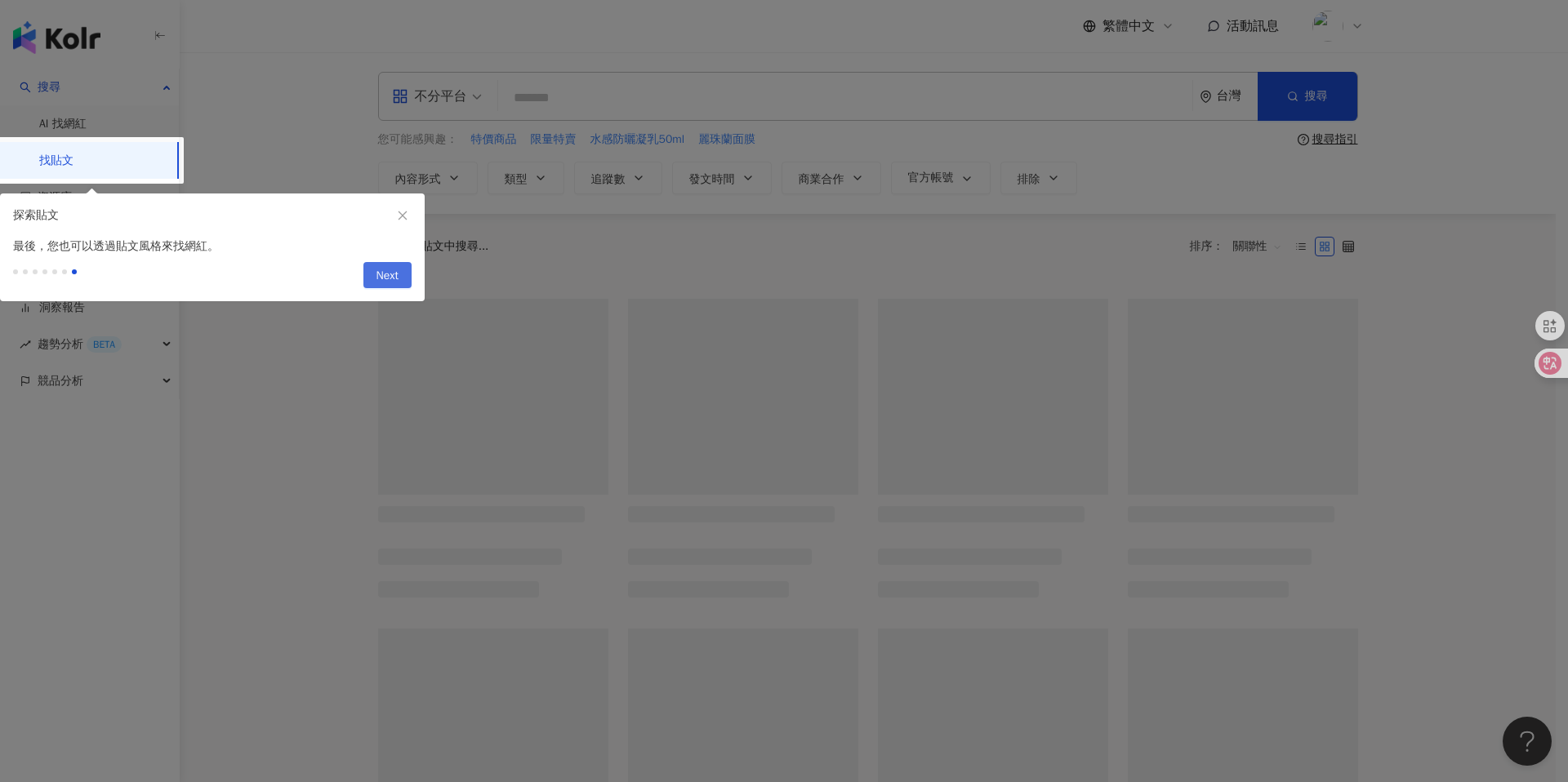 click on "Next" at bounding box center [387, 276] 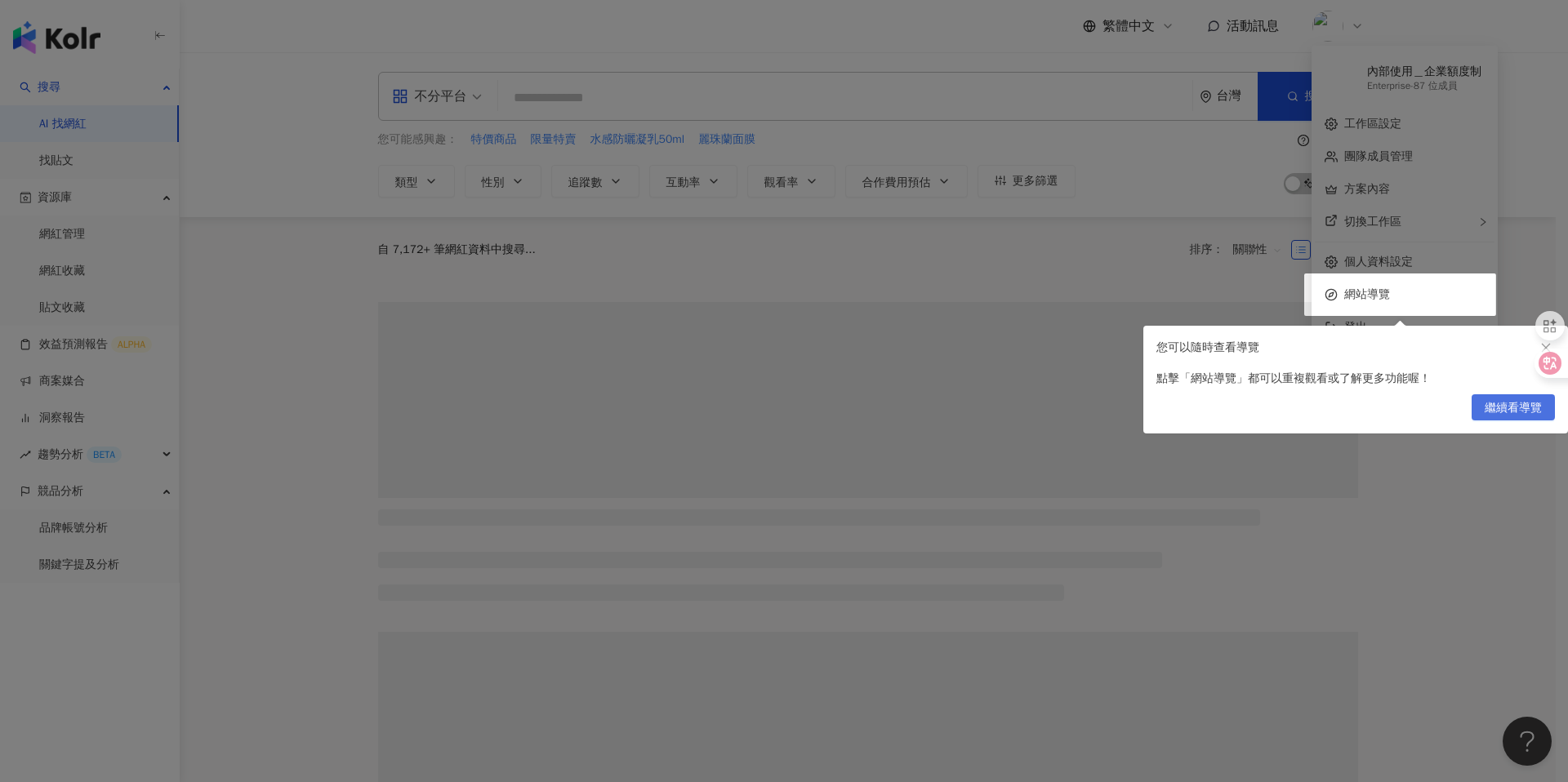 click on "繼續看導覽" at bounding box center [1513, 408] 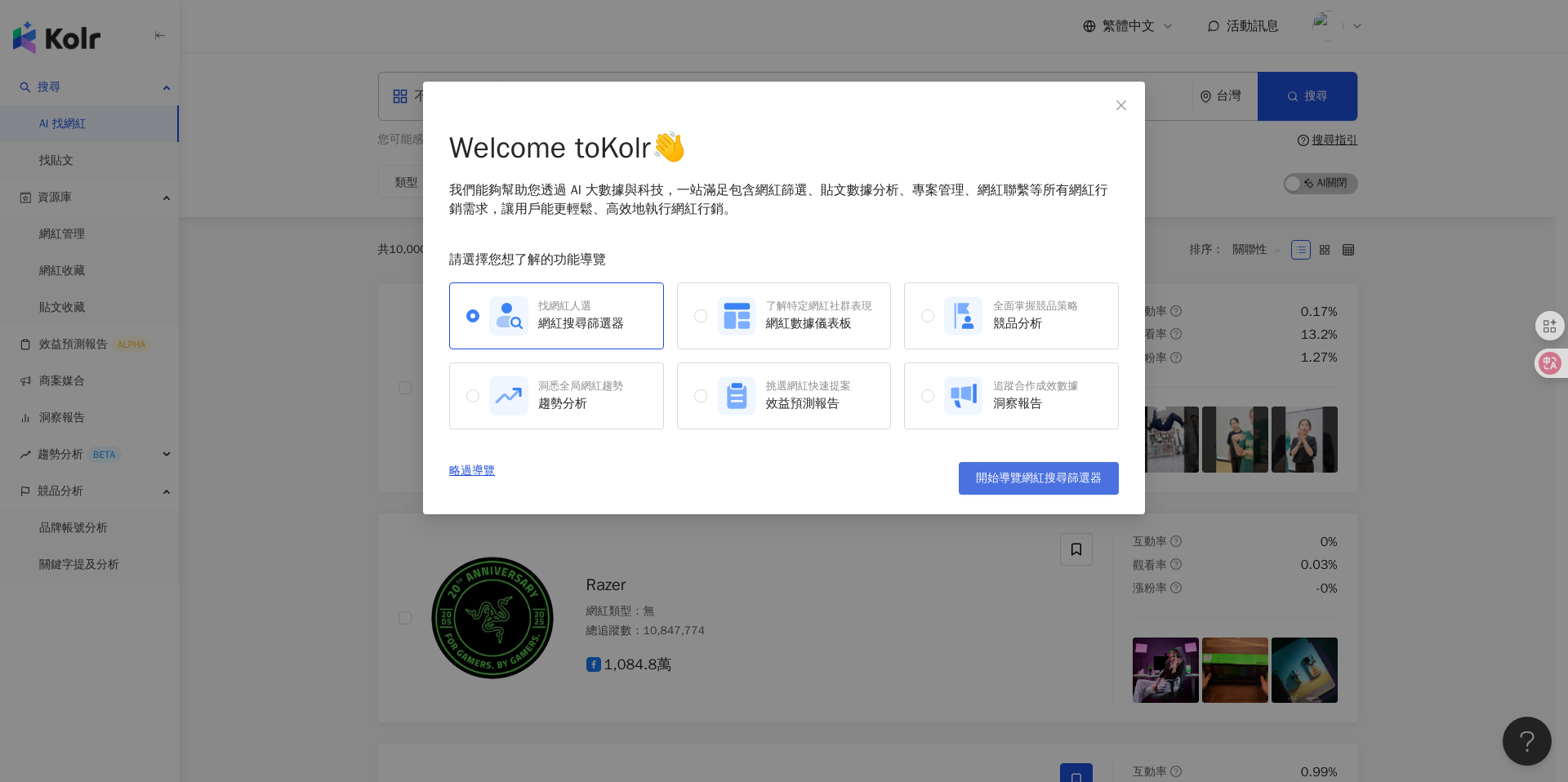 click on "開始導覽網紅搜尋篩選器" at bounding box center [1039, 478] 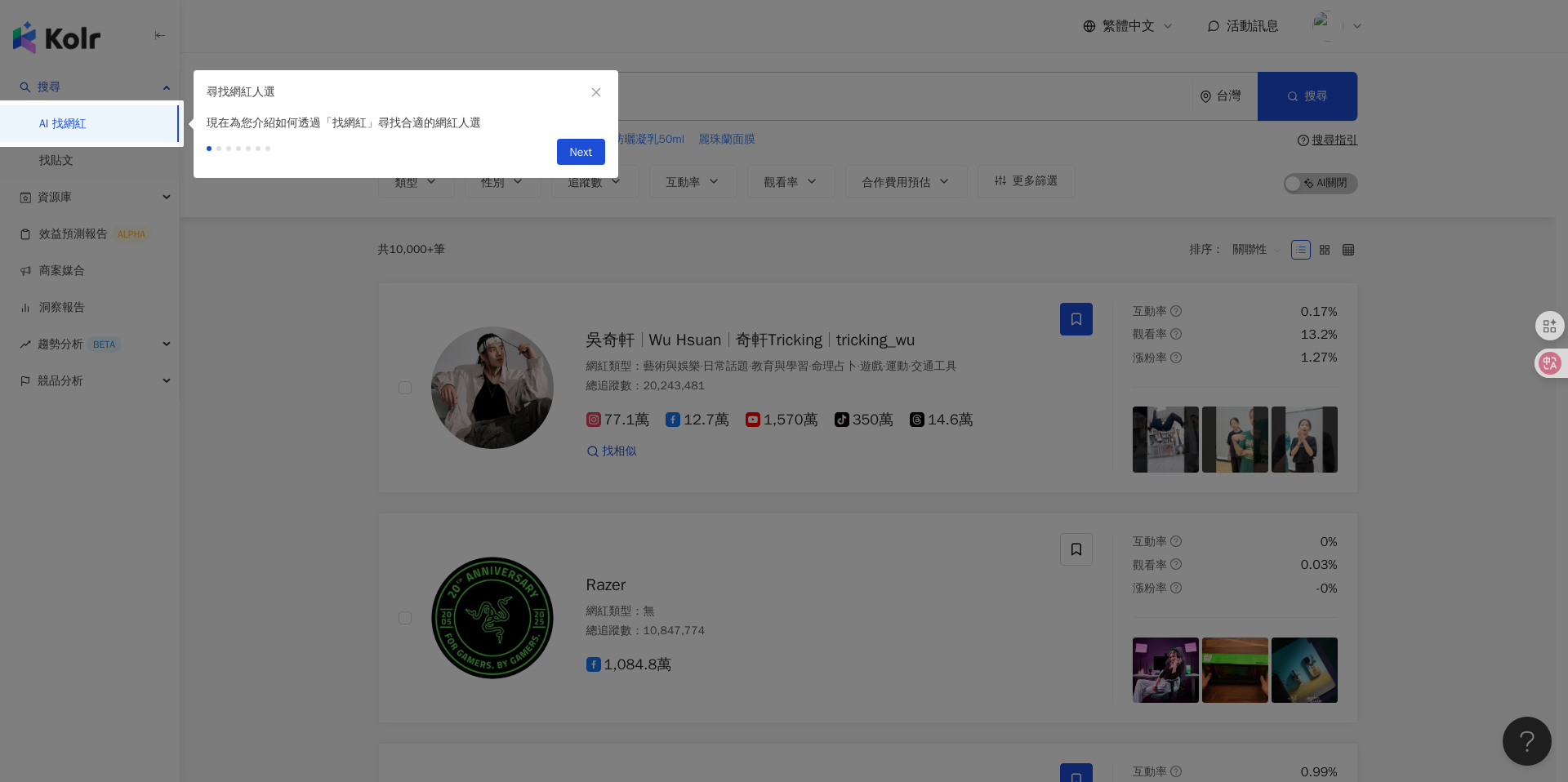 click on "Next" at bounding box center (577, 152) 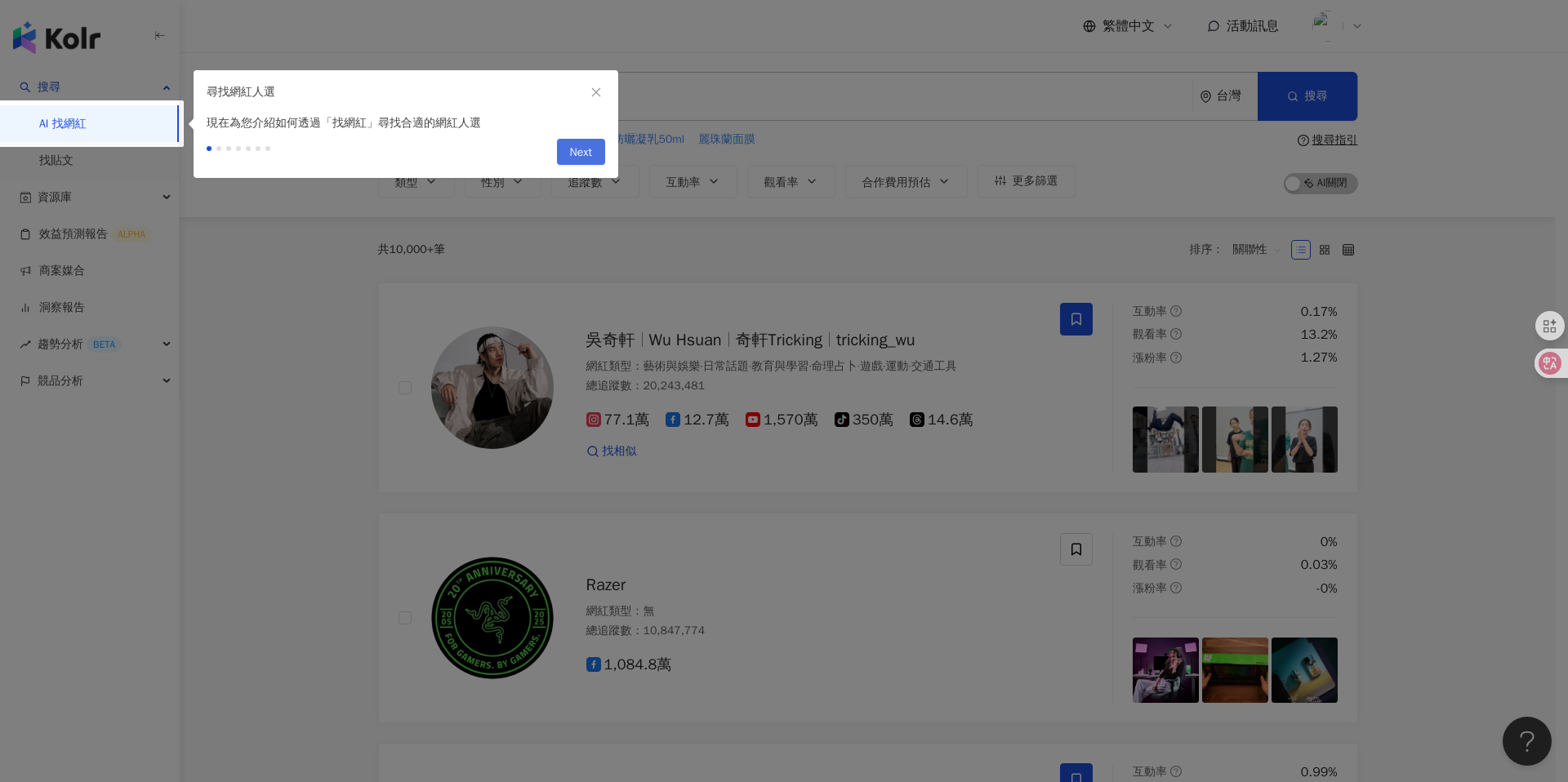 click on "Next" at bounding box center [581, 152] 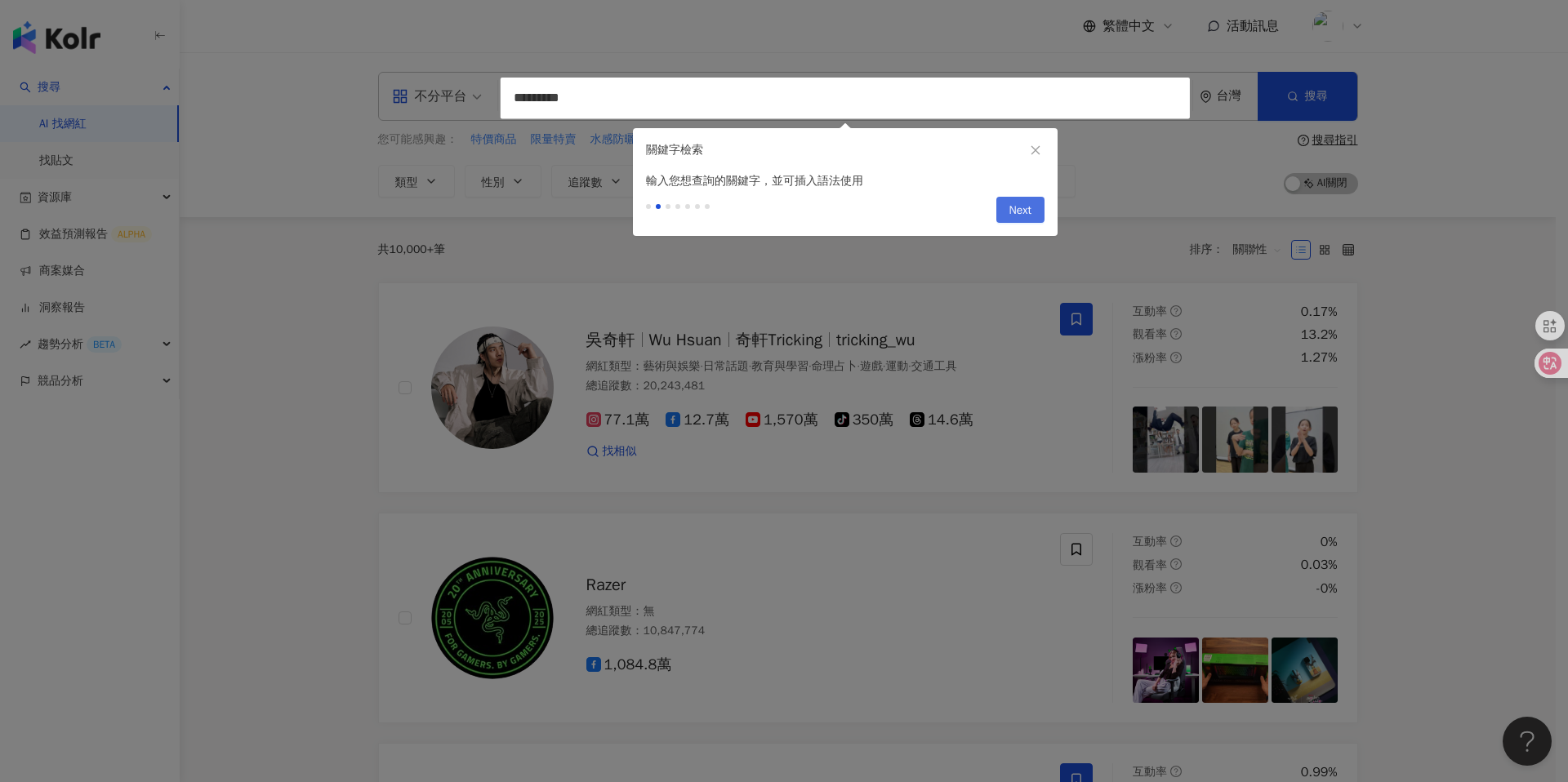 click on "Next" at bounding box center [1020, 211] 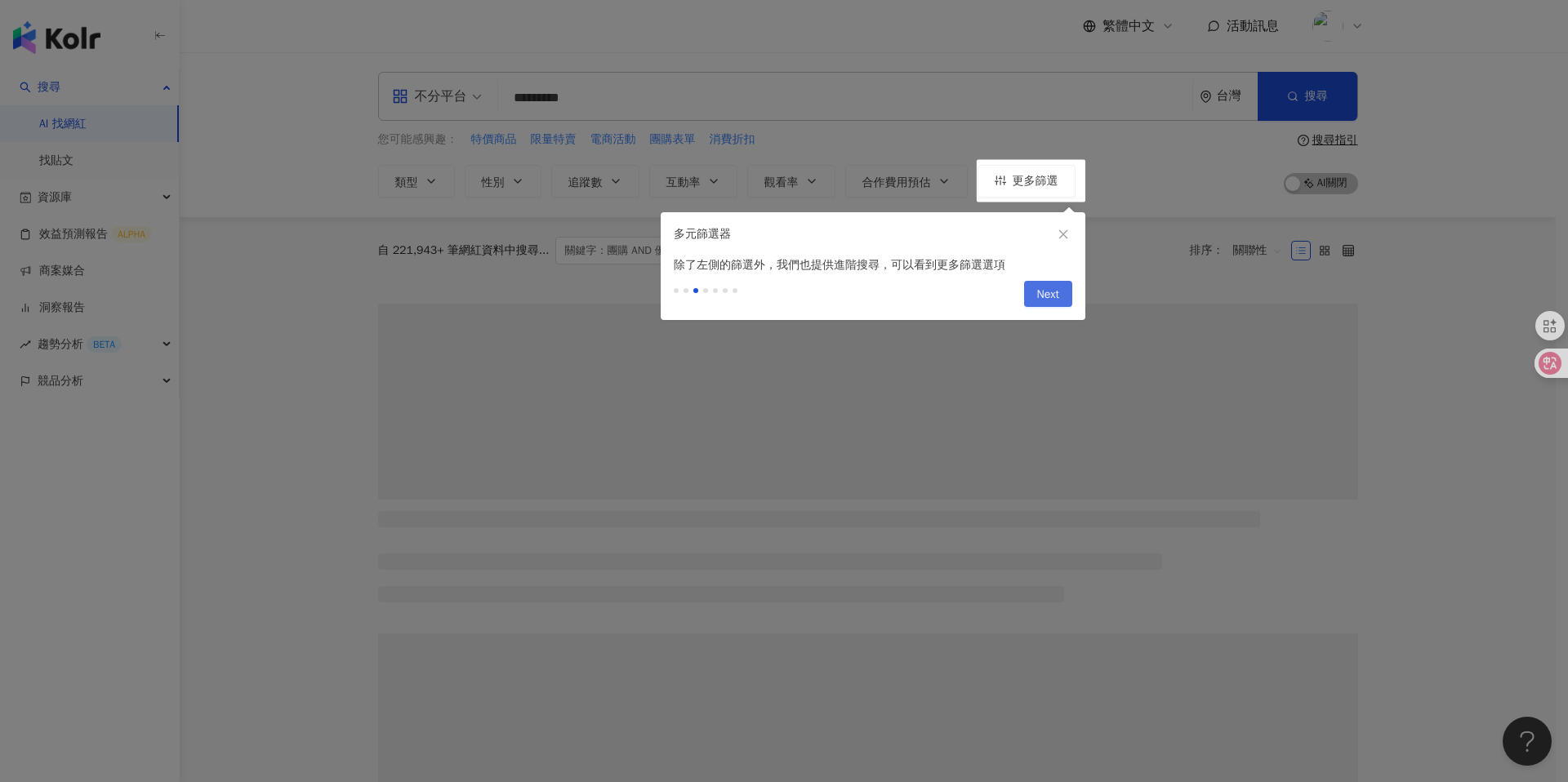 click on "Next" at bounding box center (1048, 295) 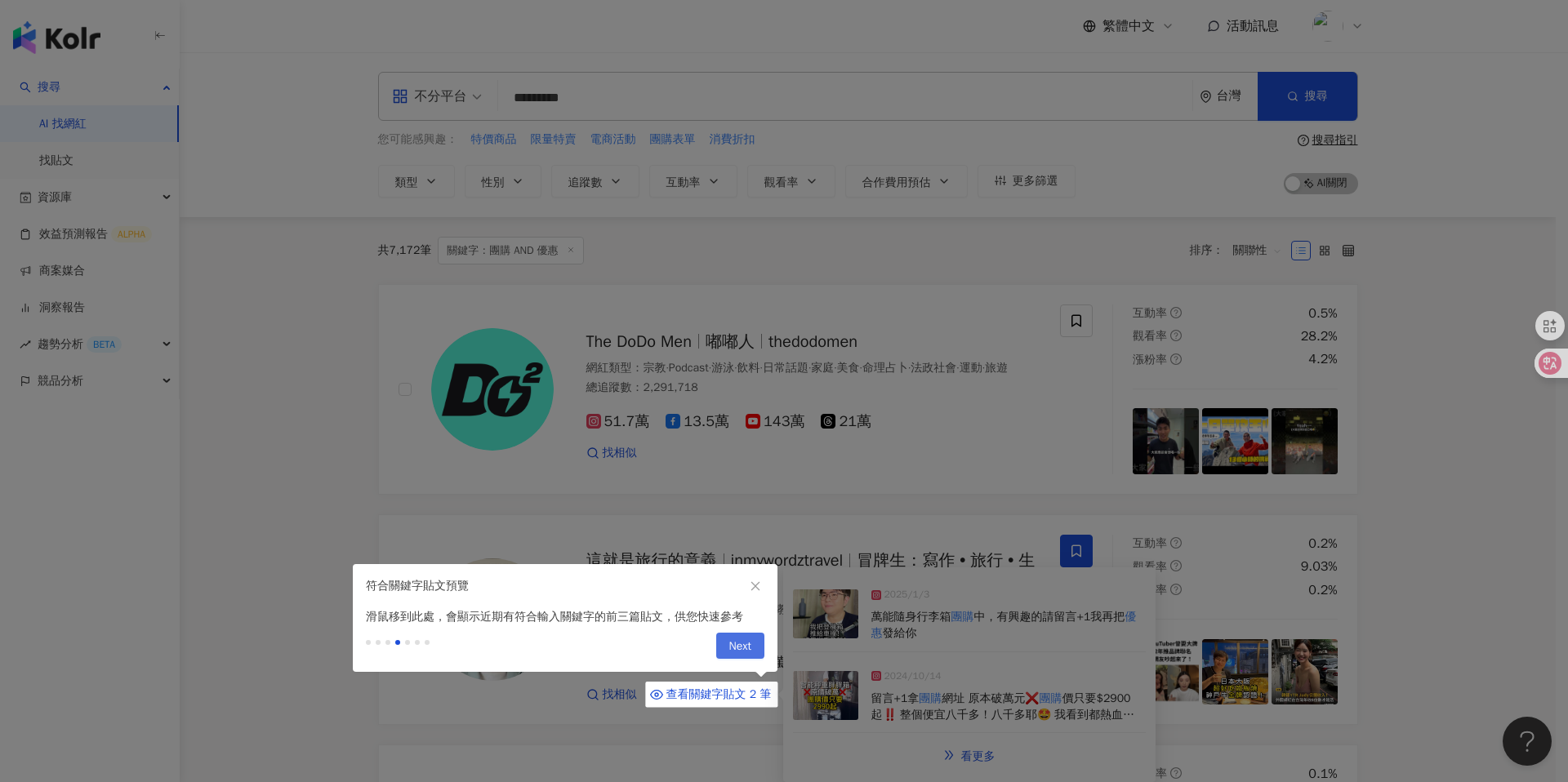 click on "Next" at bounding box center (740, 646) 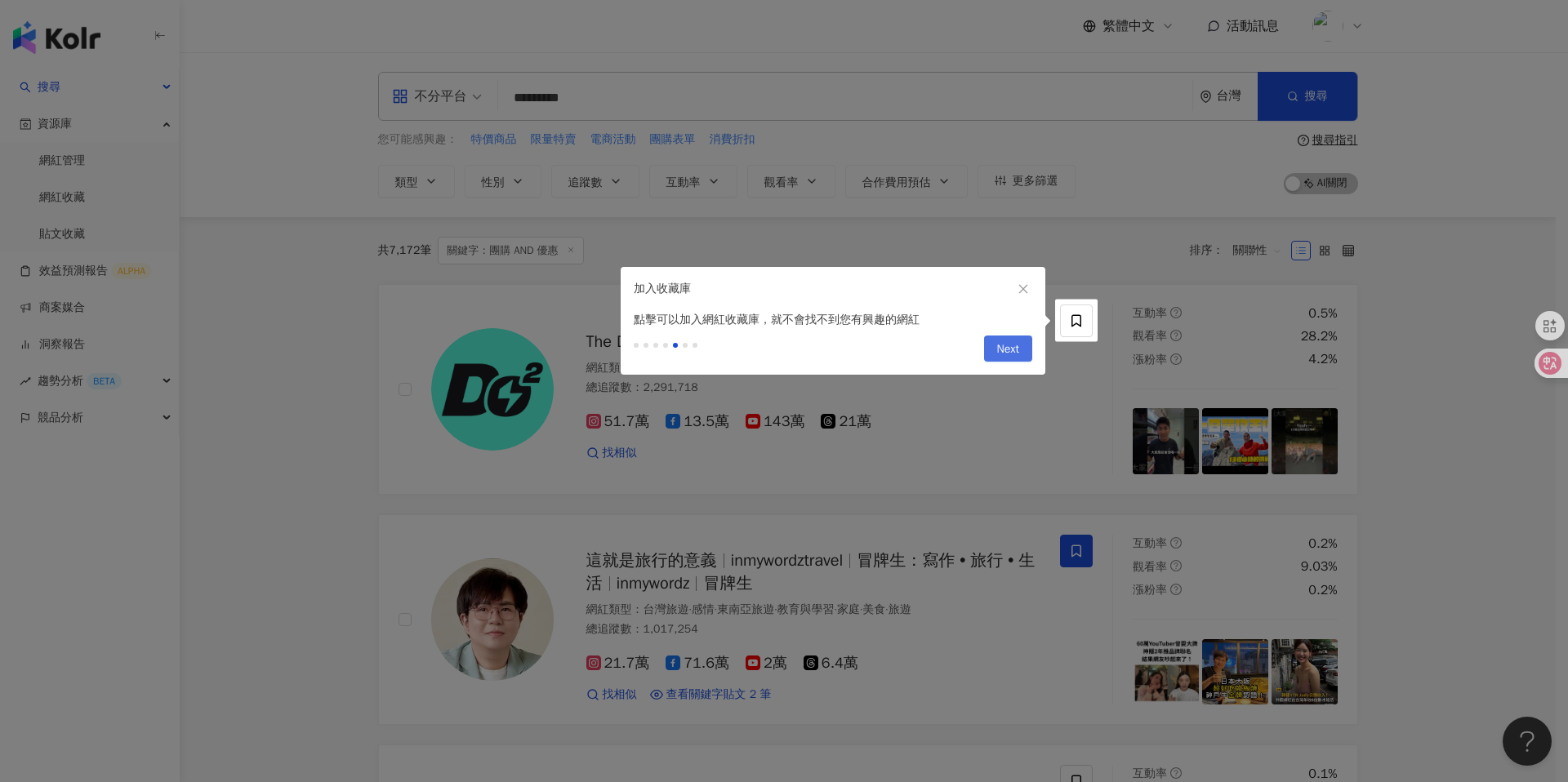 click on "Next" at bounding box center (1008, 349) 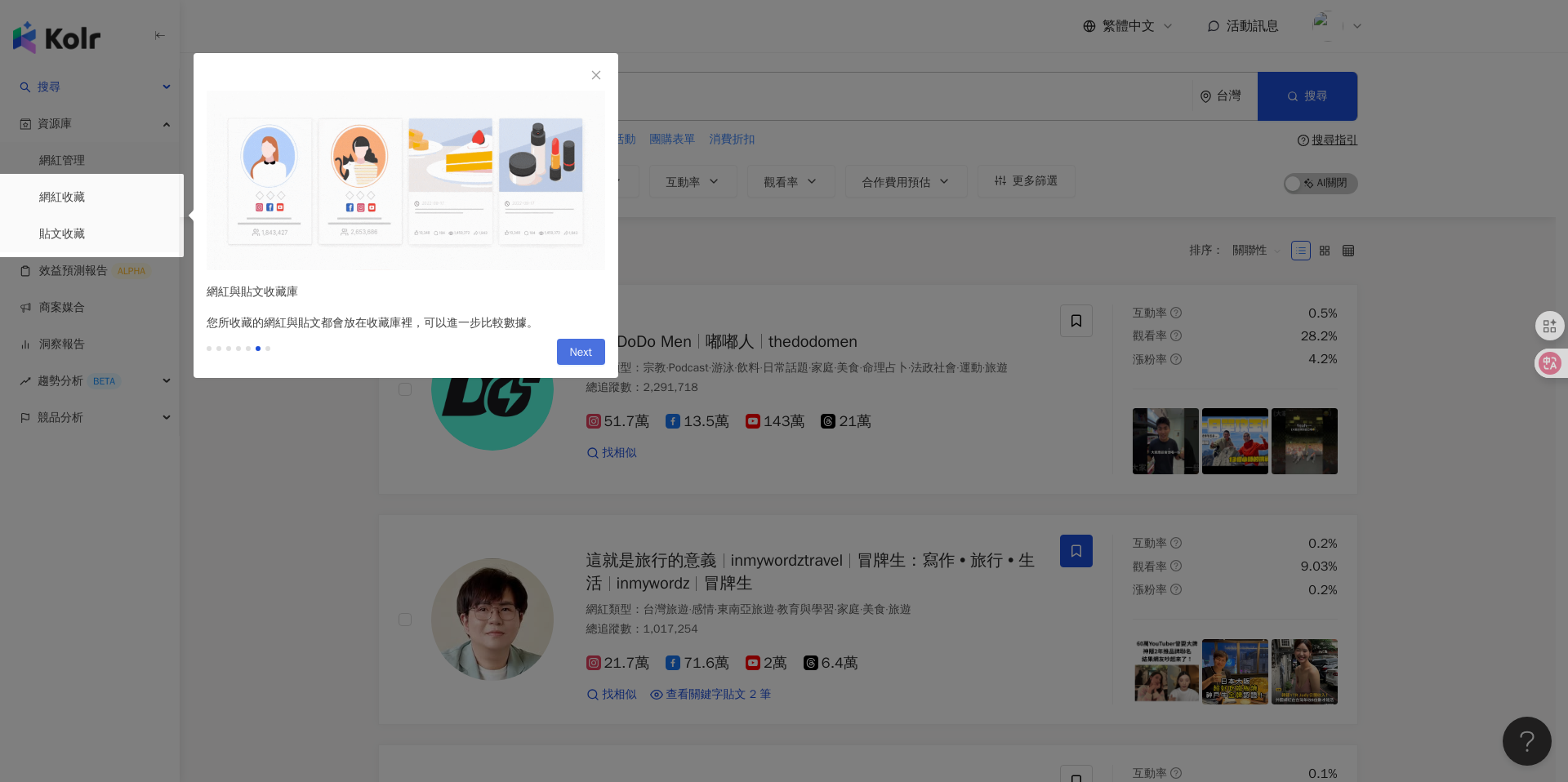 click on "Next" at bounding box center [581, 353] 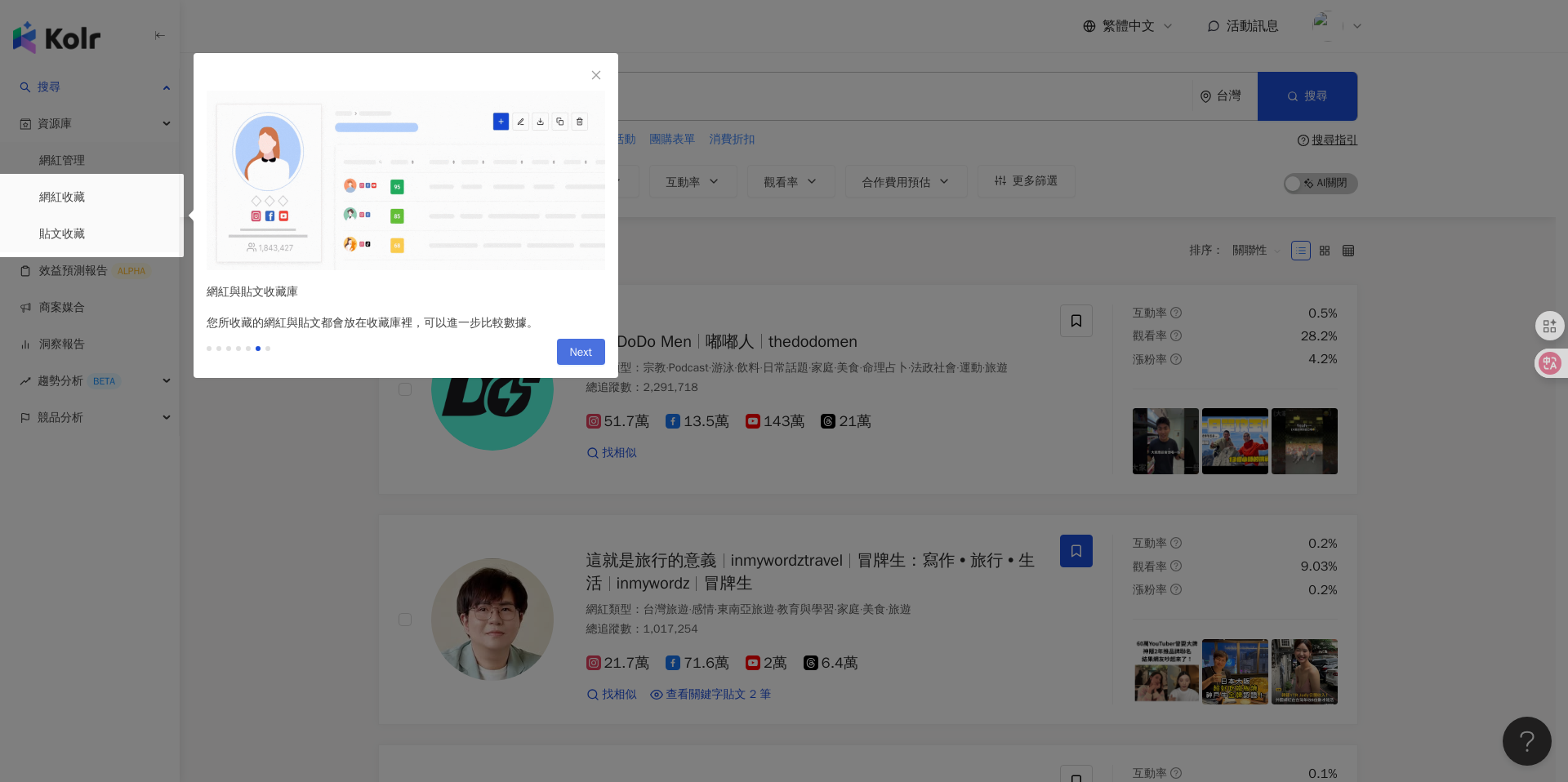 type 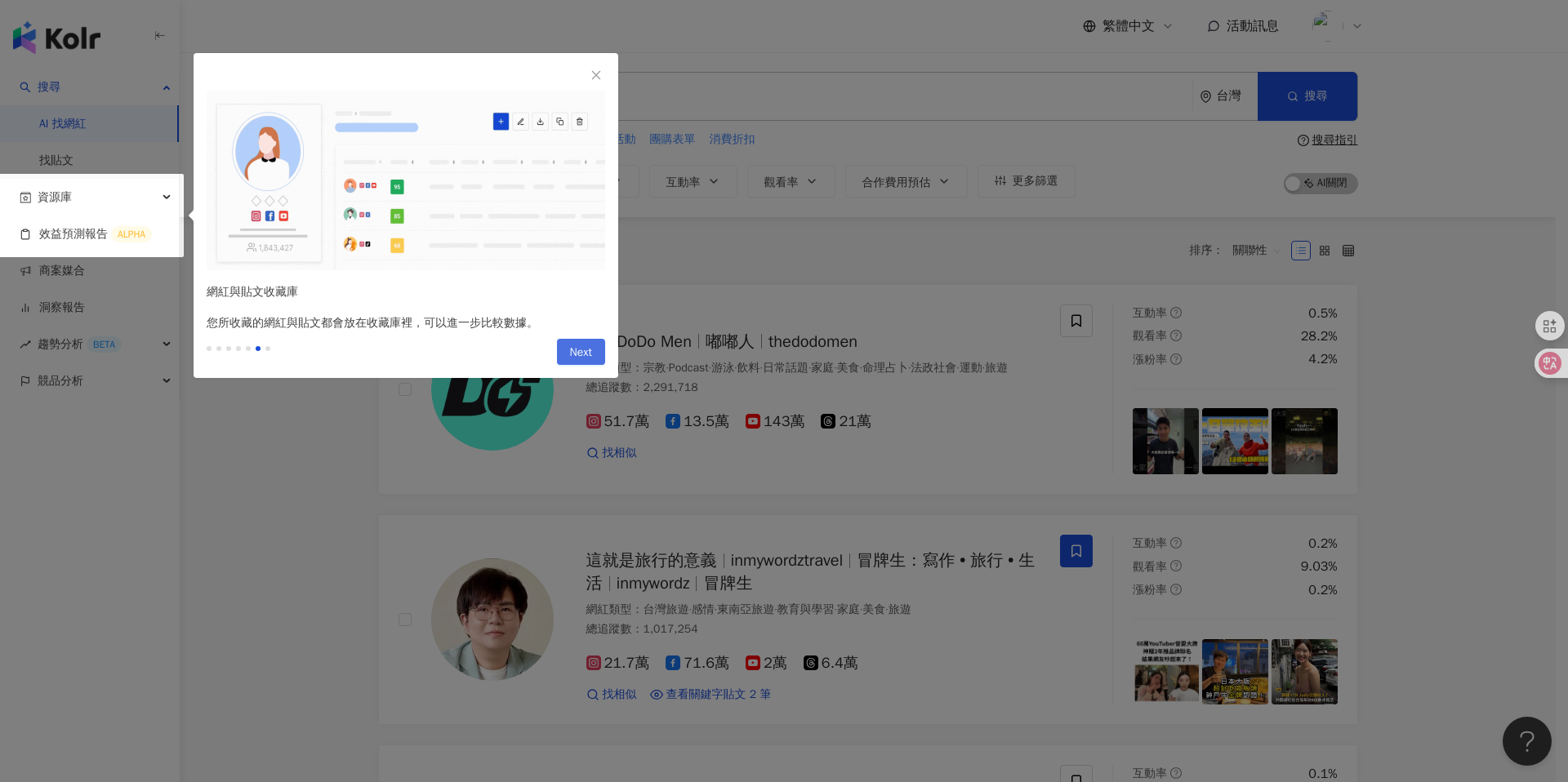 click on "Next" at bounding box center [581, 353] 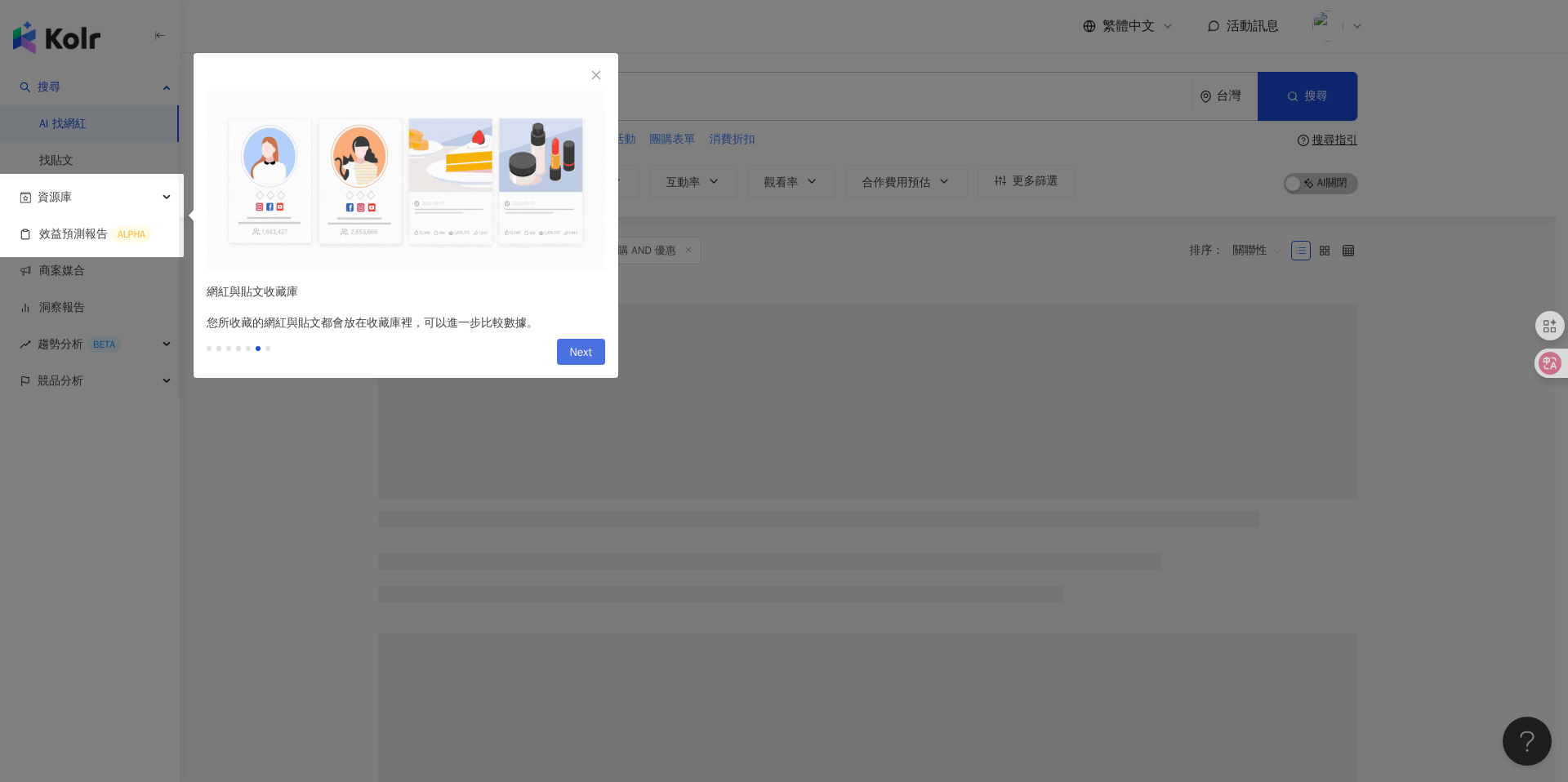 click on "Next" at bounding box center [581, 353] 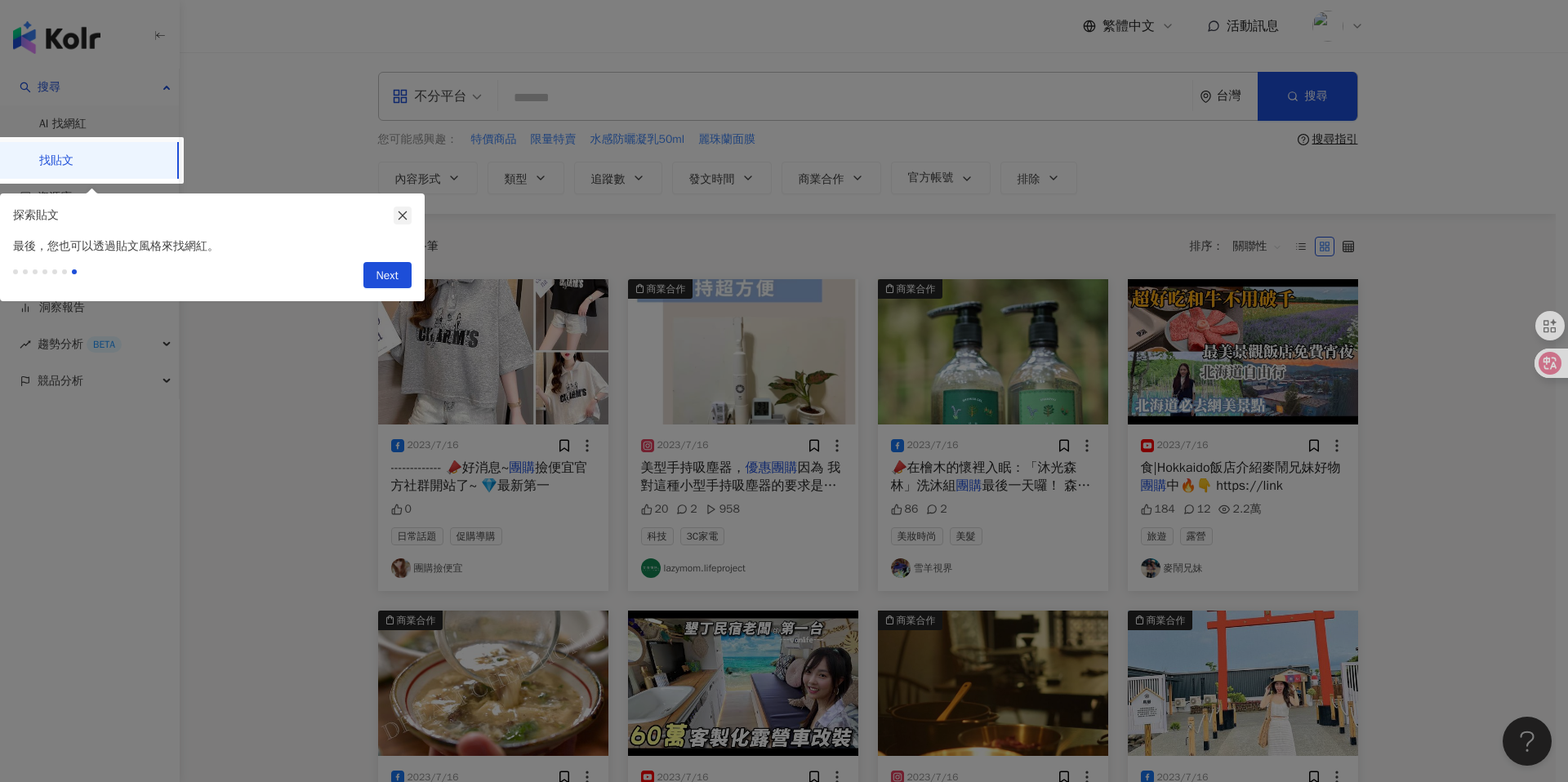 click 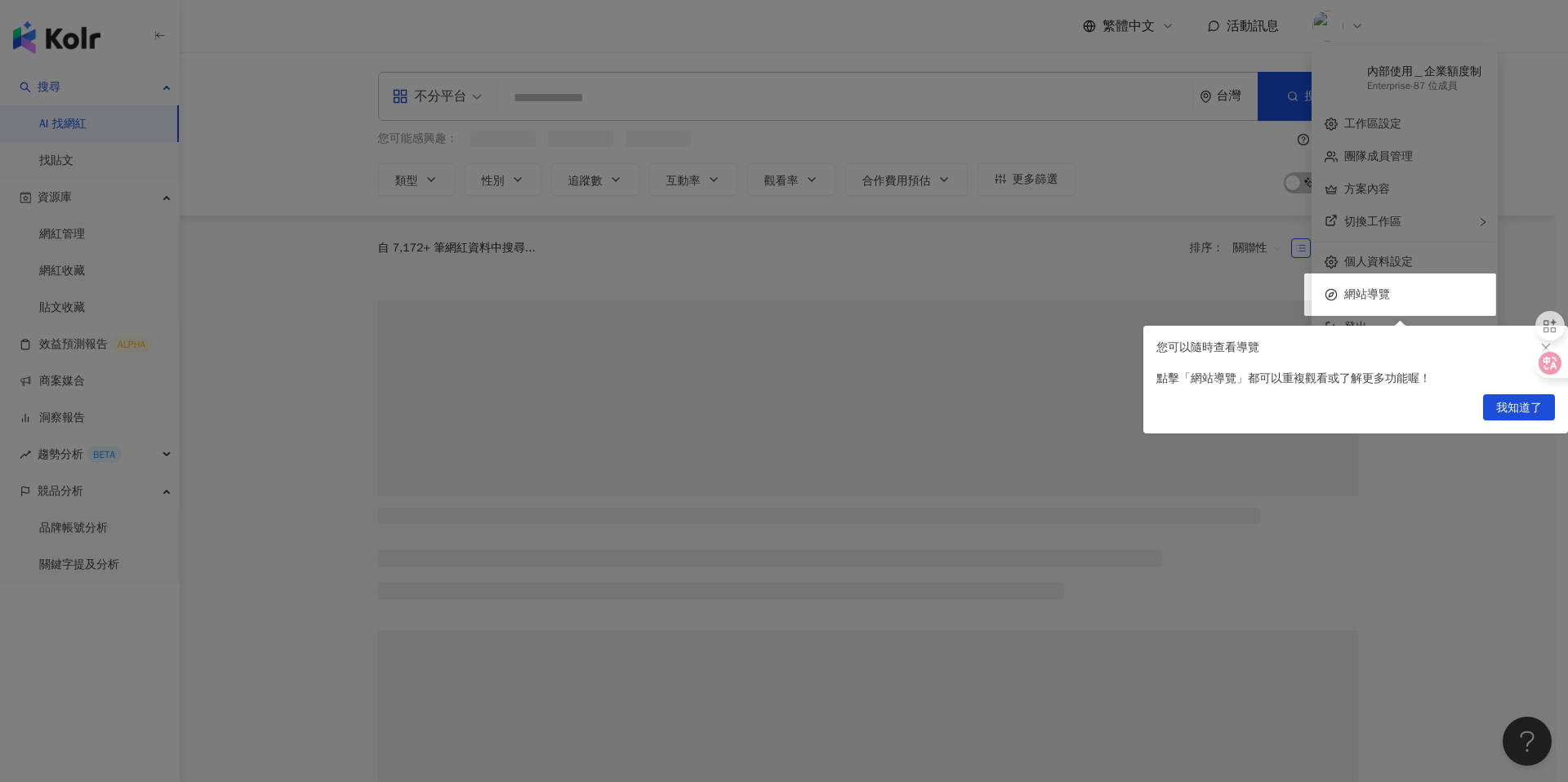 click at bounding box center [784, 391] 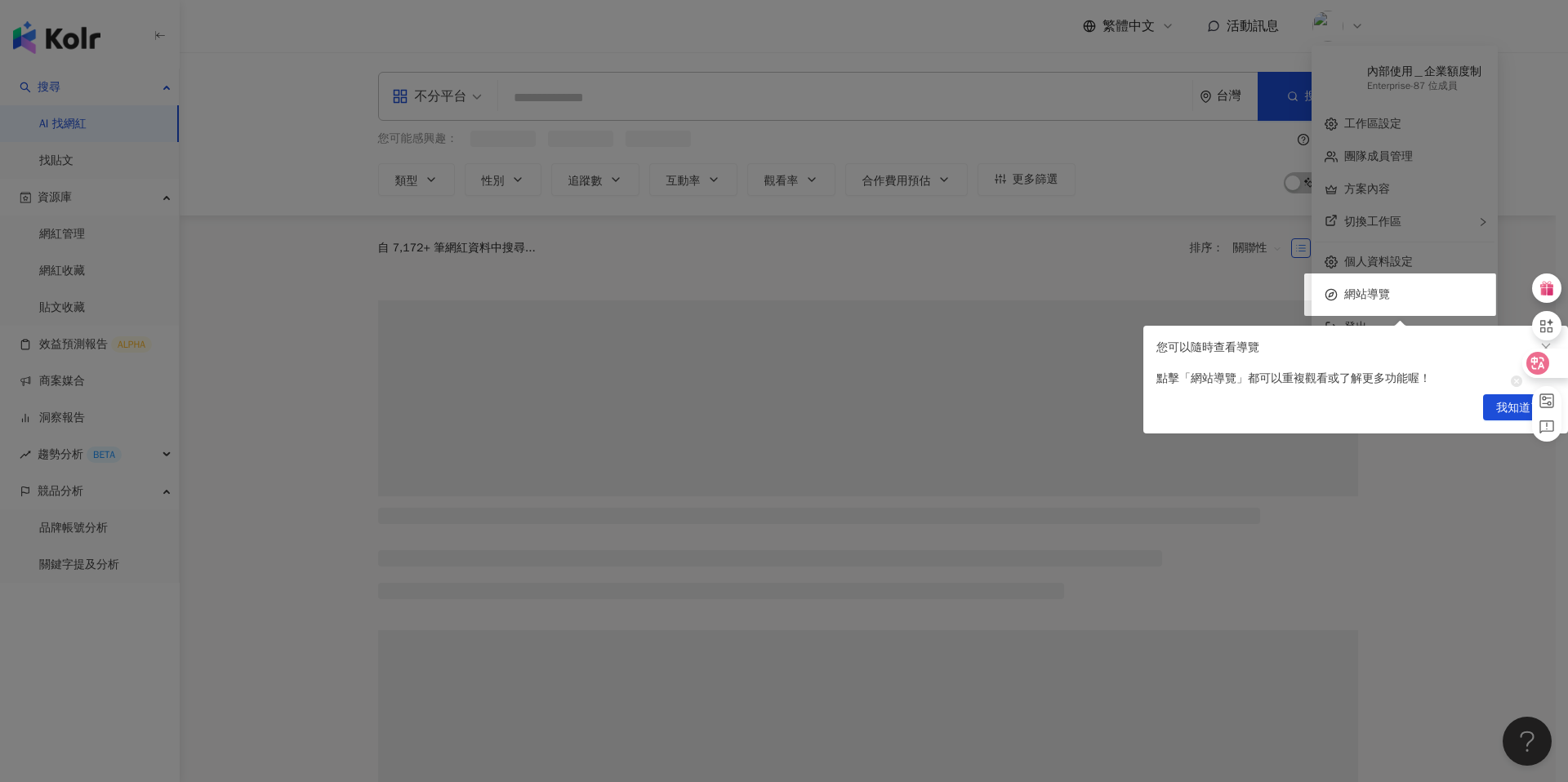 click at bounding box center [1544, 363] 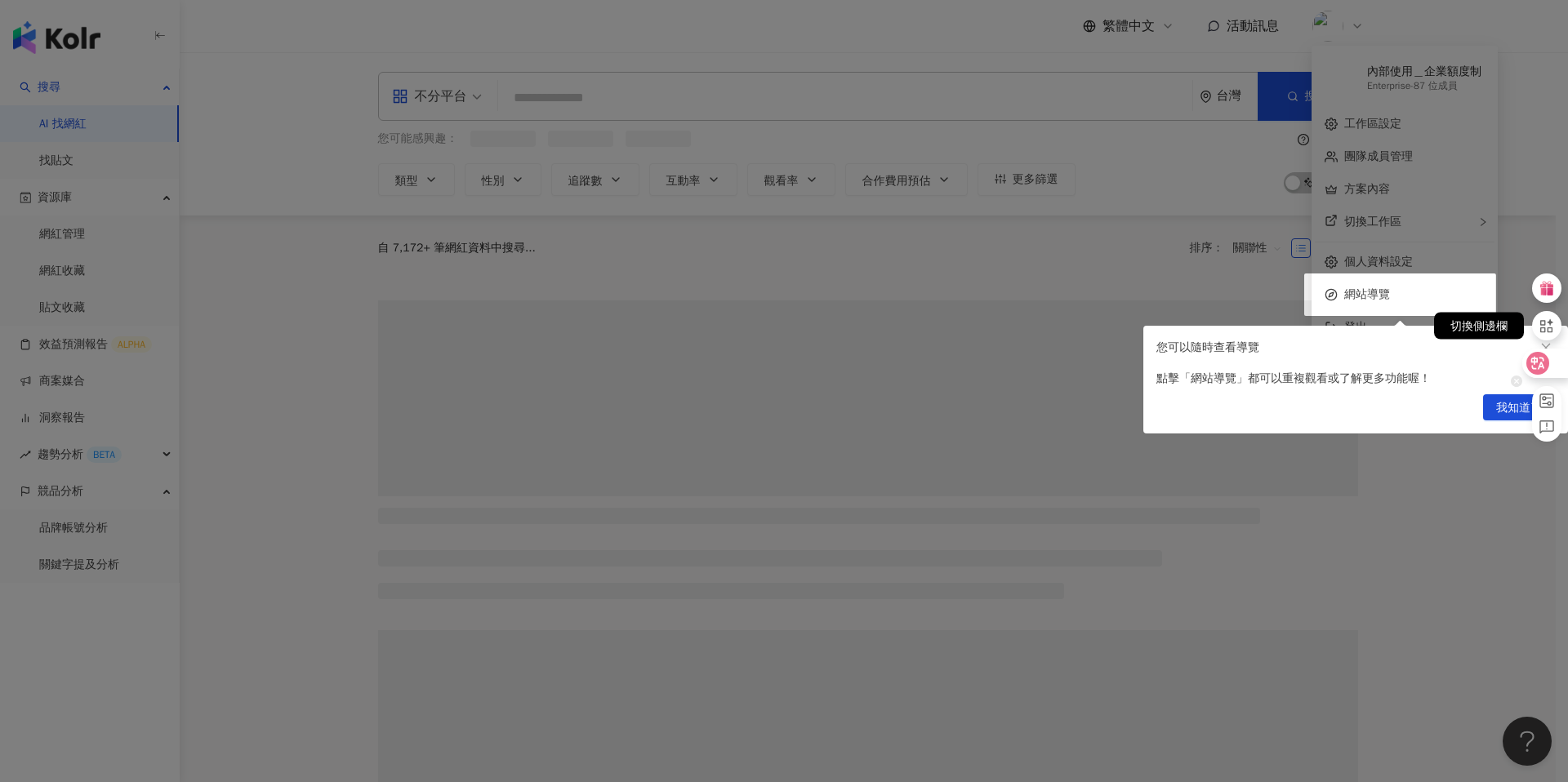 click on "切換側邊欄" at bounding box center [1547, 326] 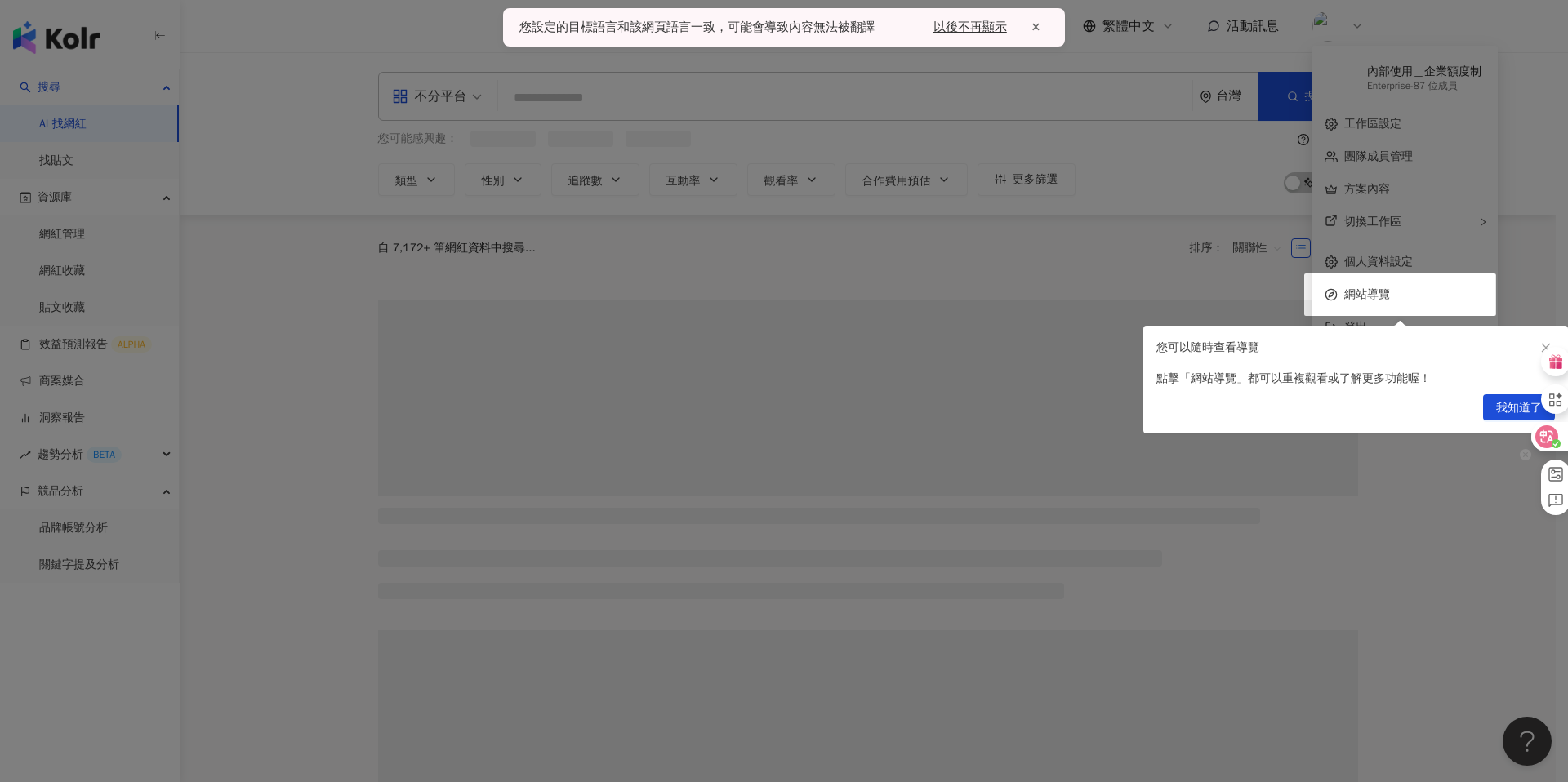 click at bounding box center [1548, 431] 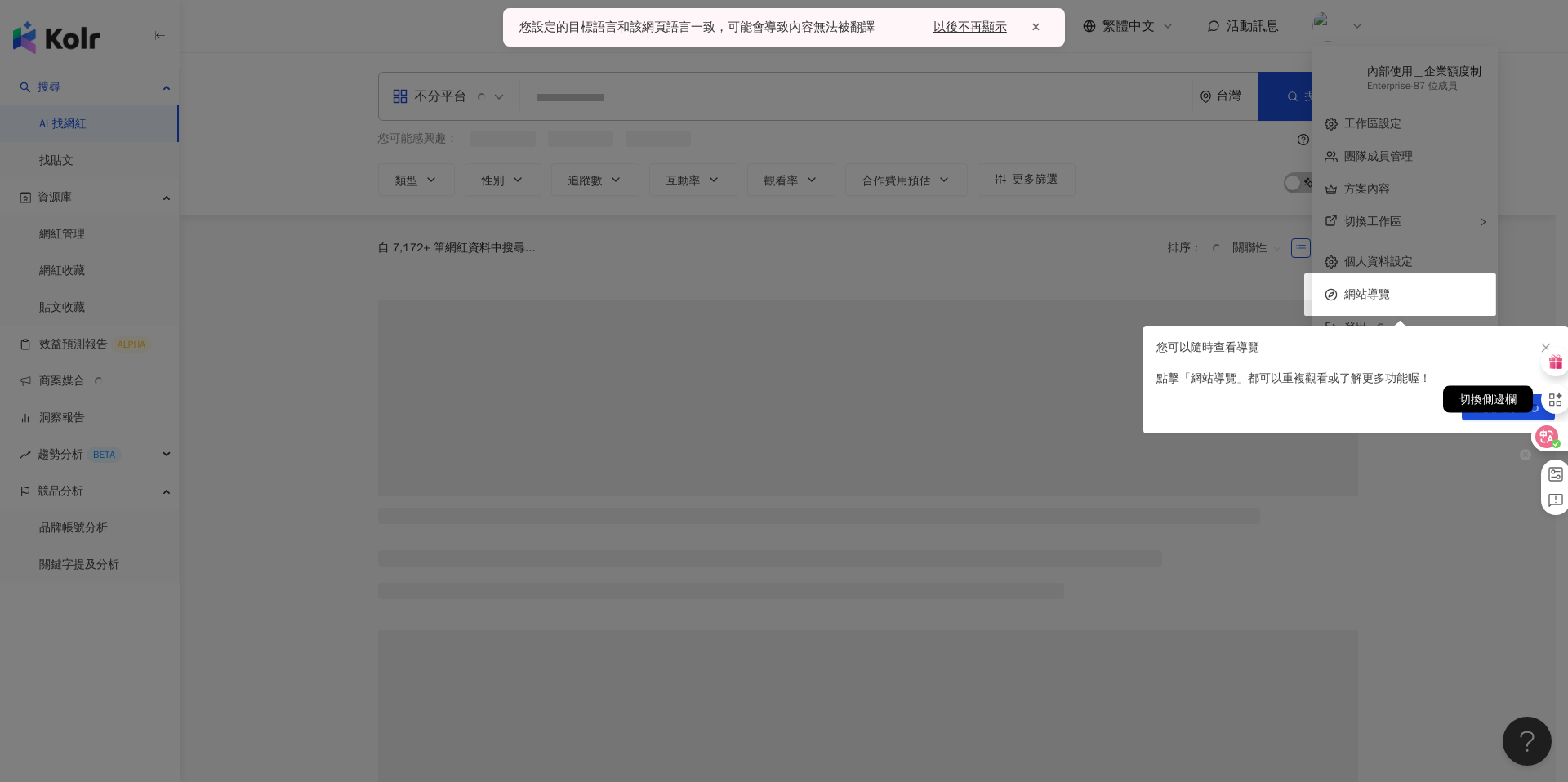 click 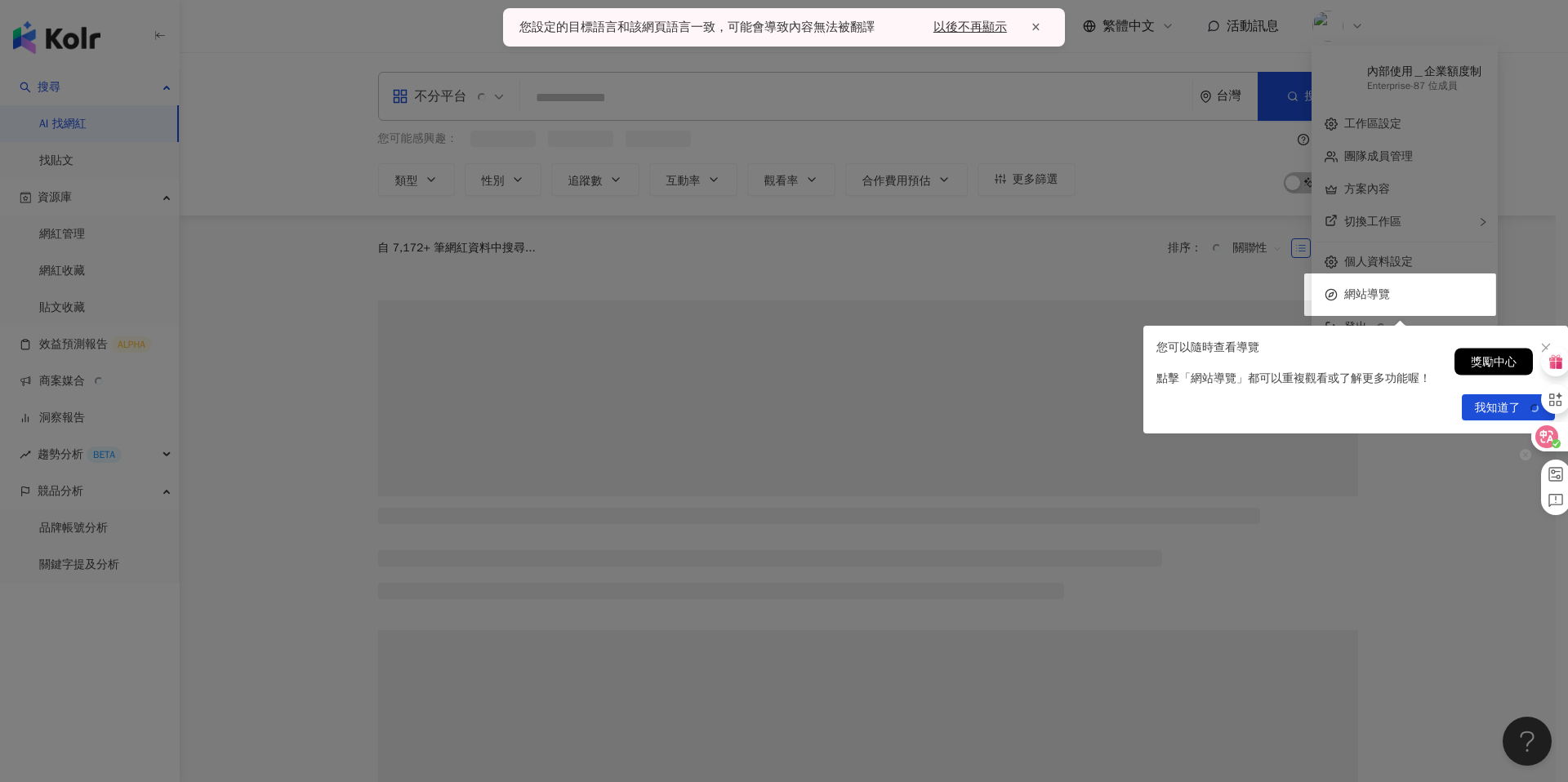 click 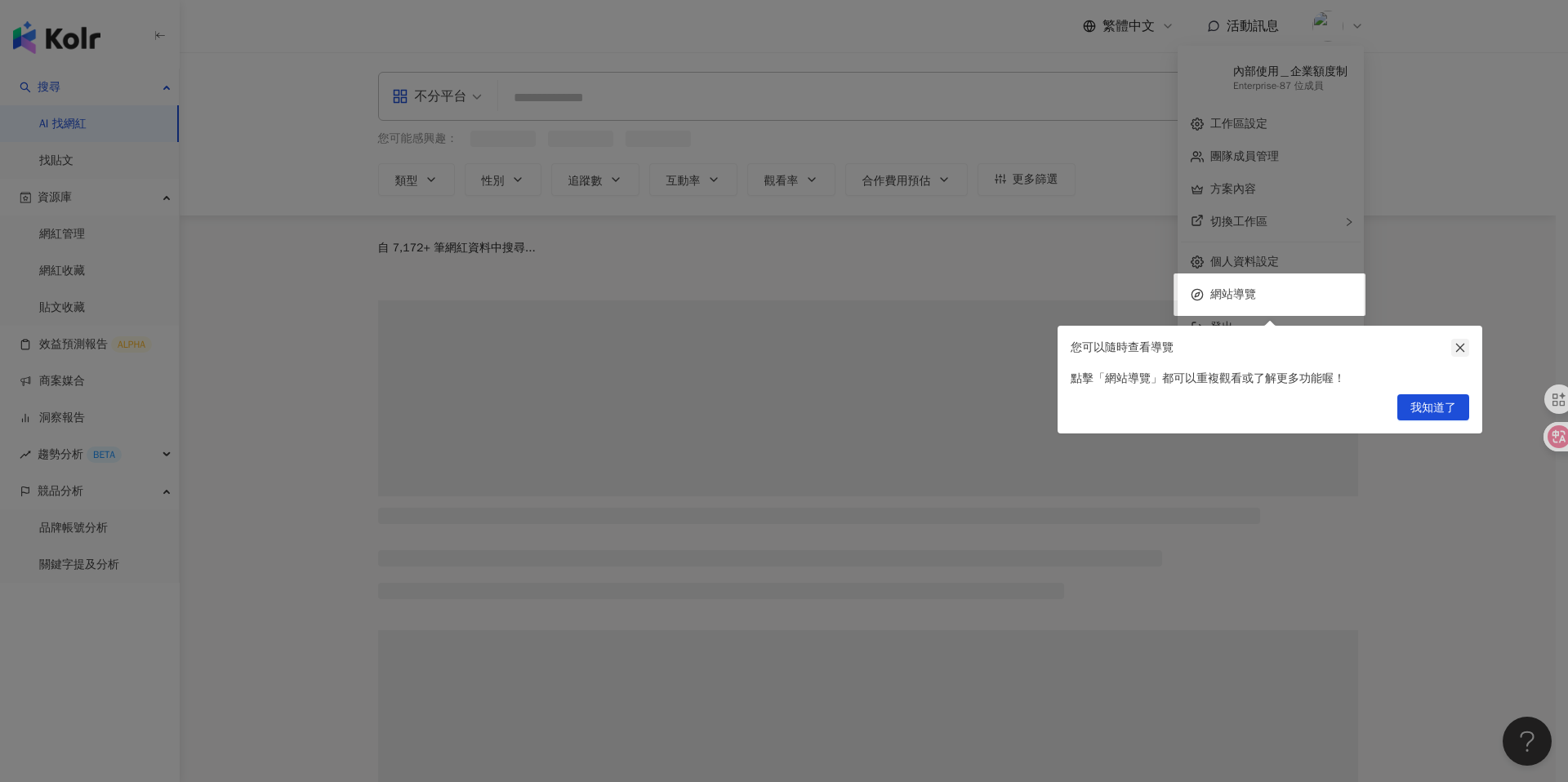 click 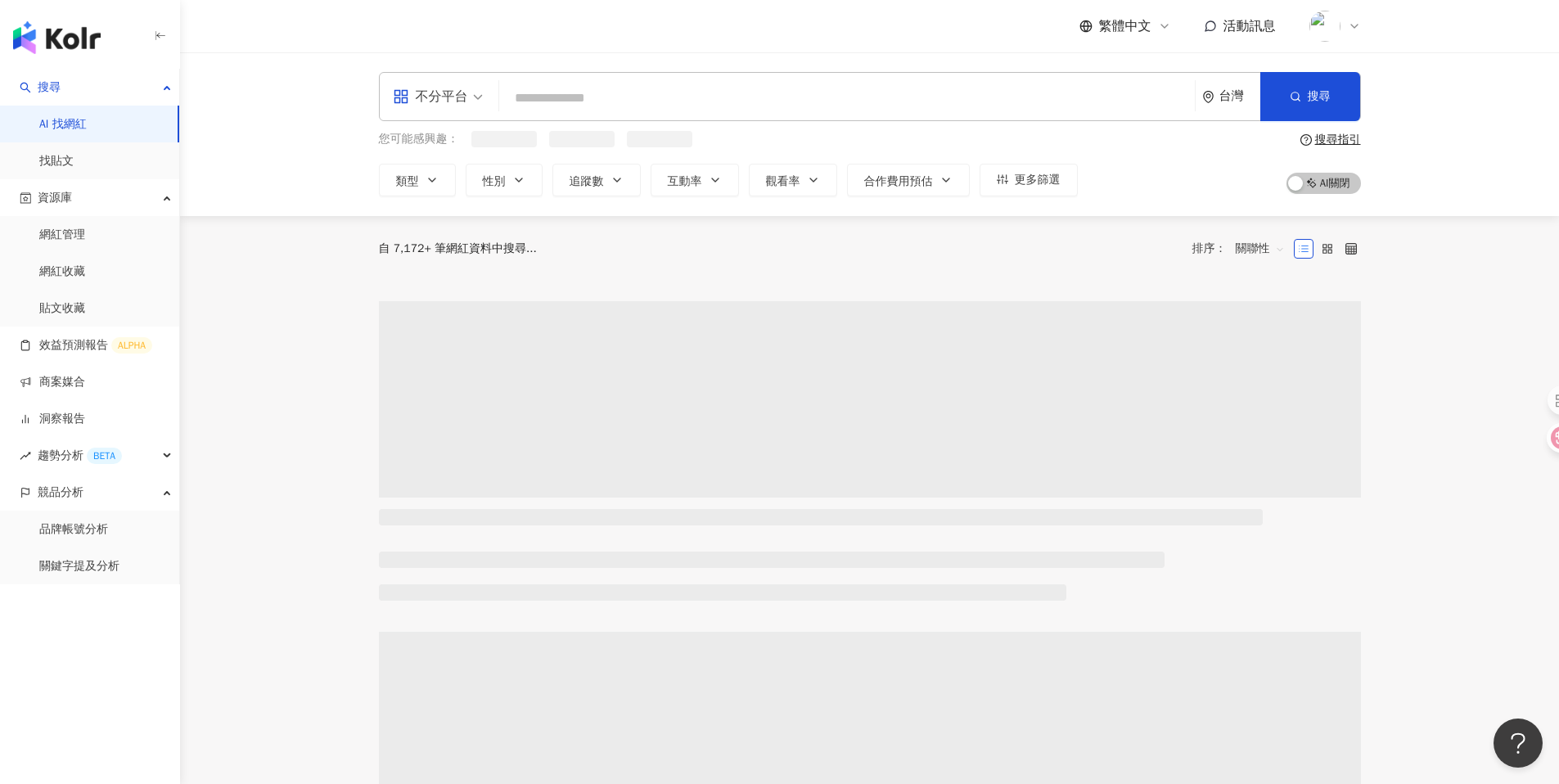 click 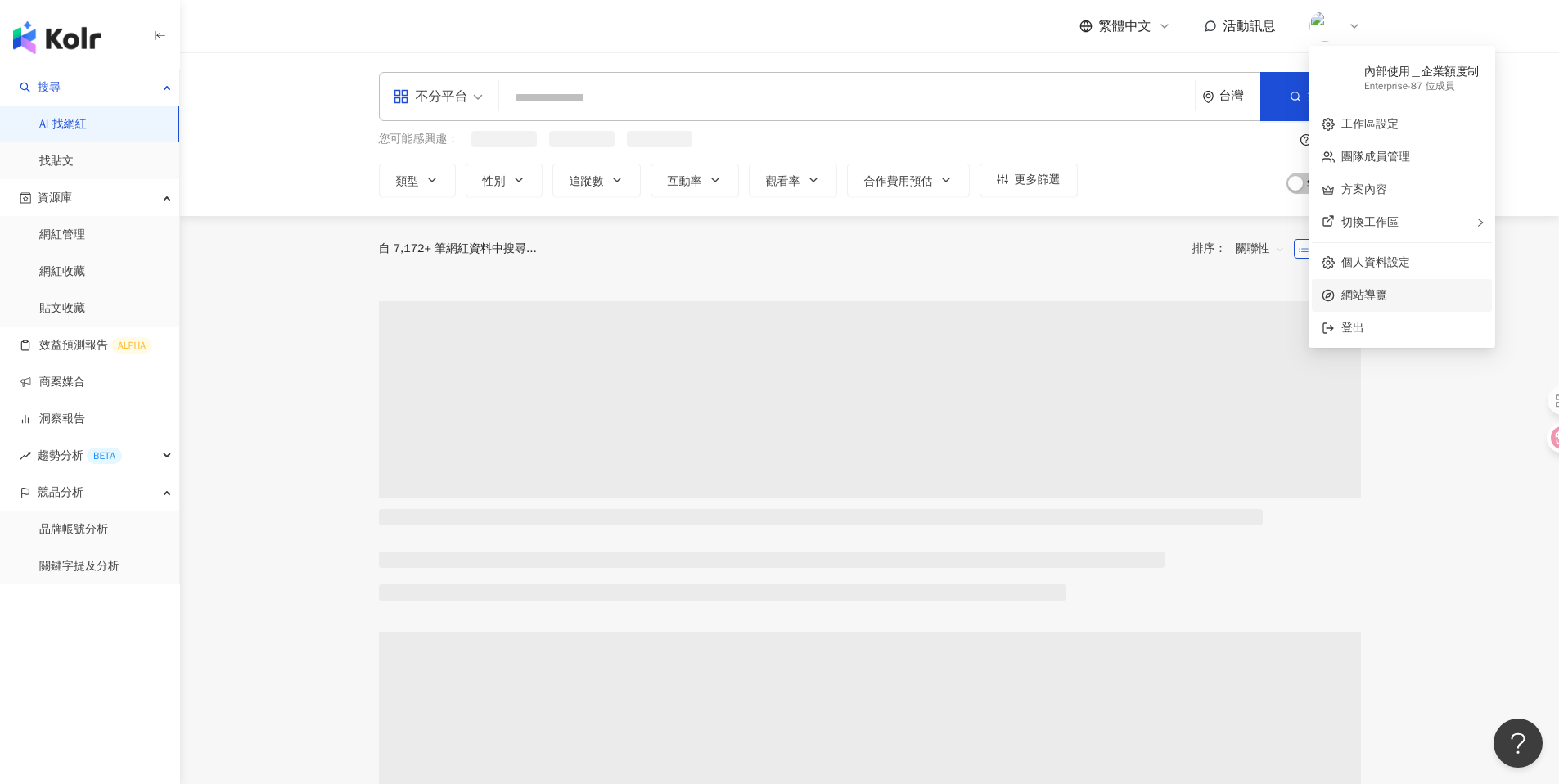 click on "網站導覽" at bounding box center [1412, 295] 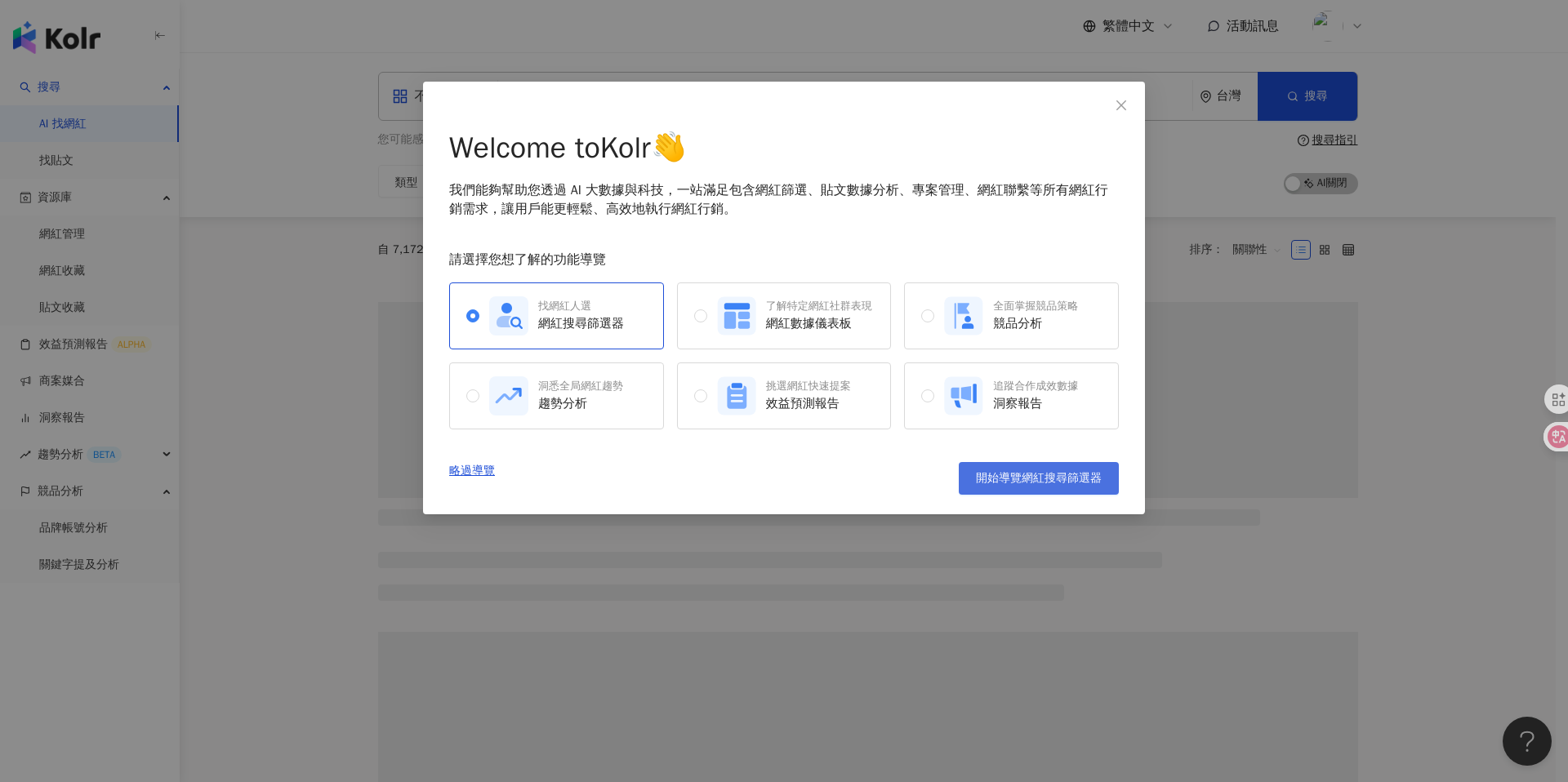 click on "開始導覽網紅搜尋篩選器" at bounding box center (1039, 478) 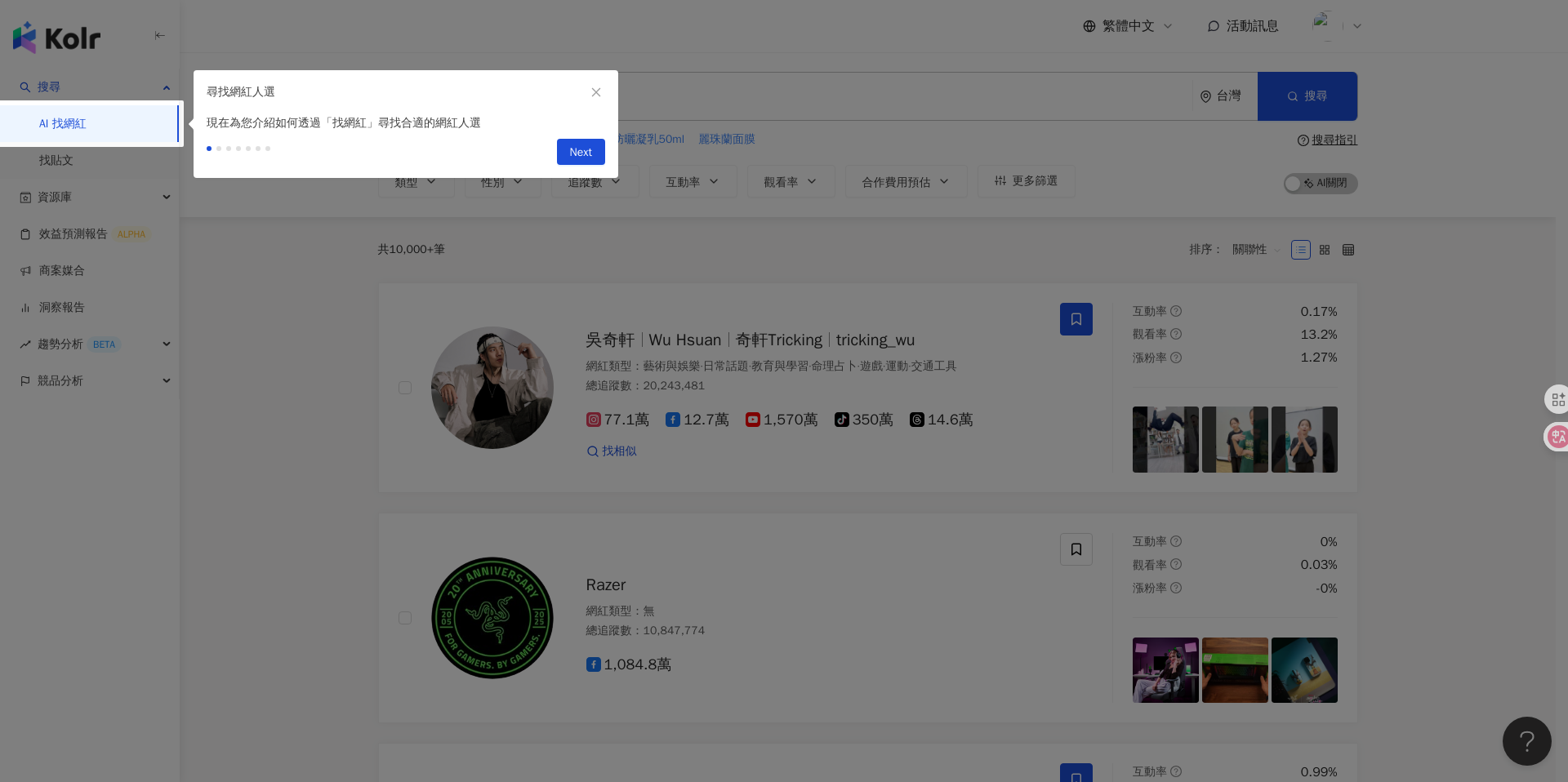 click on "Next" at bounding box center [581, 153] 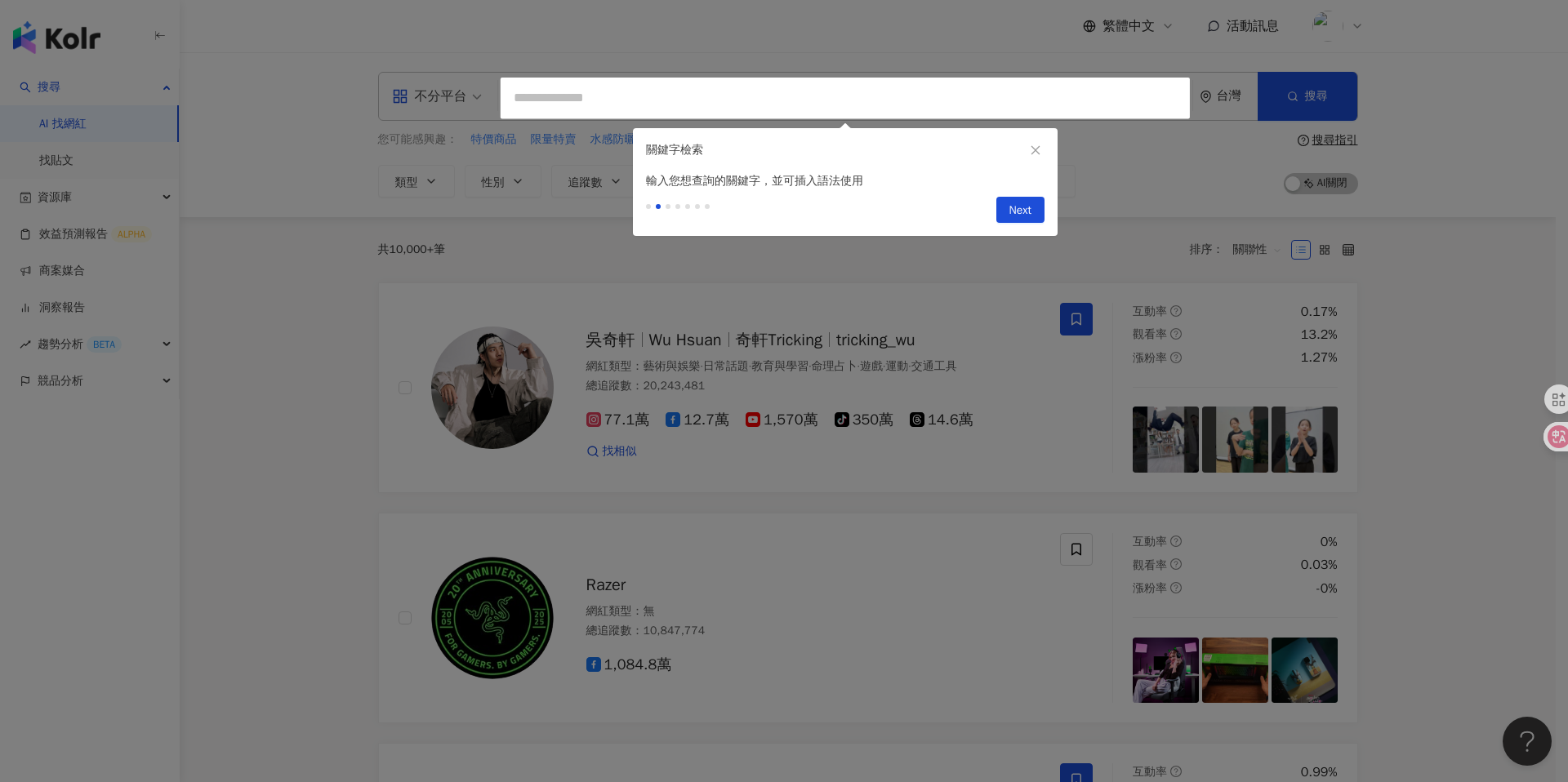 type on "*********" 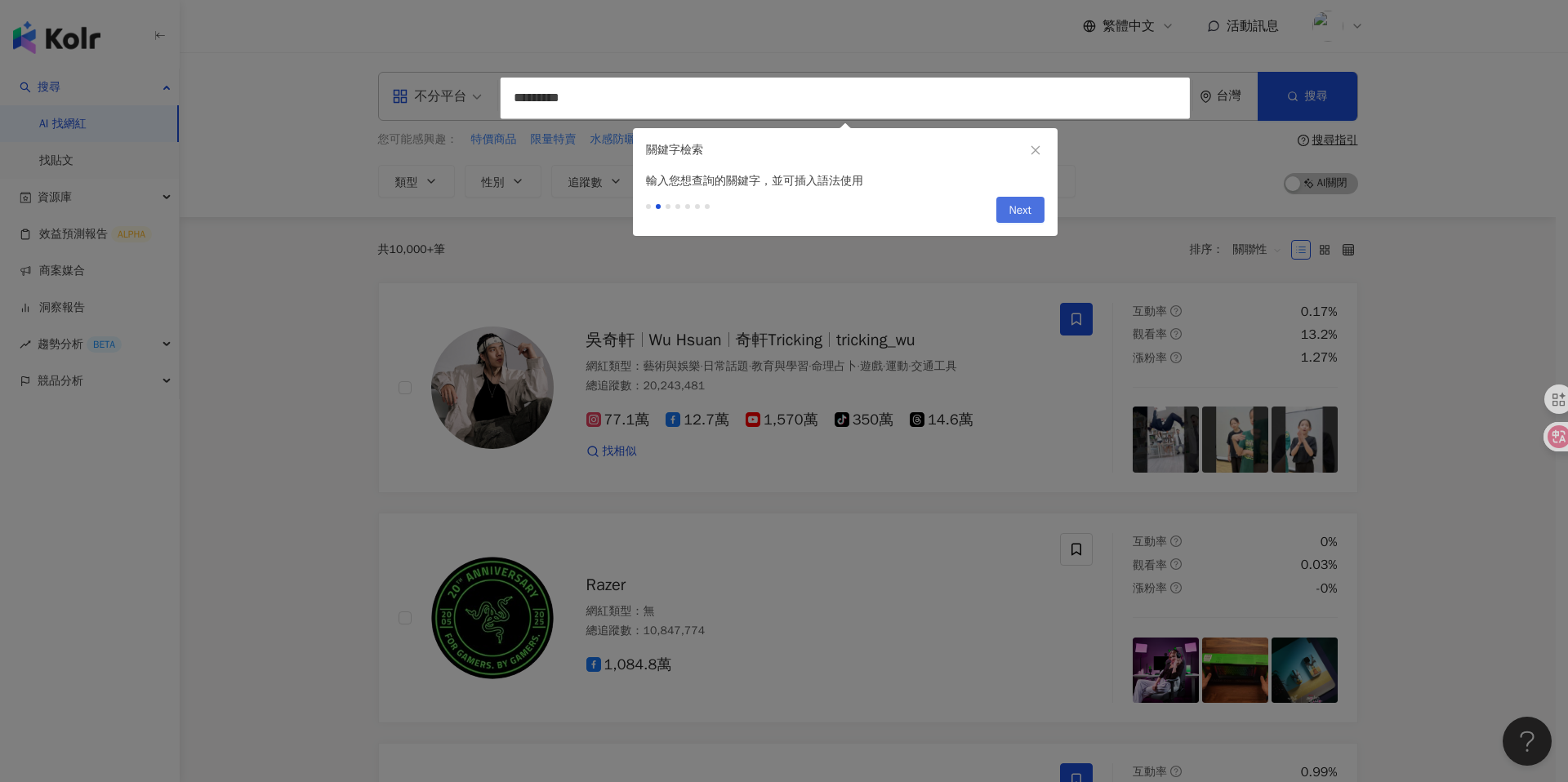 click on "Next" at bounding box center (1020, 211) 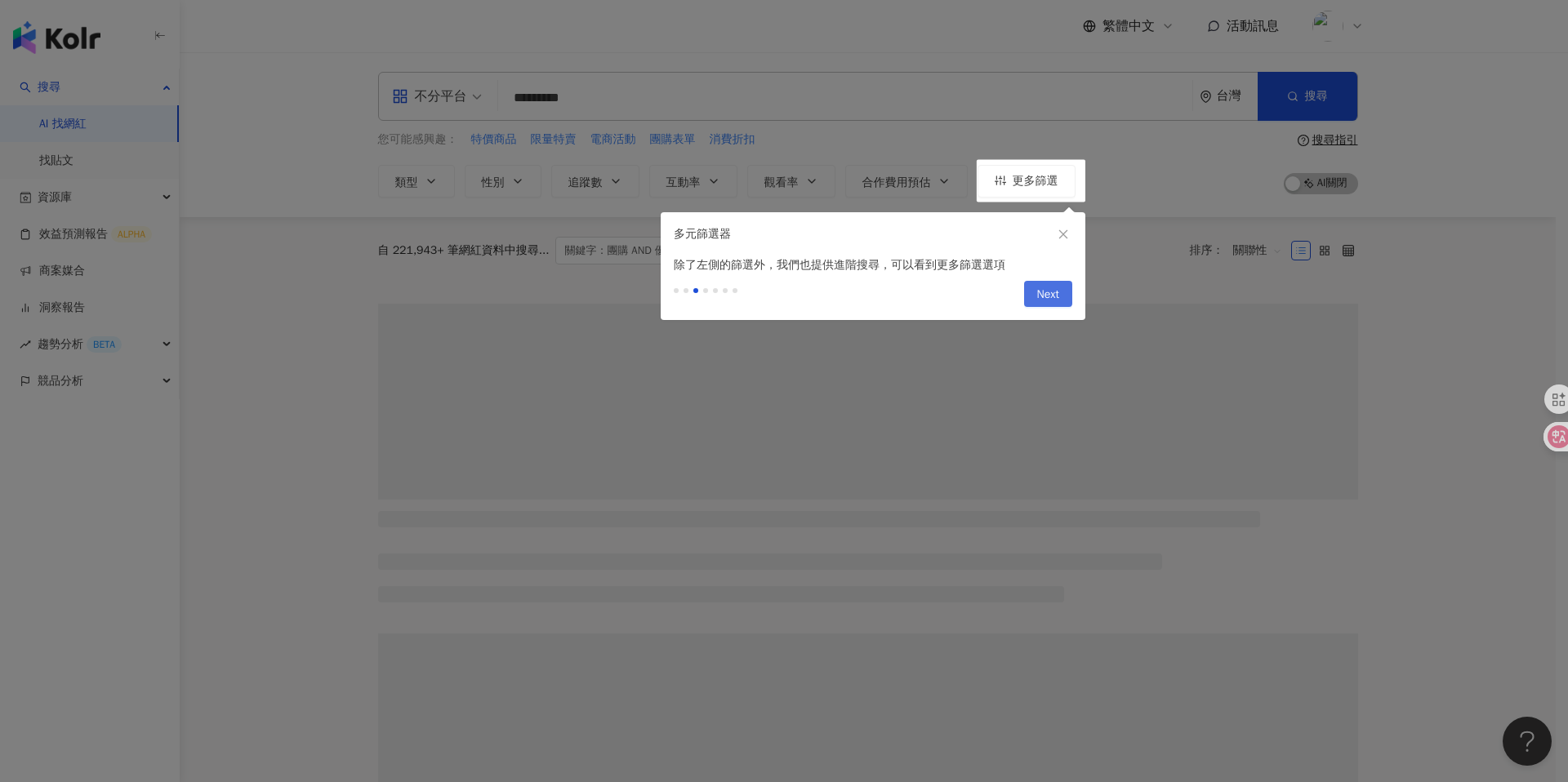 click on "Next" at bounding box center [1048, 295] 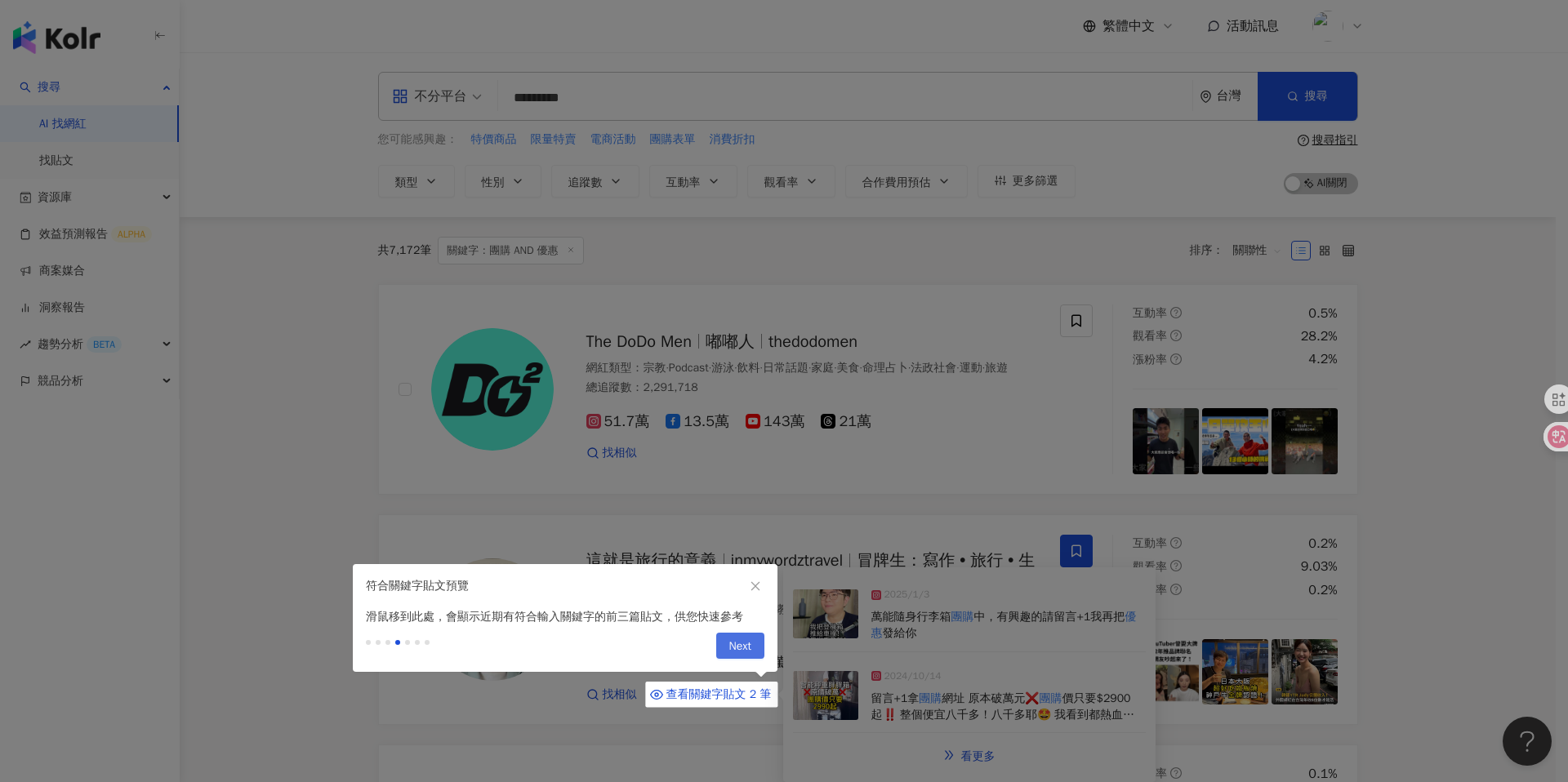click on "Next" at bounding box center [740, 646] 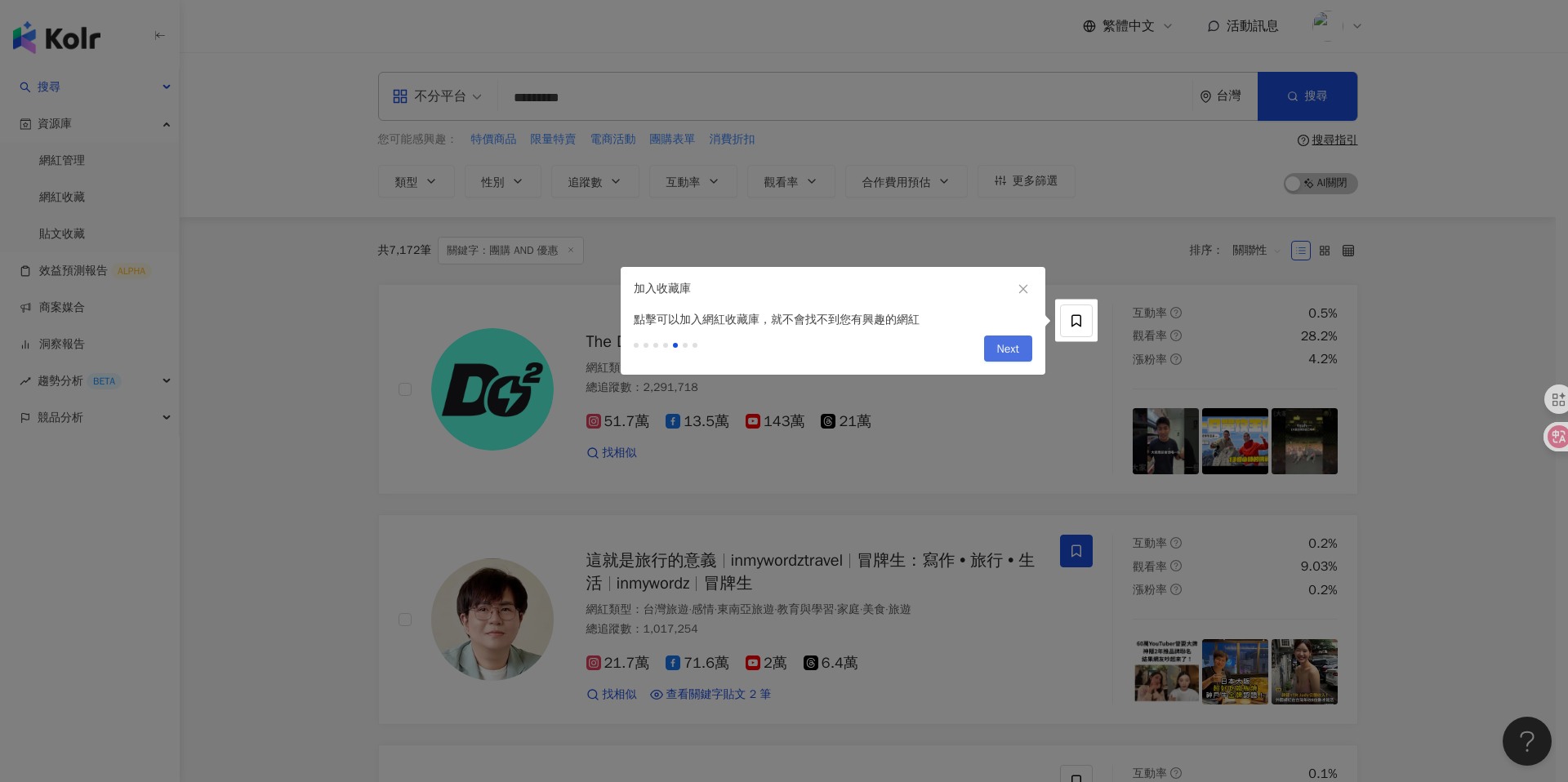 click on "Next" at bounding box center (1008, 349) 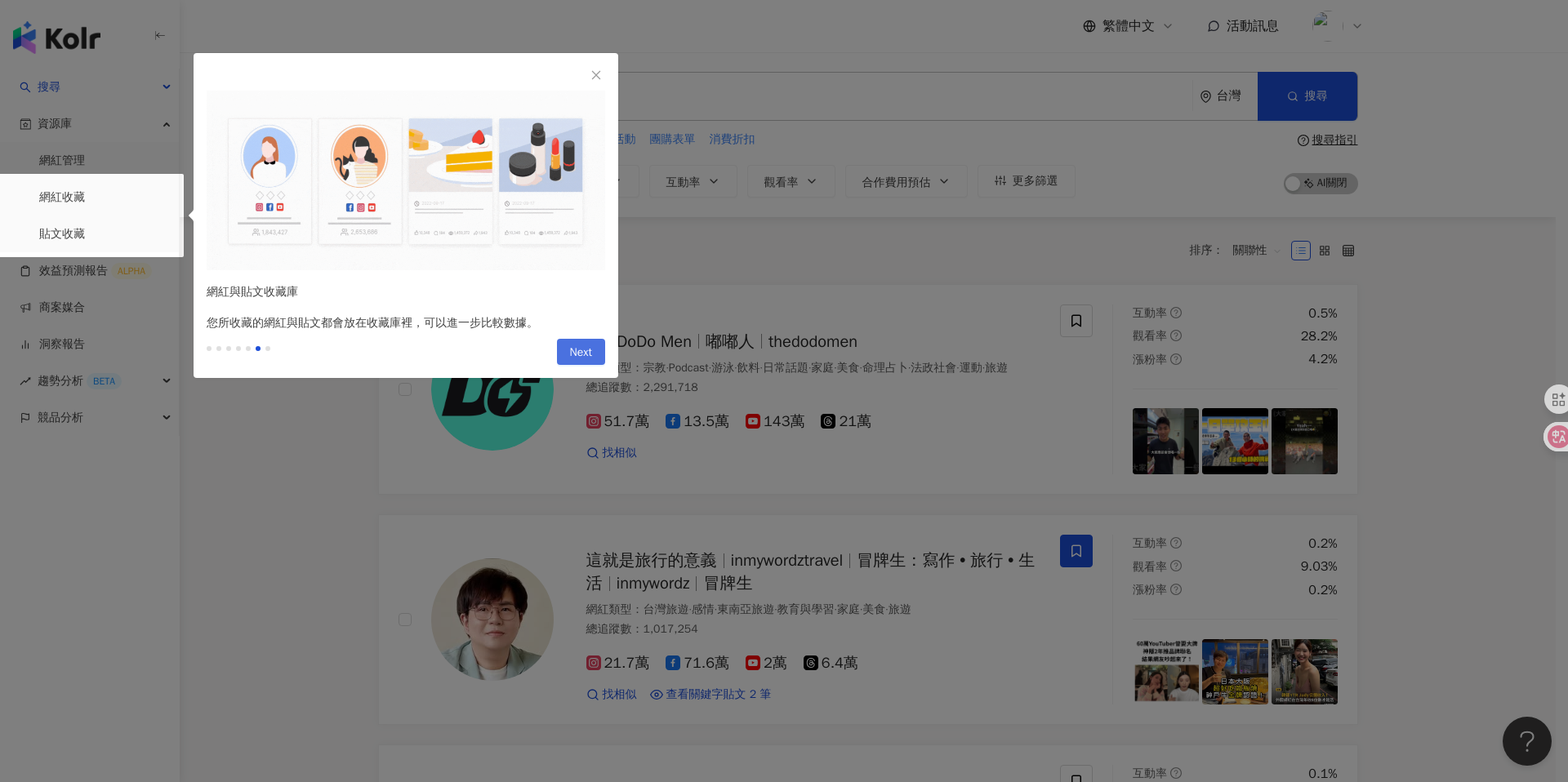 click on "Next" at bounding box center [581, 353] 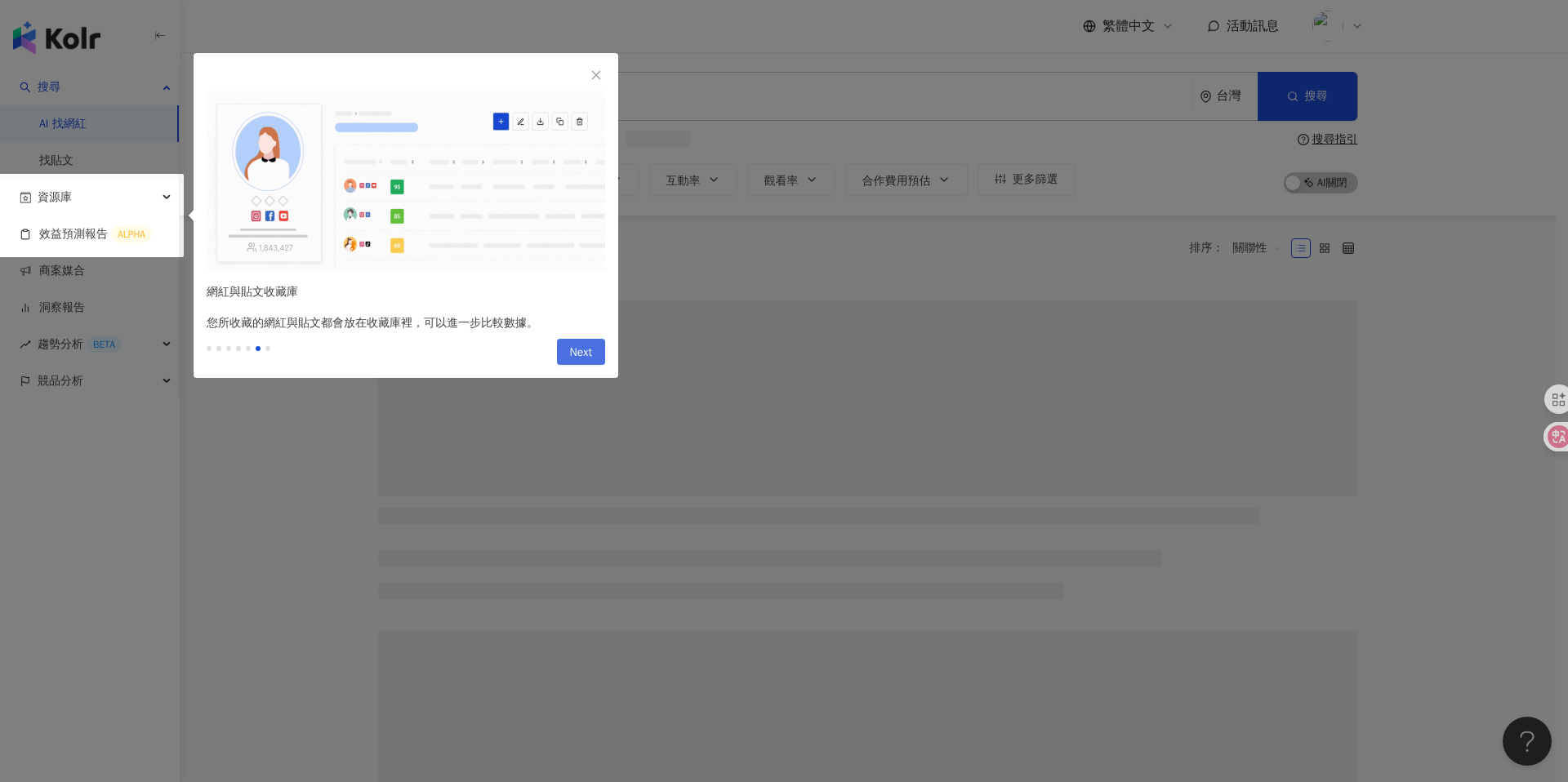 type 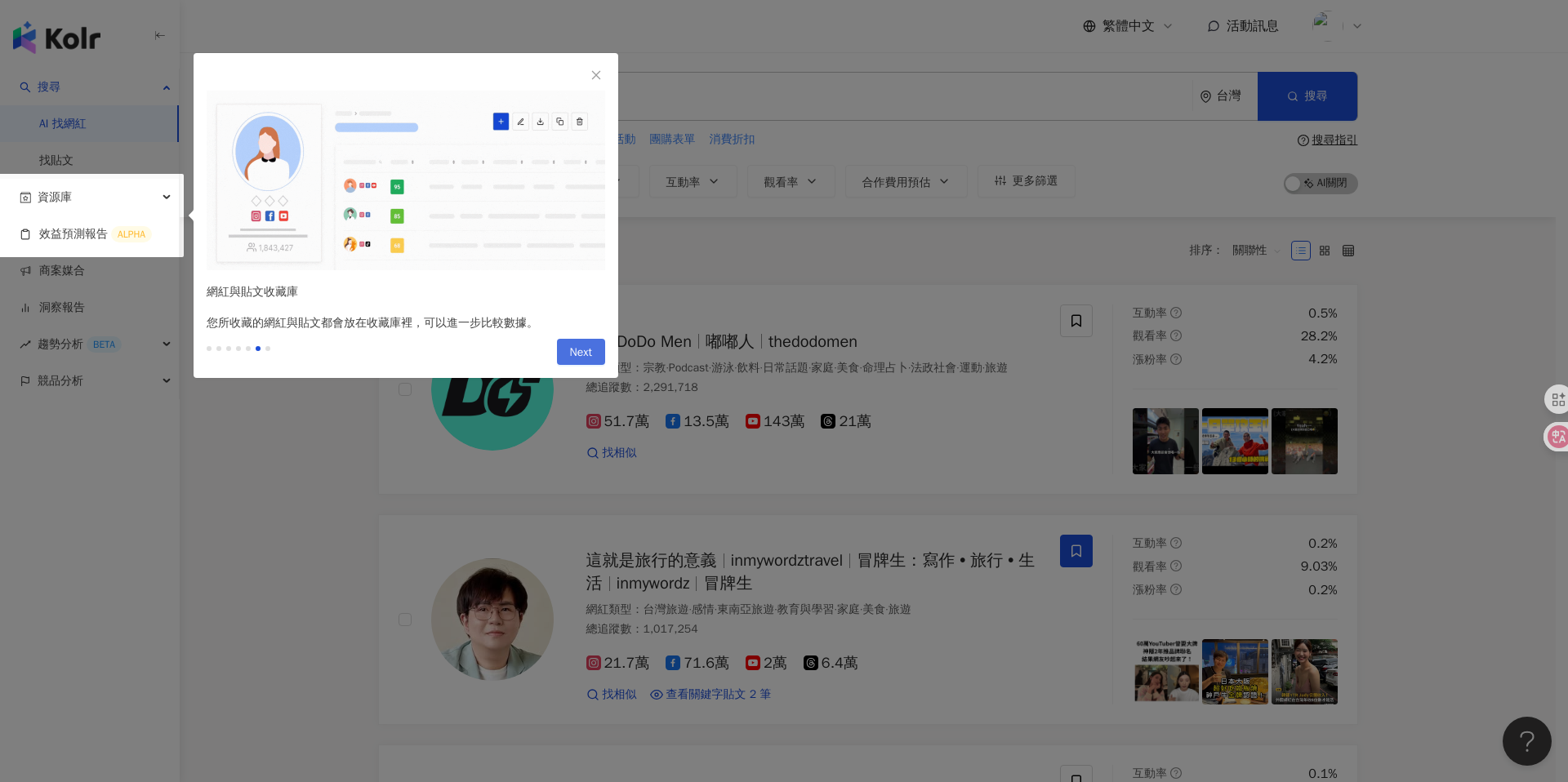 click on "Next" at bounding box center [581, 353] 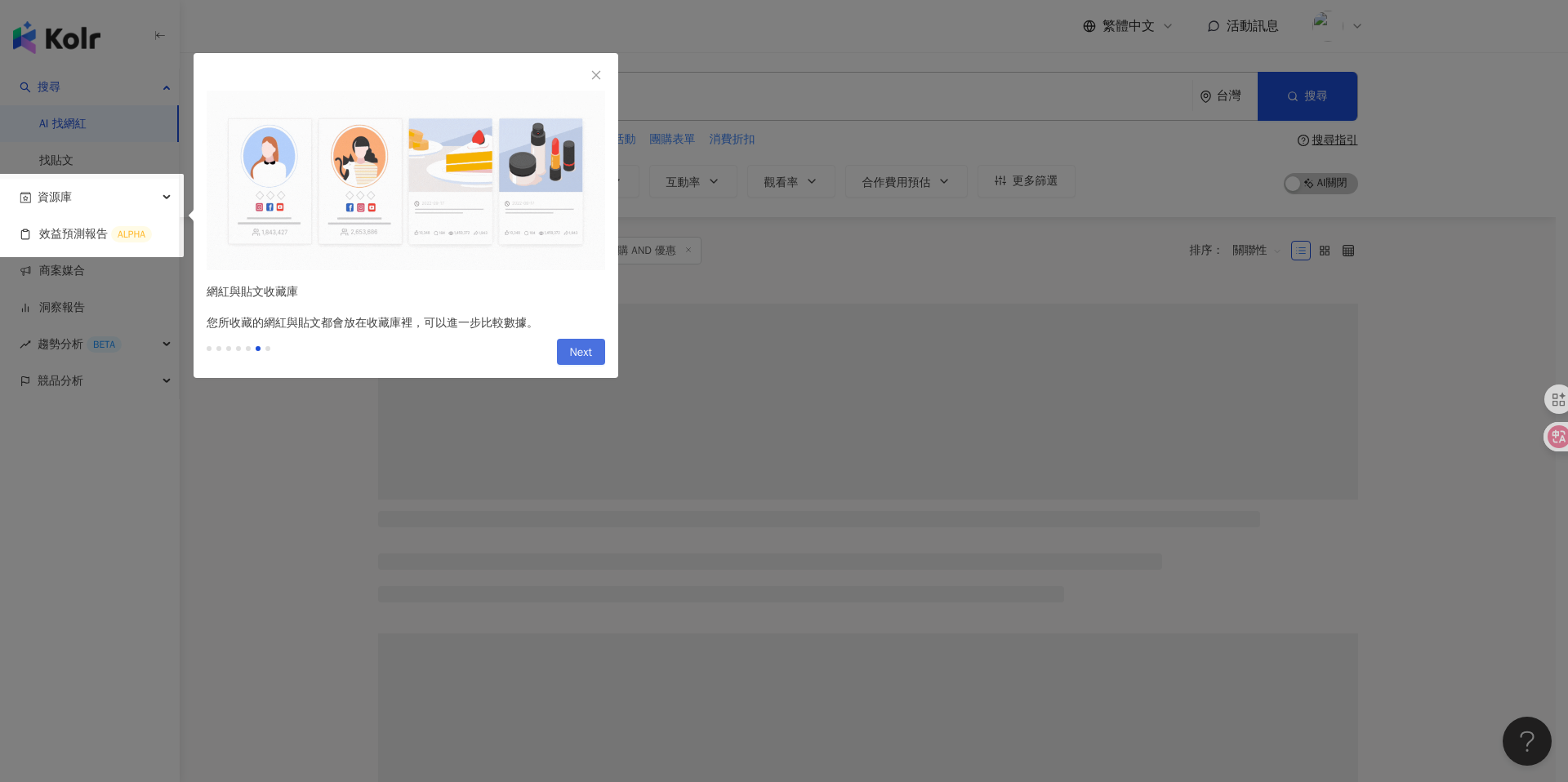 click on "Next" at bounding box center (581, 352) 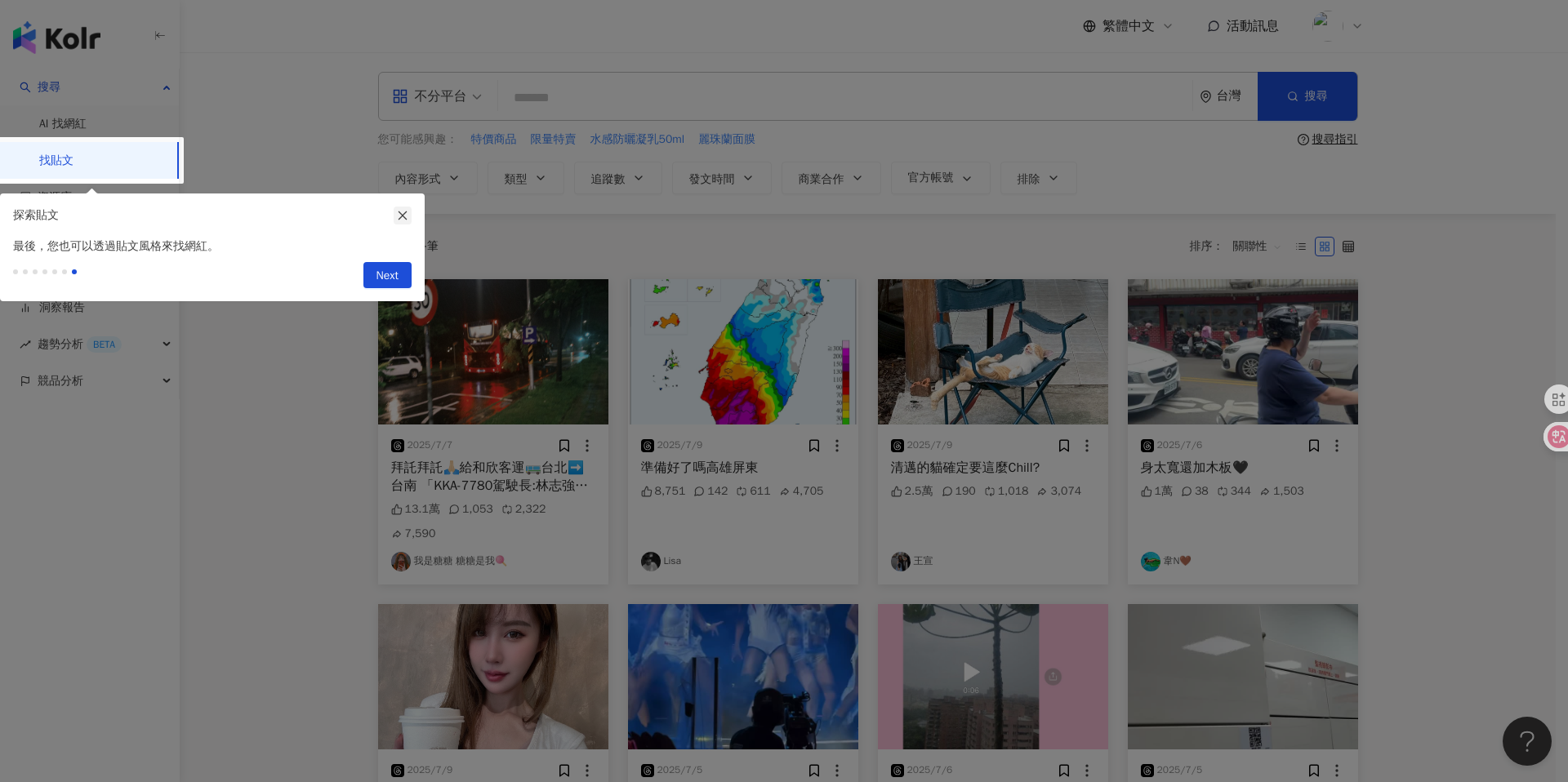 click 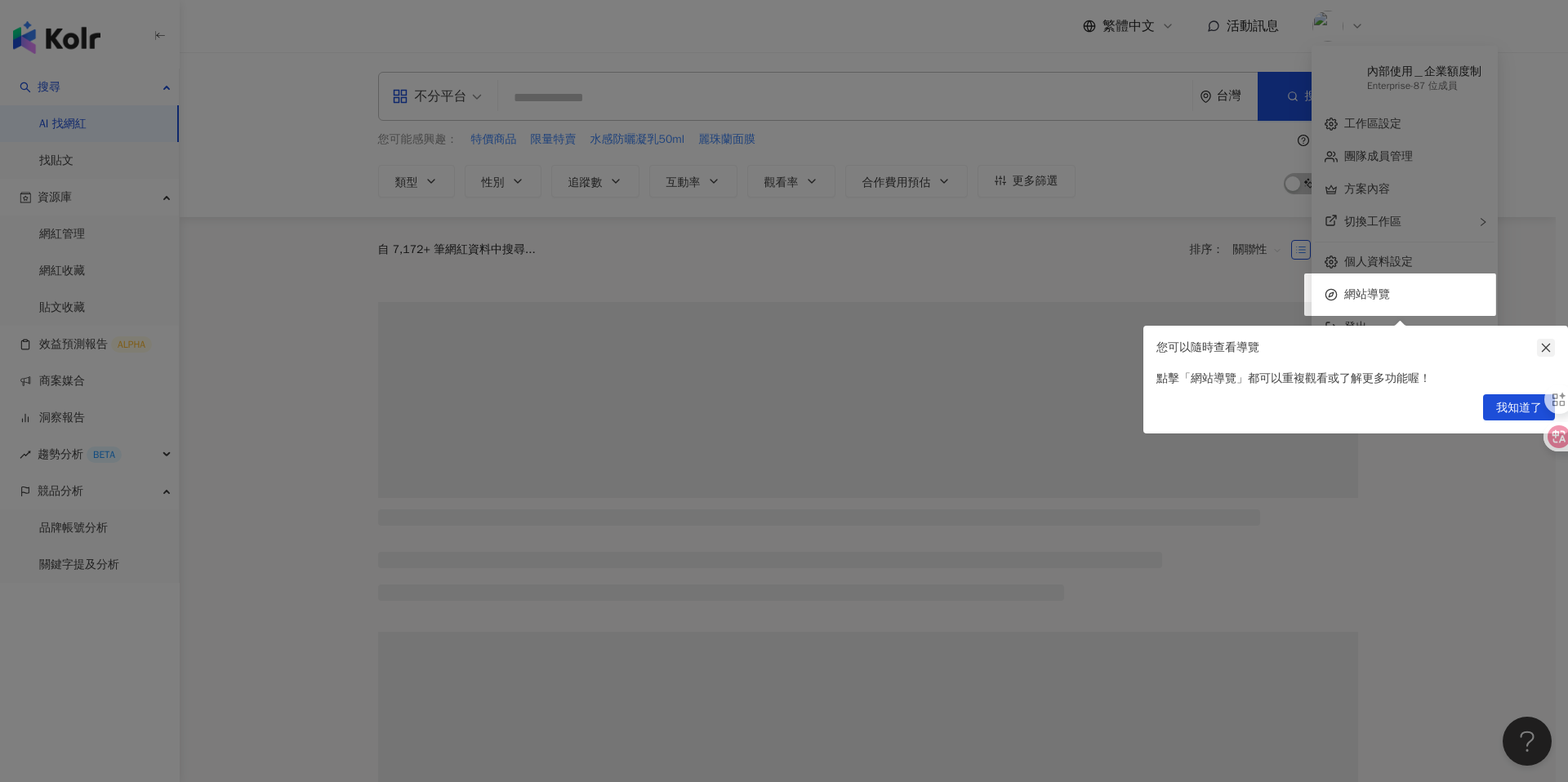 click 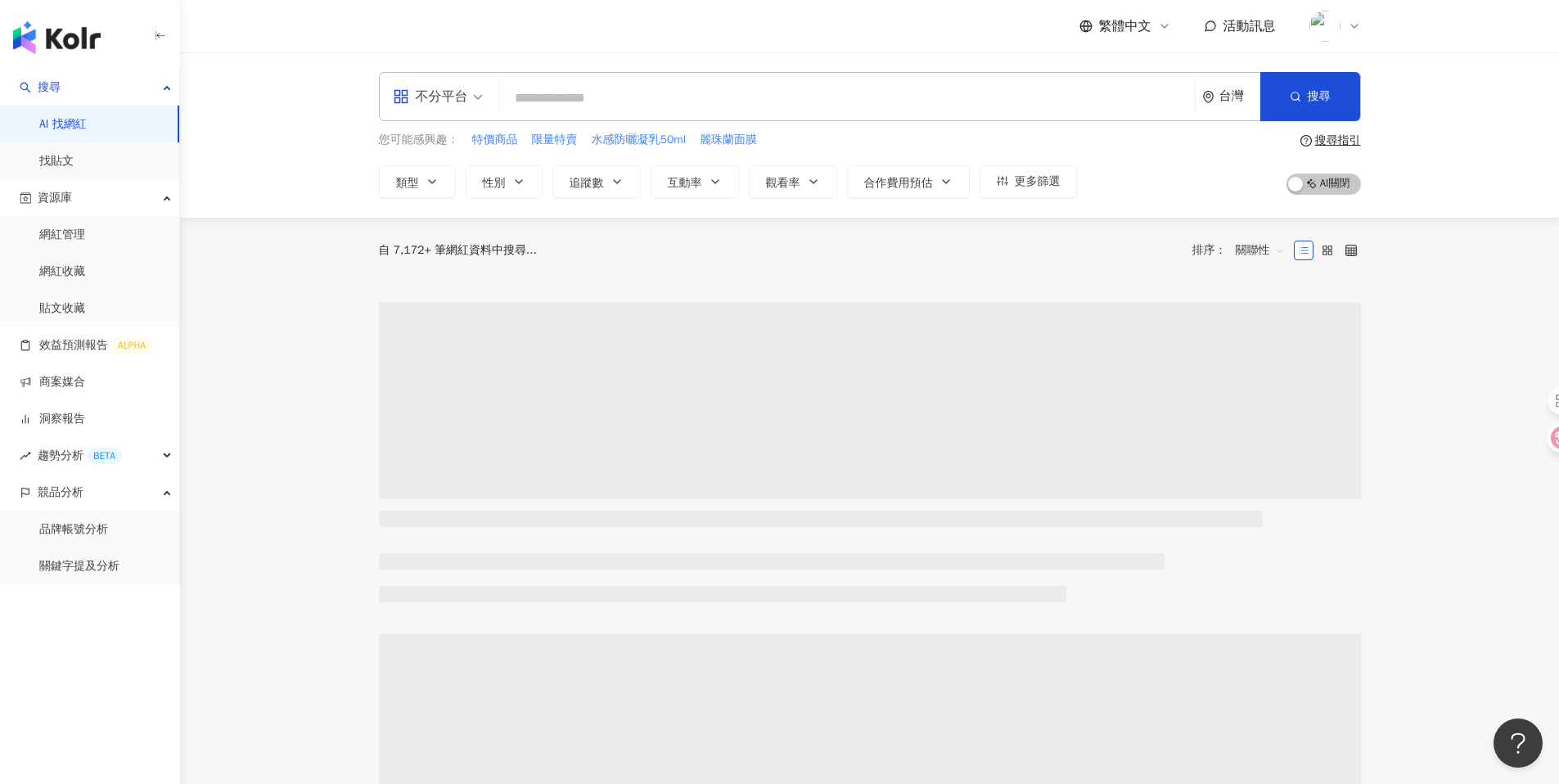 click 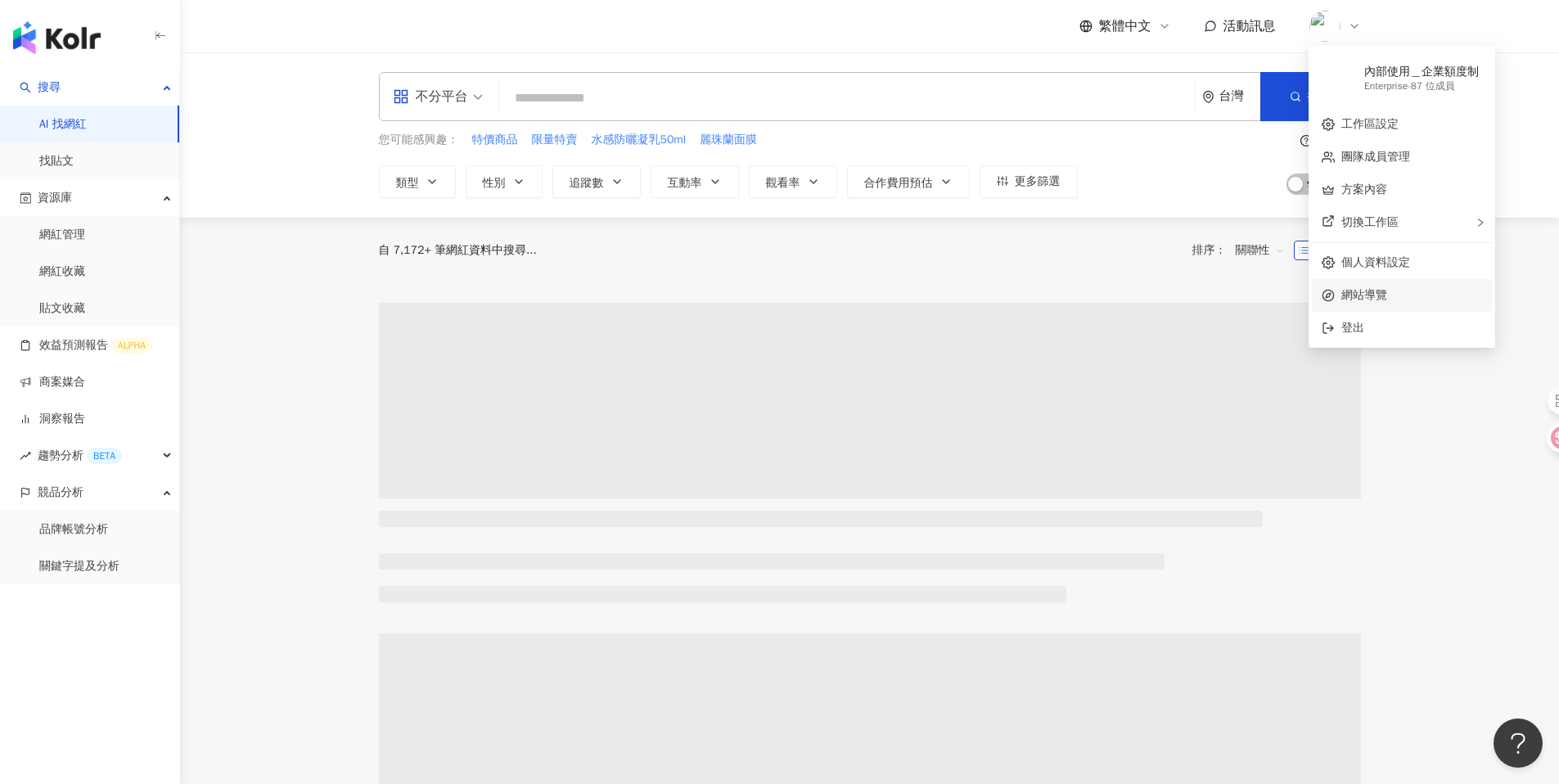 click on "網站導覽" at bounding box center (1412, 295) 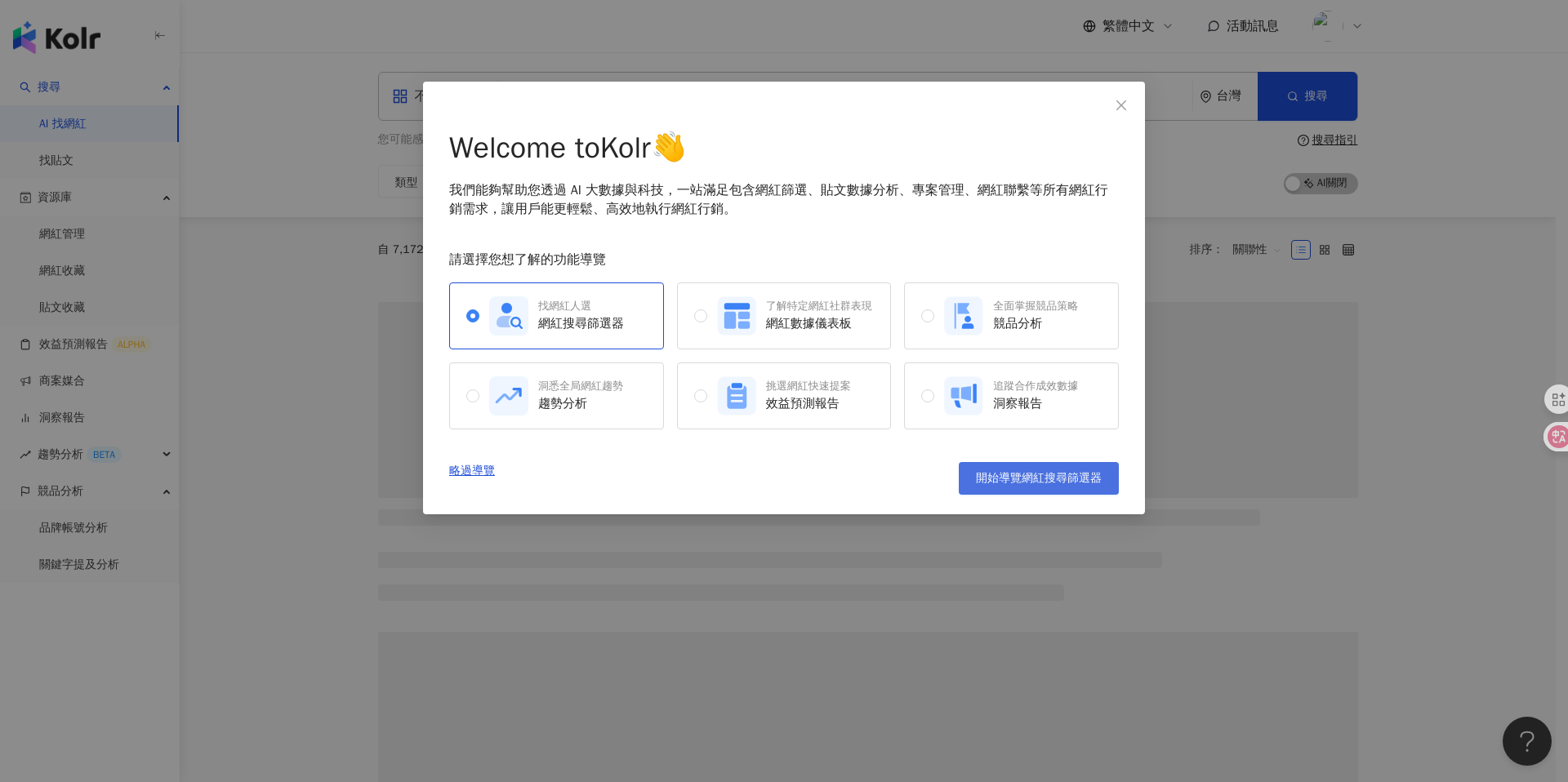 click on "開始導覽網紅搜尋篩選器" at bounding box center (1039, 478) 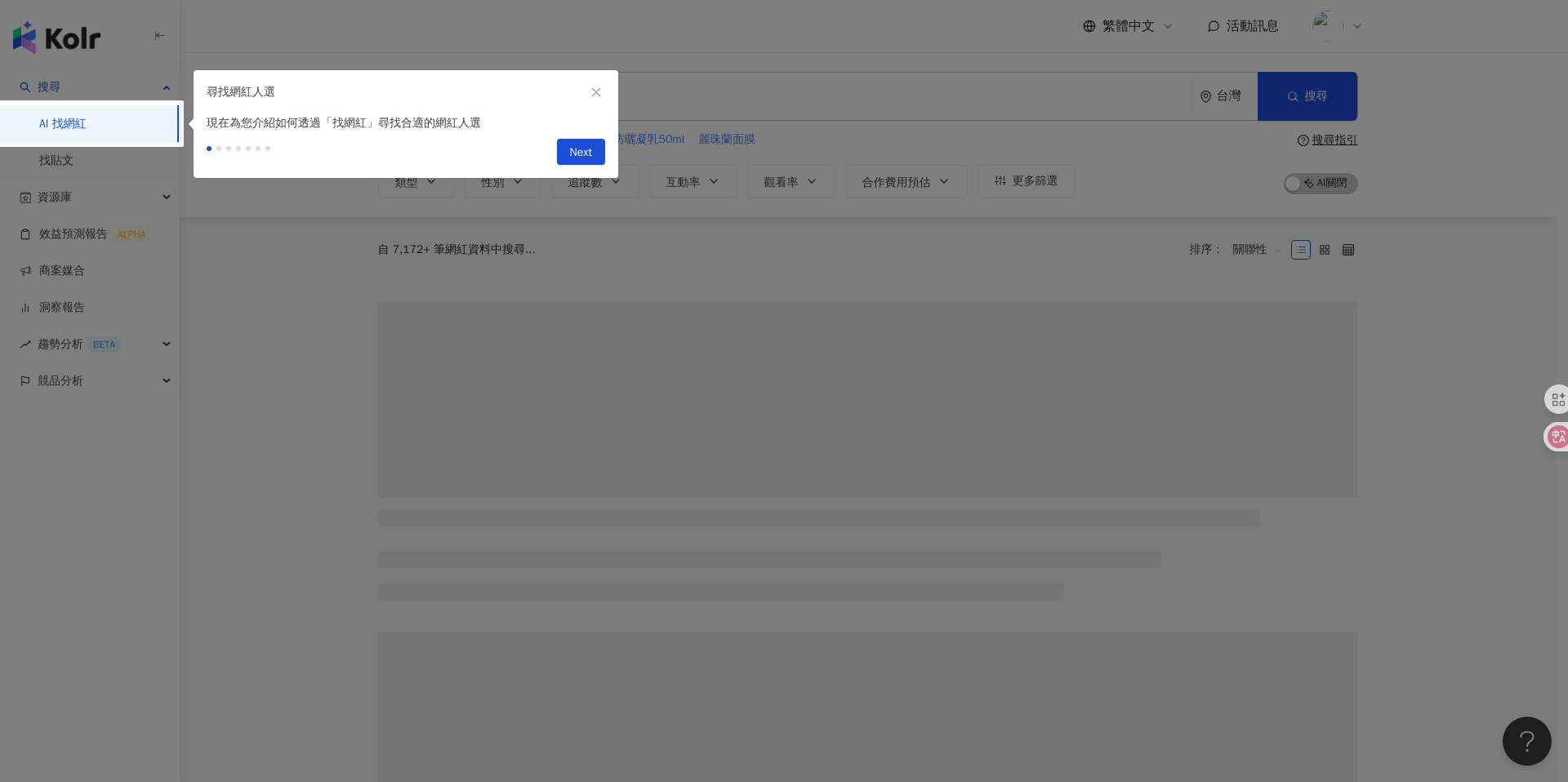 click on "Next" at bounding box center (581, 152) 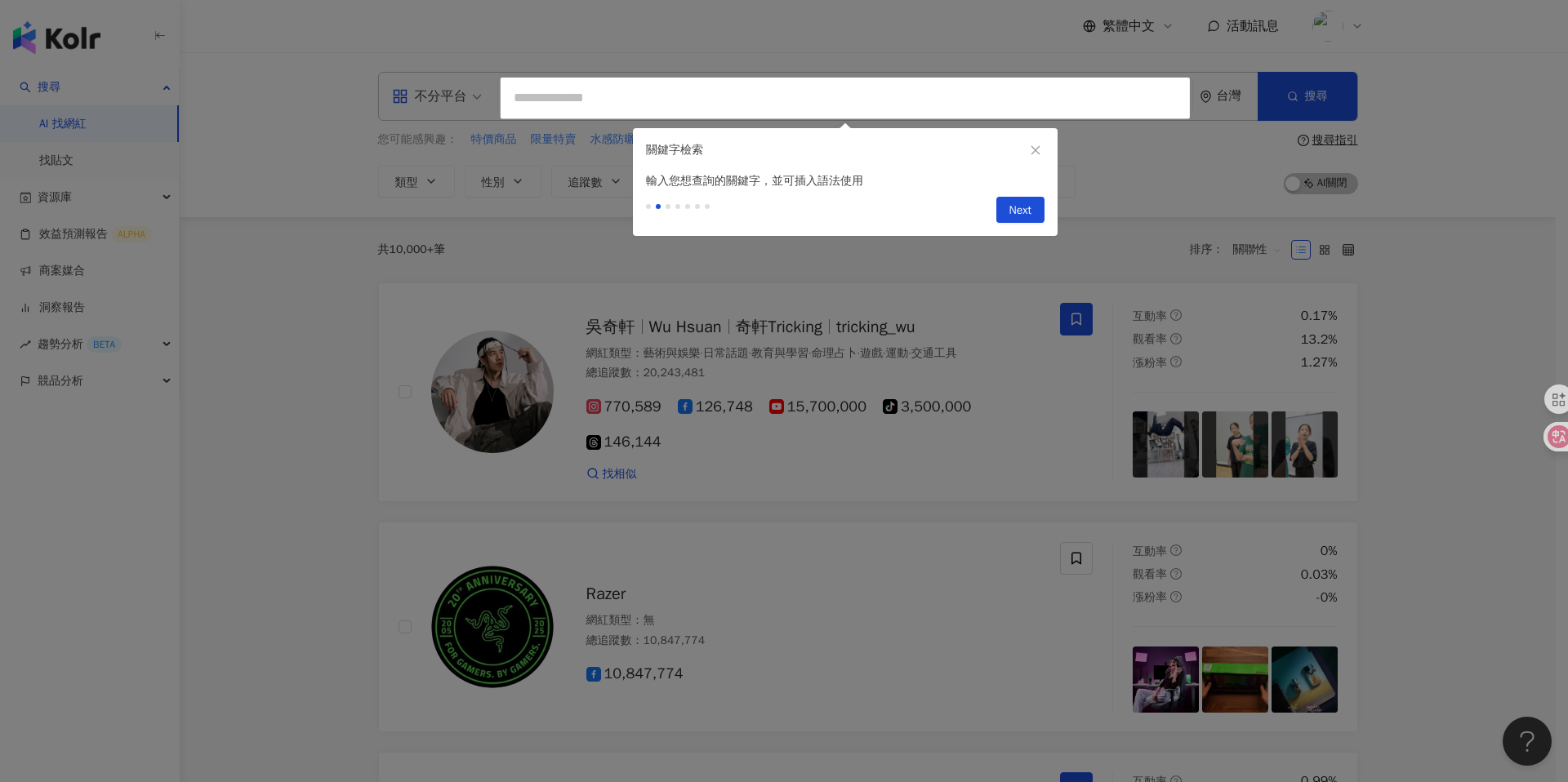 click at bounding box center [784, 391] 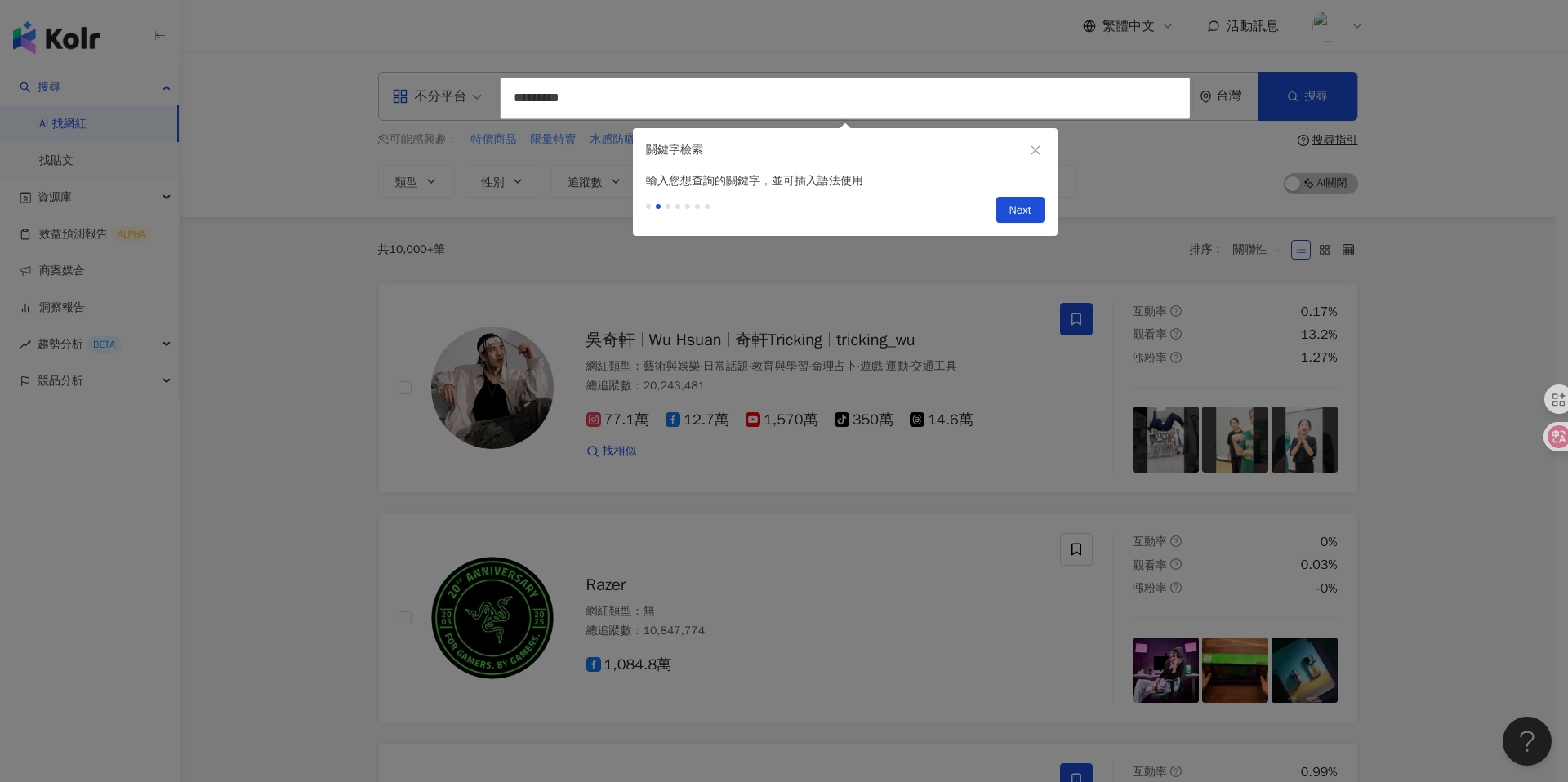 type on "*********" 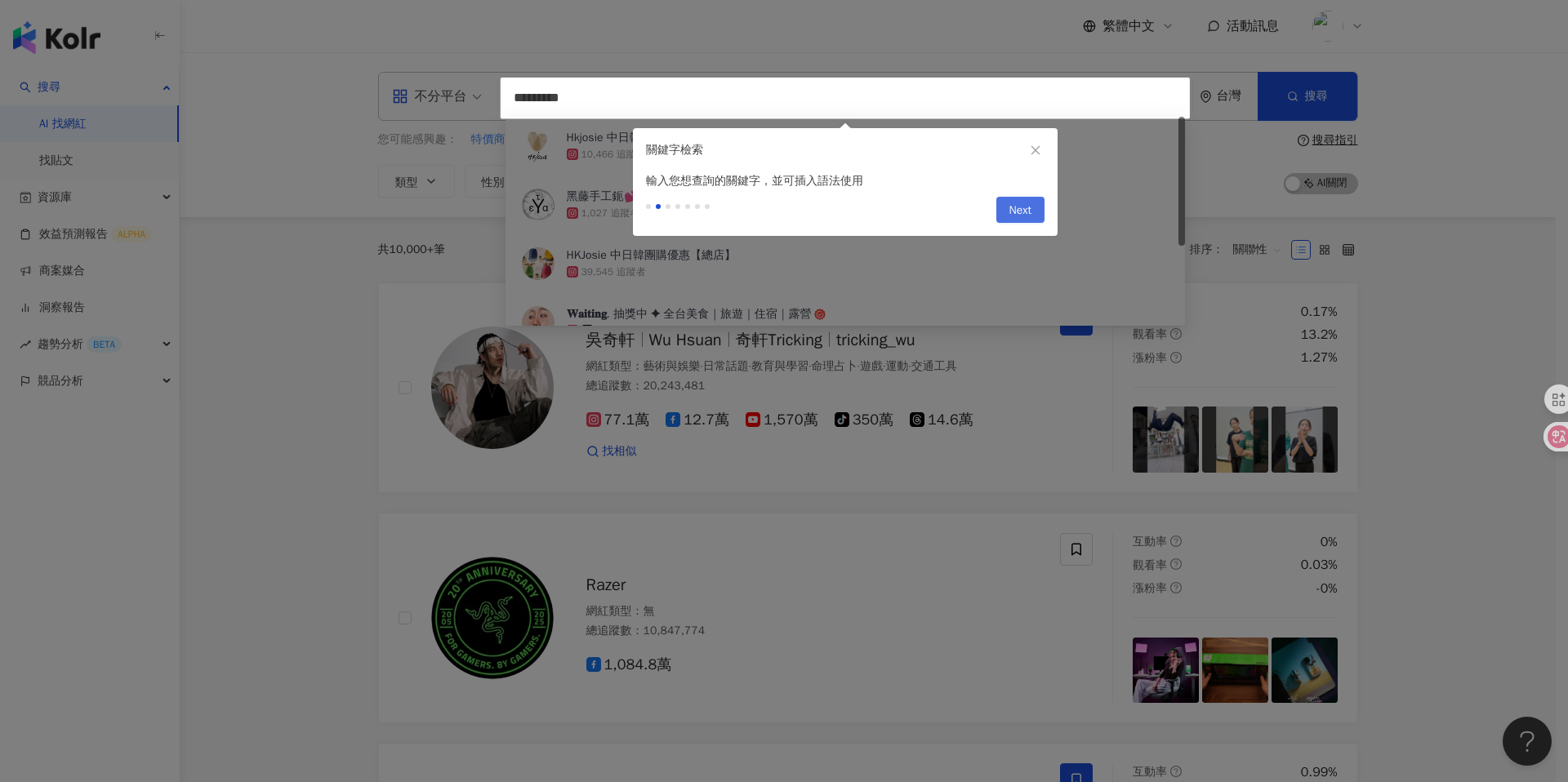 click on "Next" at bounding box center [1020, 211] 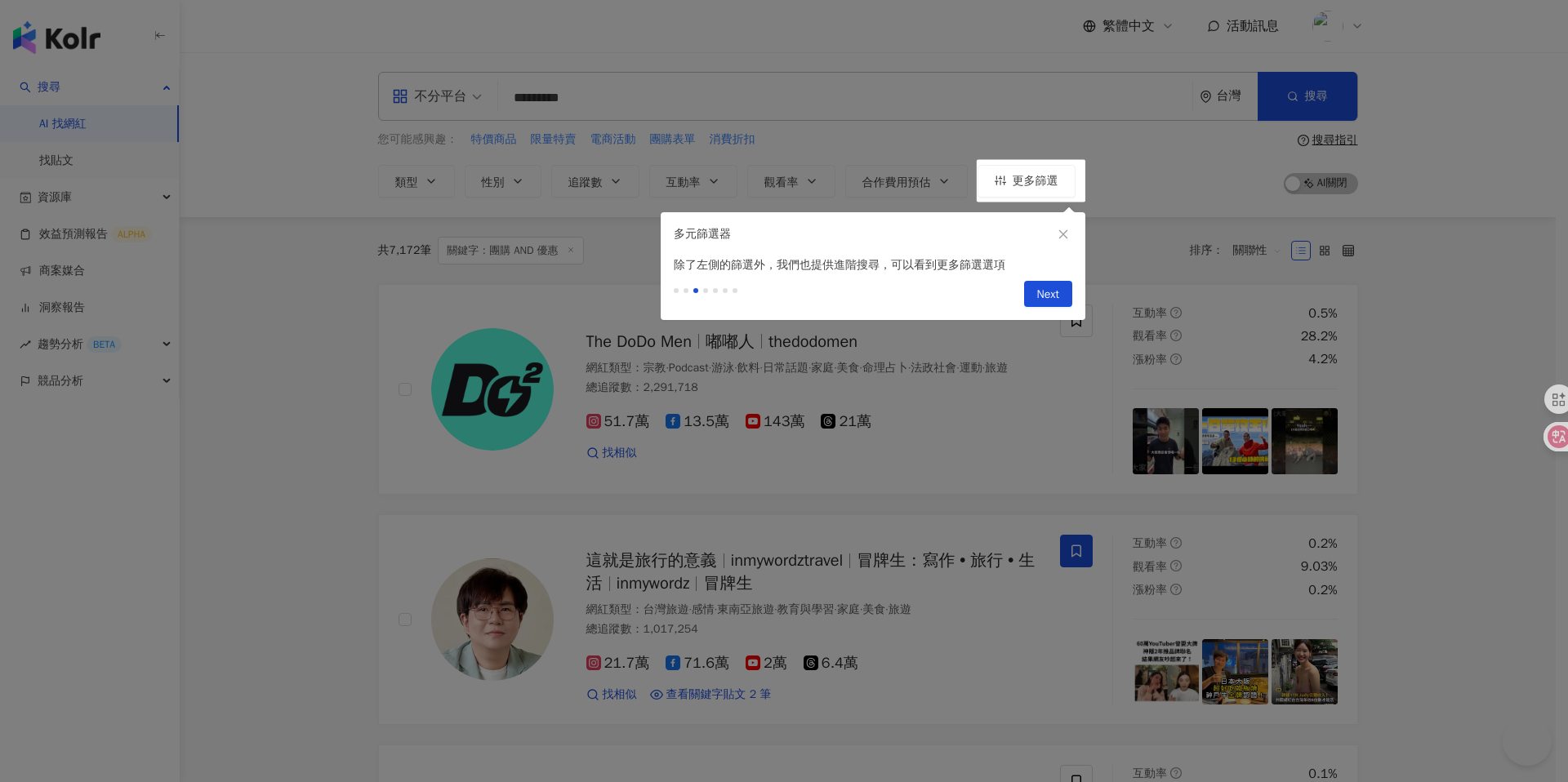 scroll, scrollTop: 0, scrollLeft: 0, axis: both 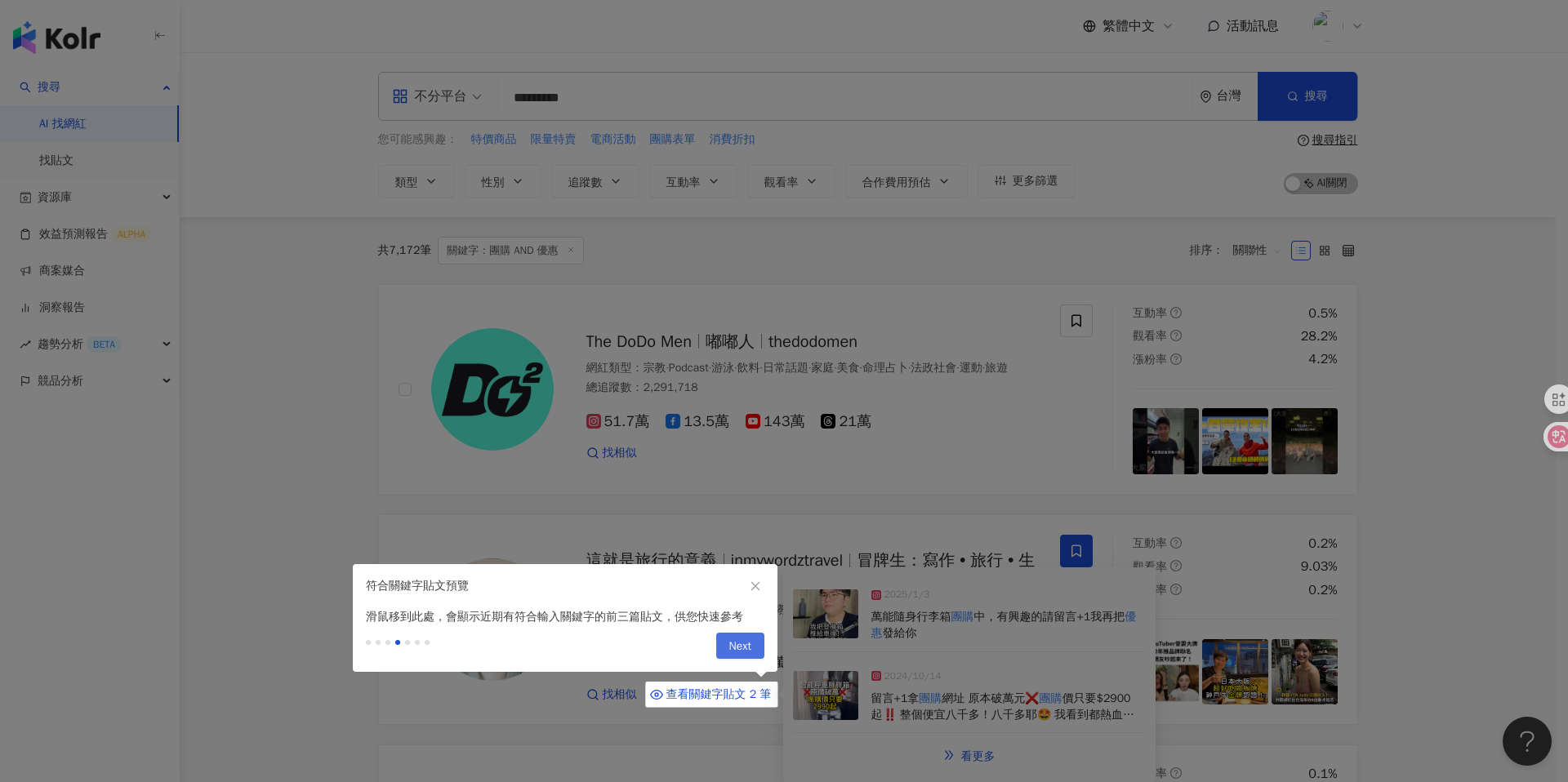 click on "Next" at bounding box center (740, 646) 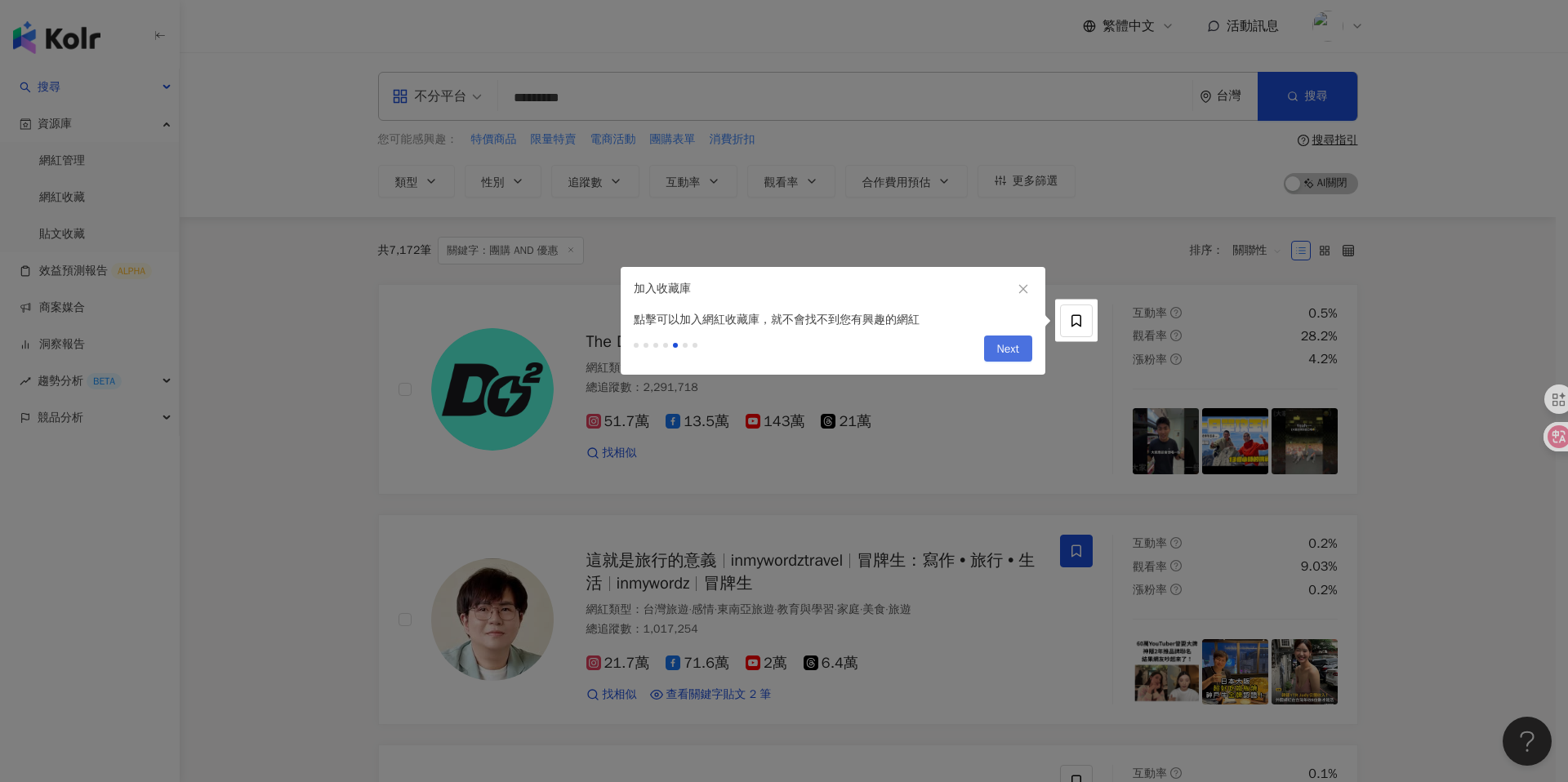 click on "Next" at bounding box center [1008, 349] 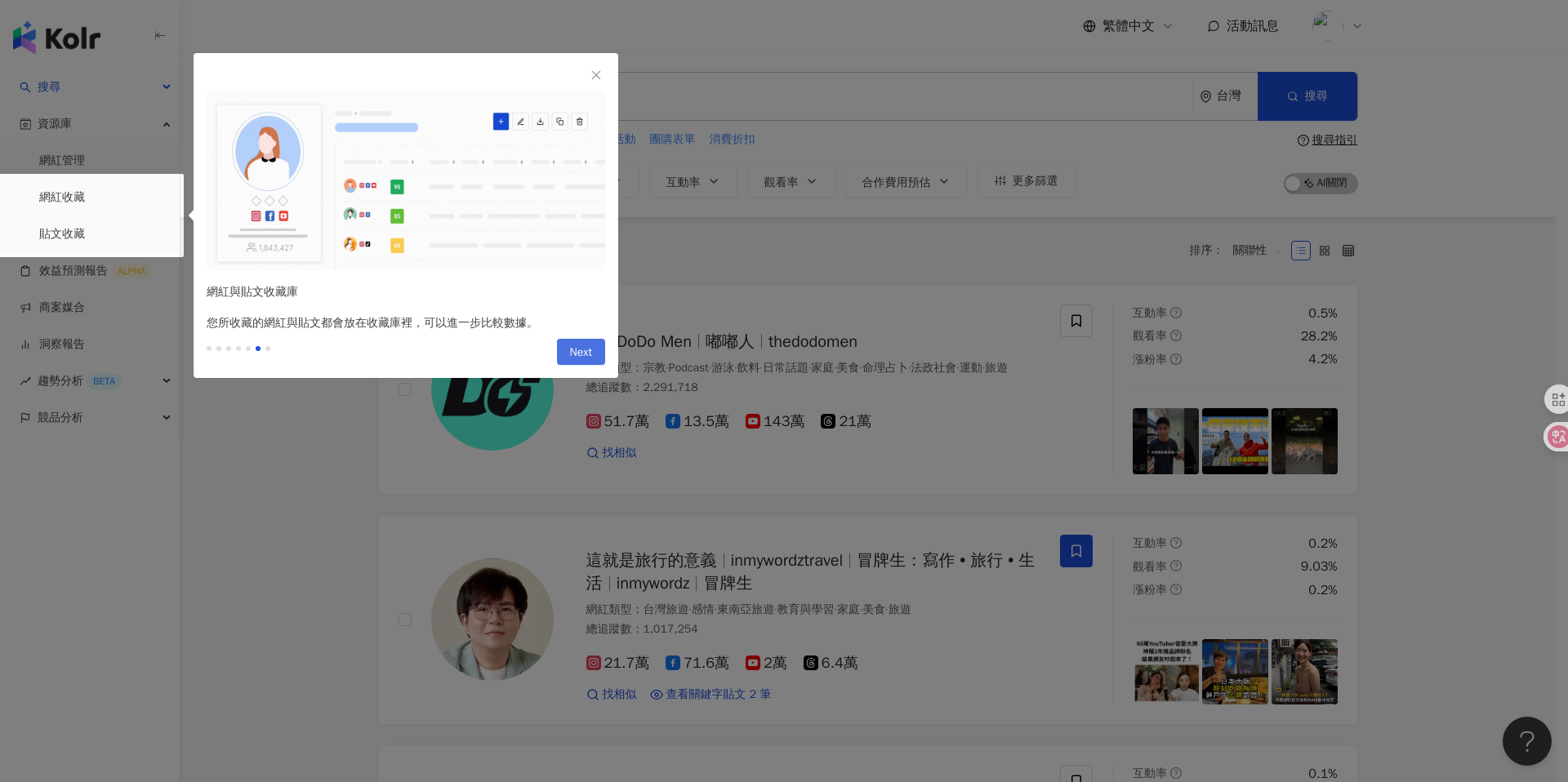 click on "Next" at bounding box center [581, 353] 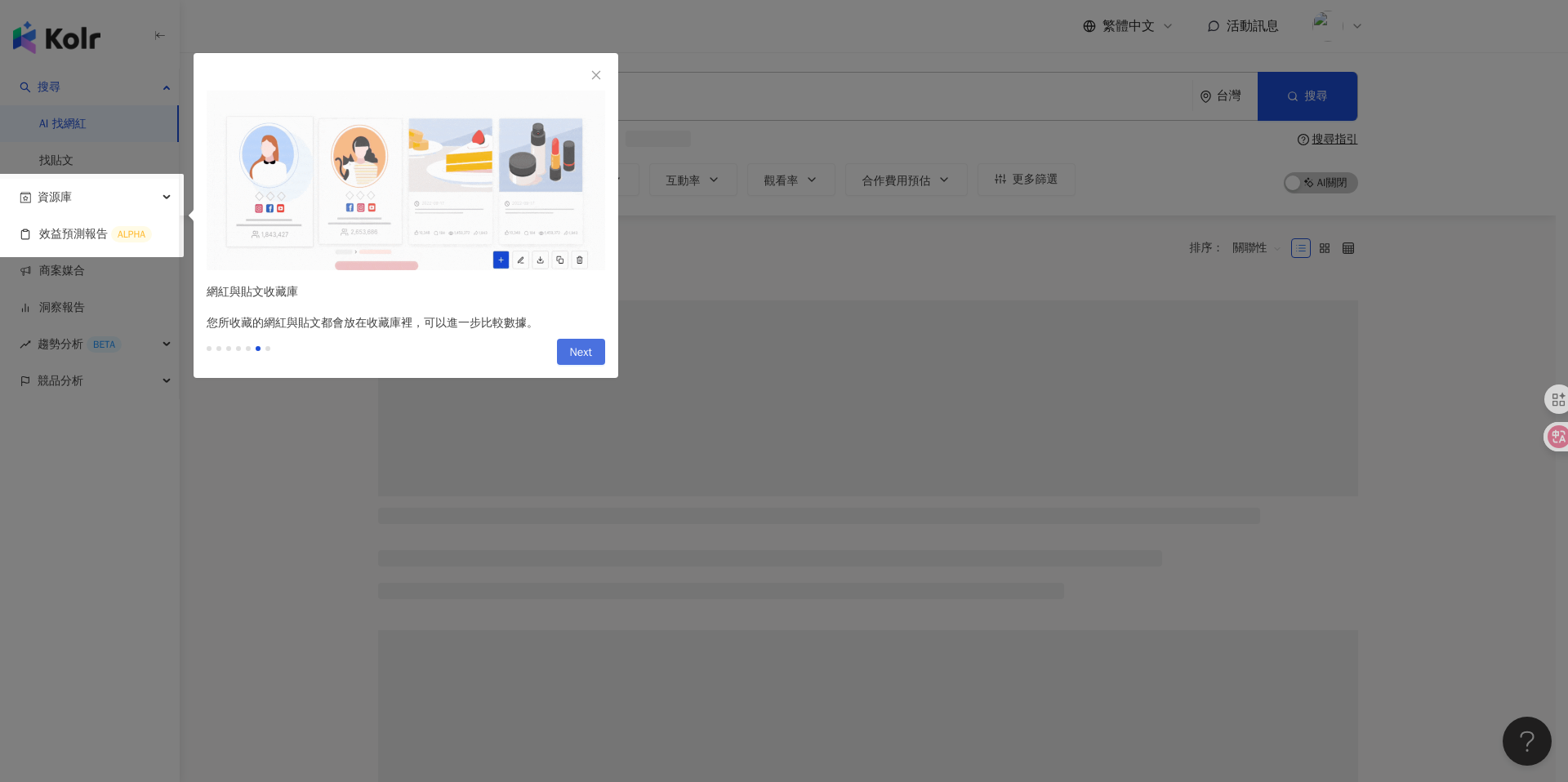 type 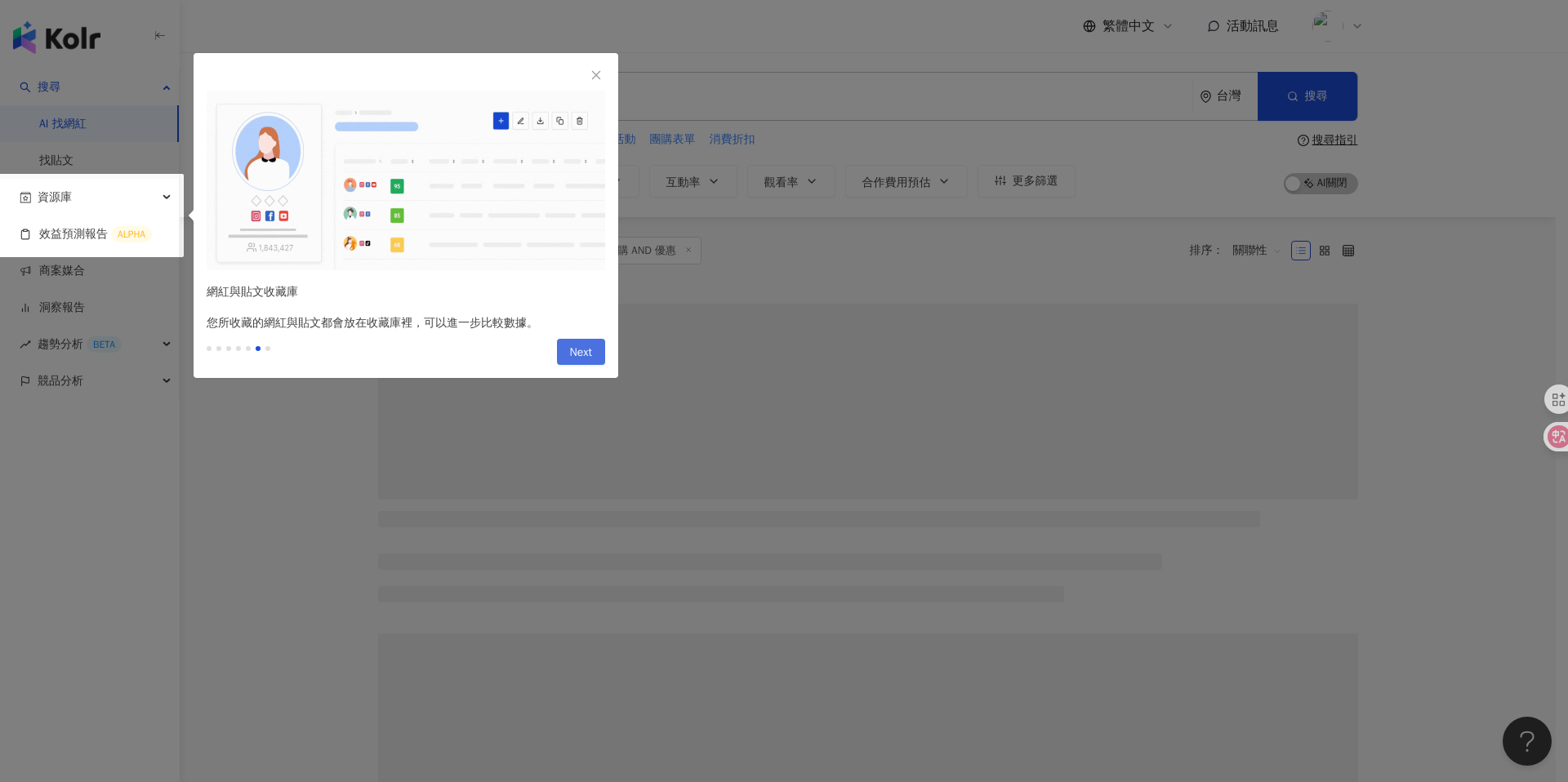 click on "Next" at bounding box center (581, 353) 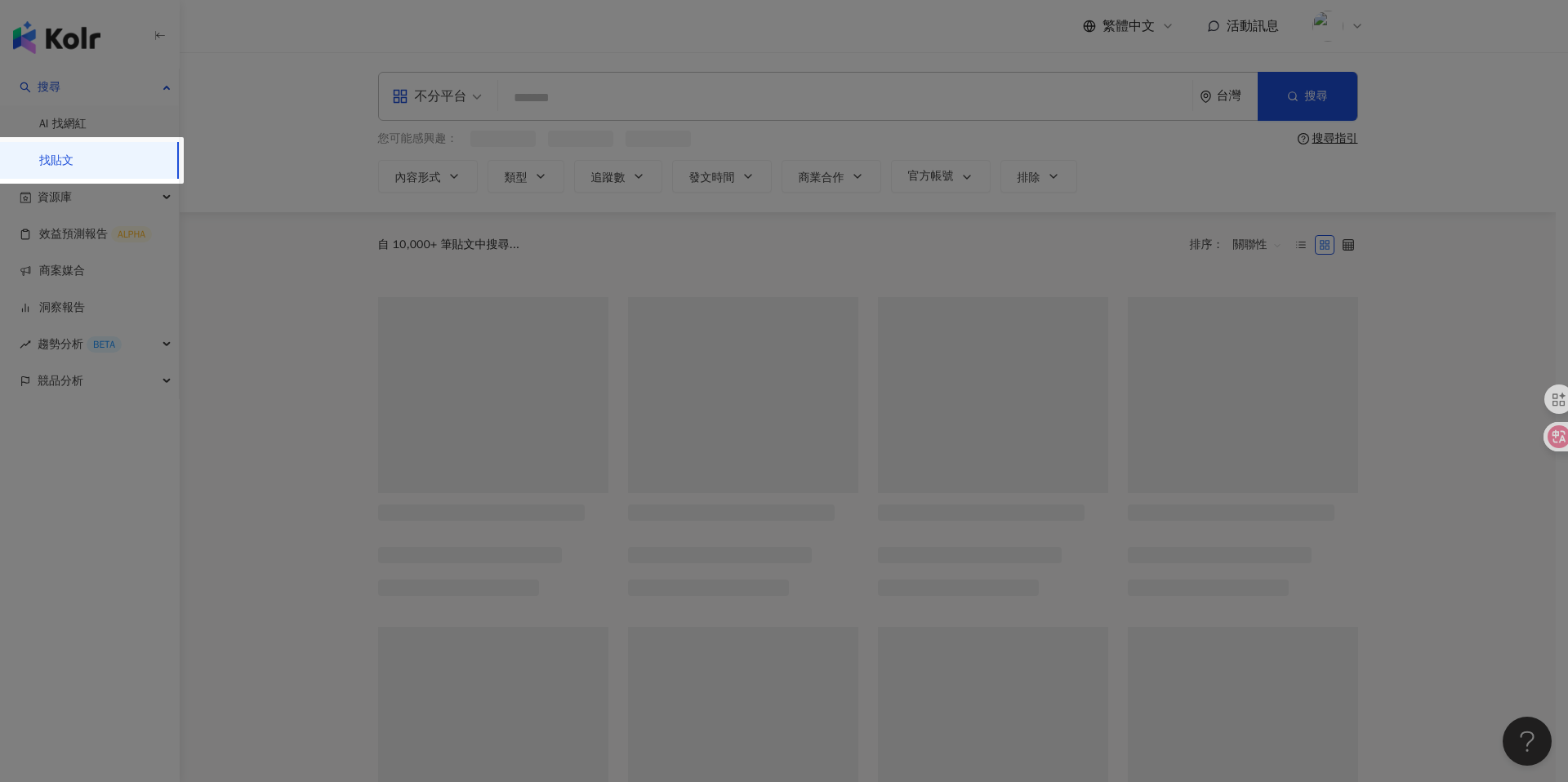 type 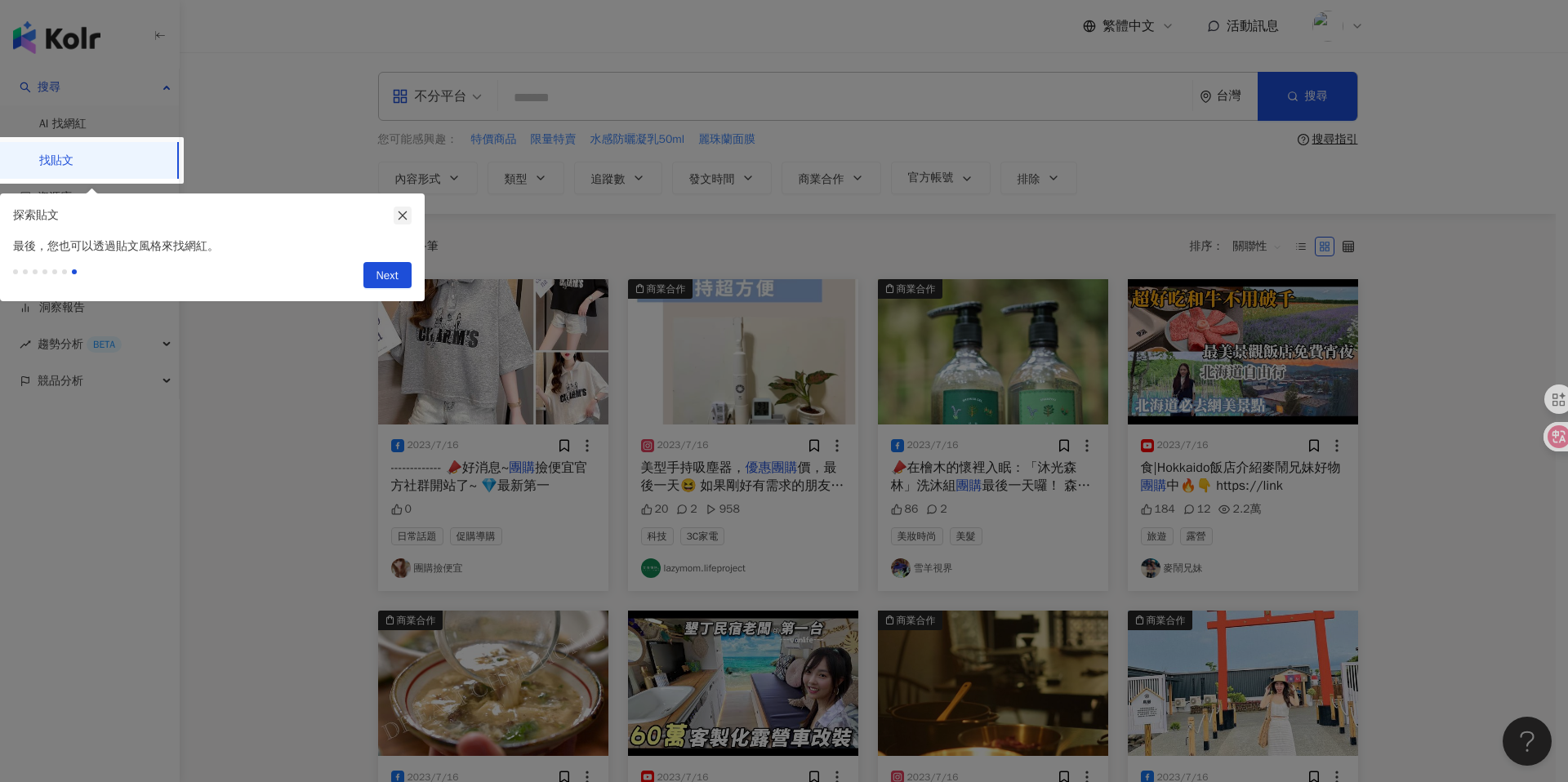 click 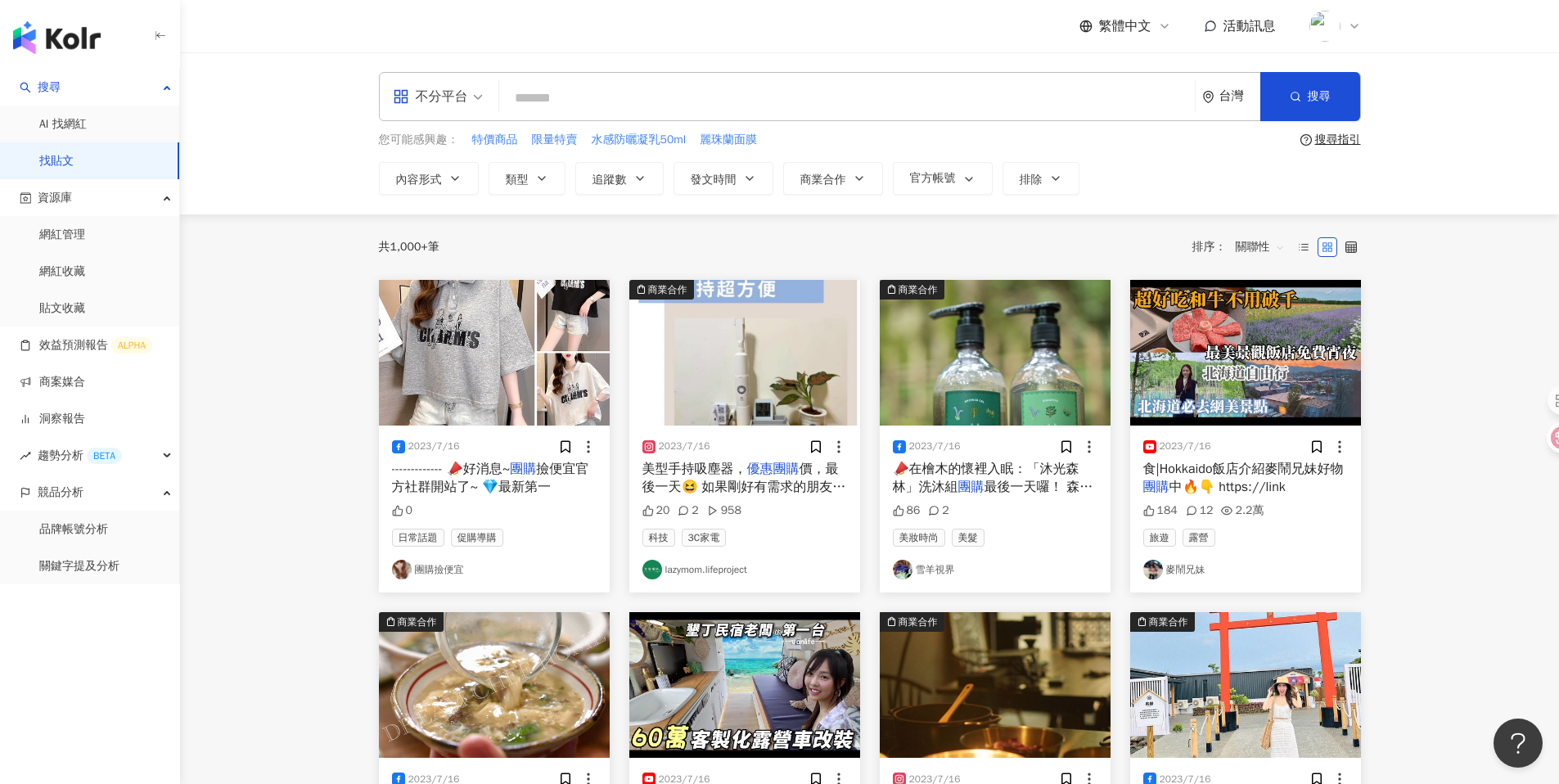 click 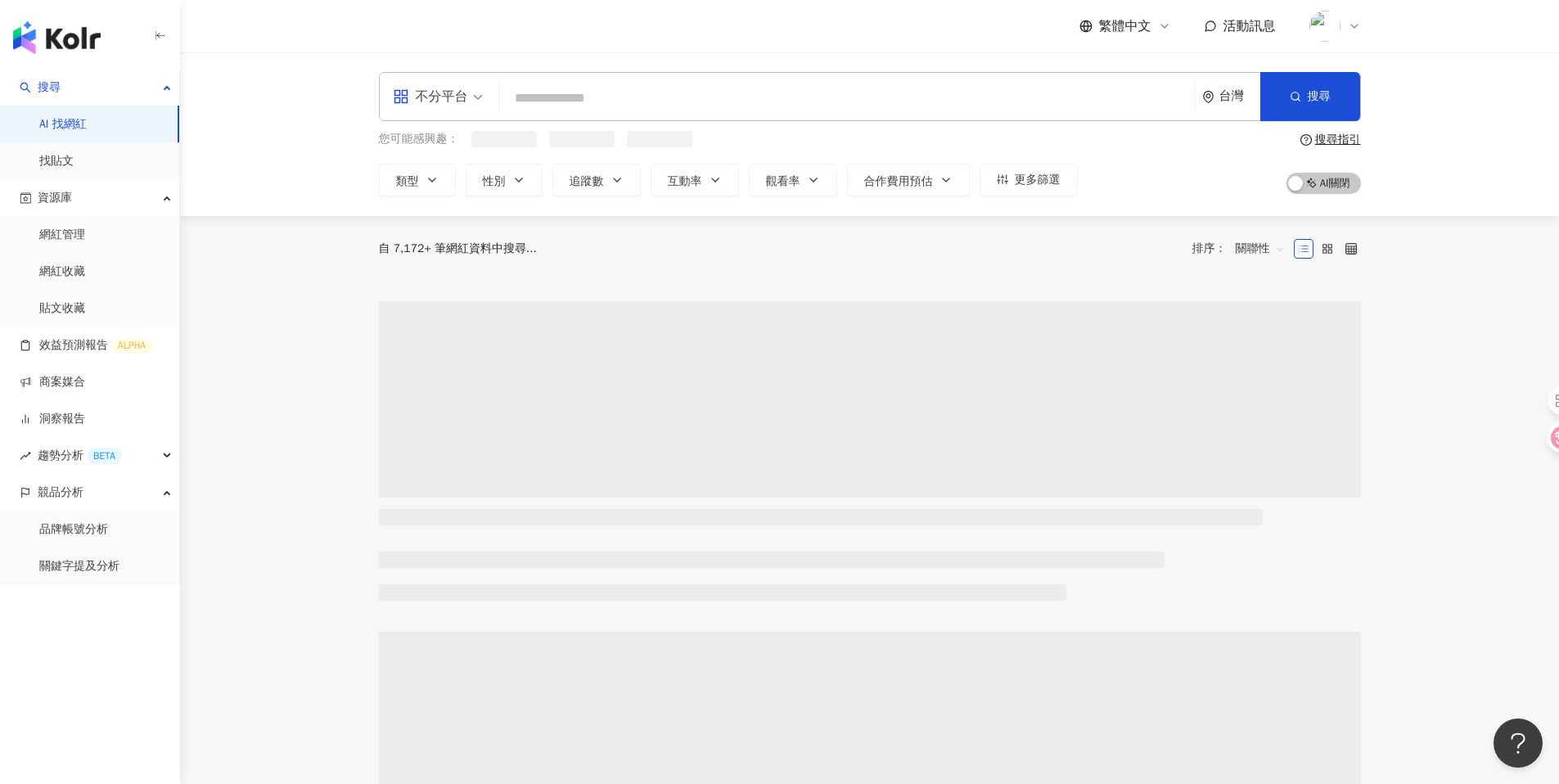 click 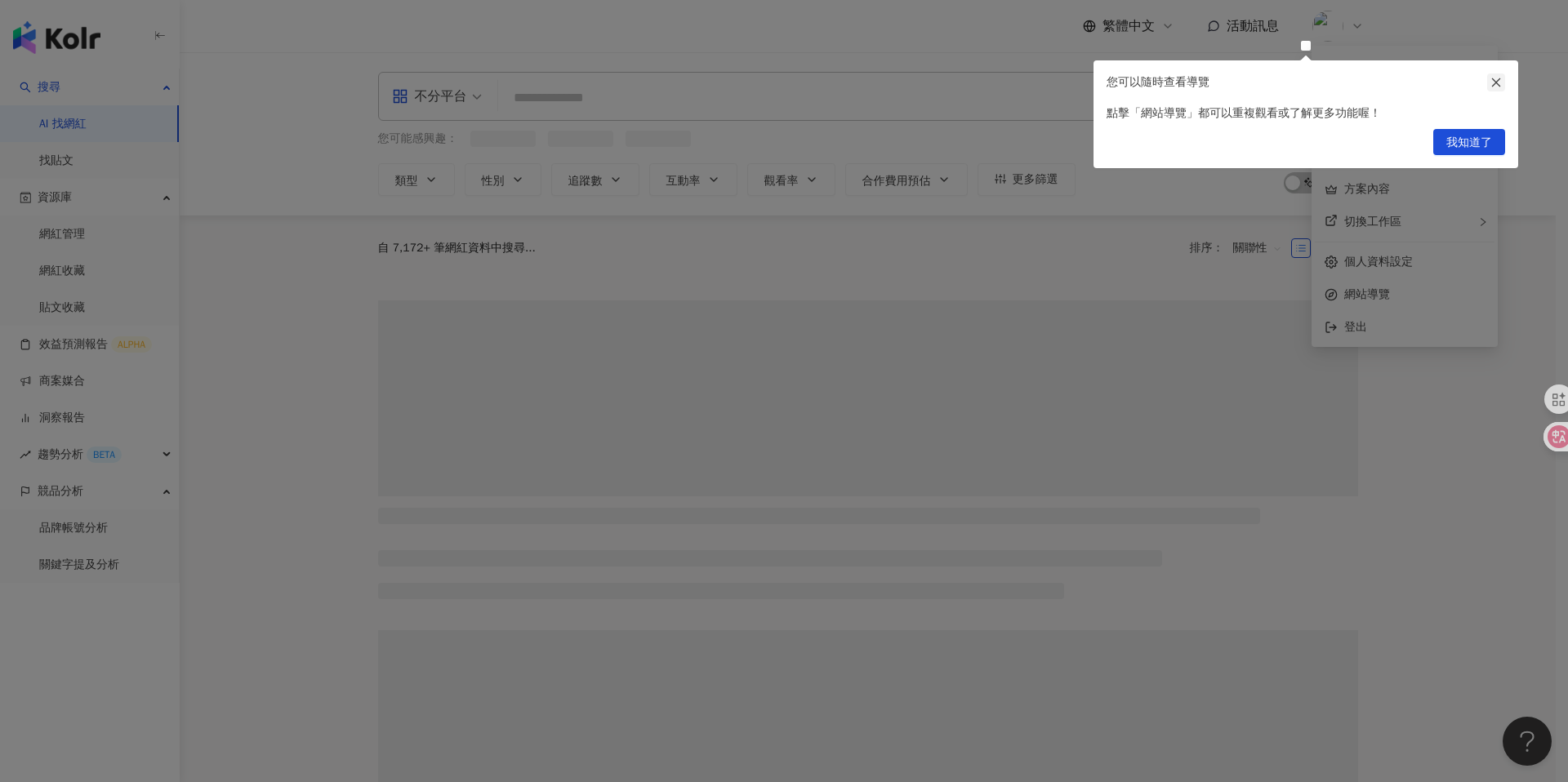 click 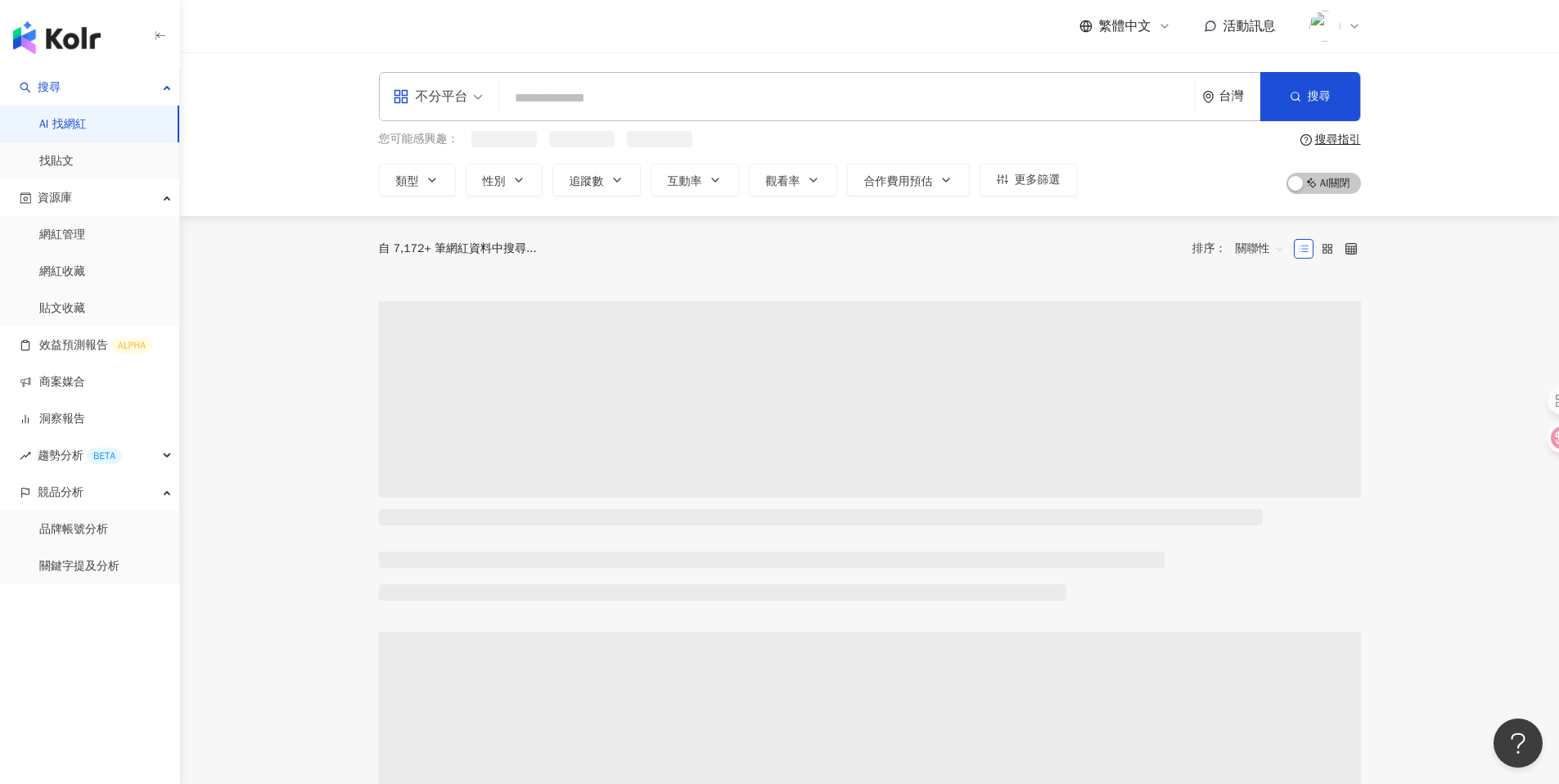 click 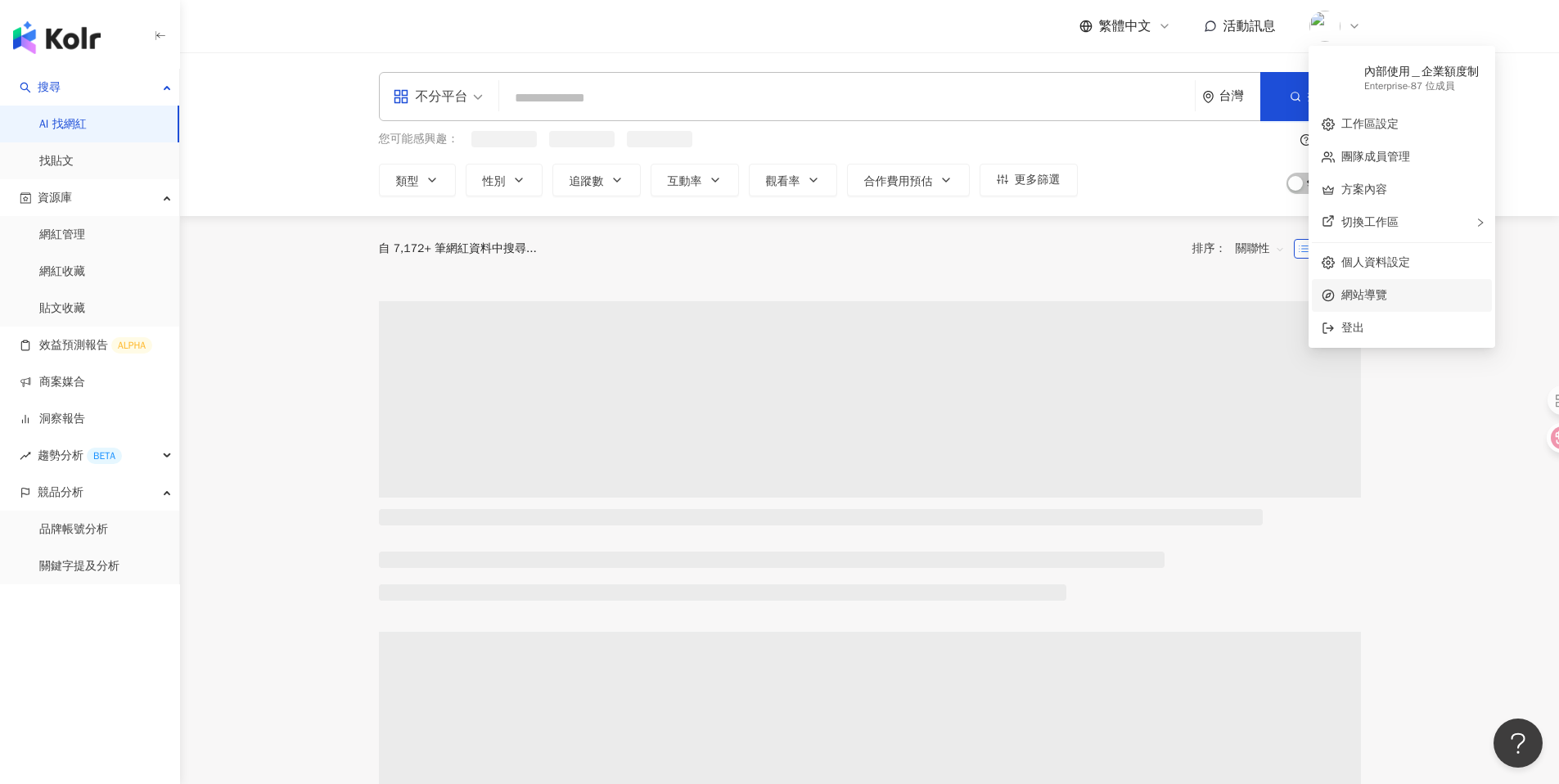 click on "網站導覽" at bounding box center [1412, 295] 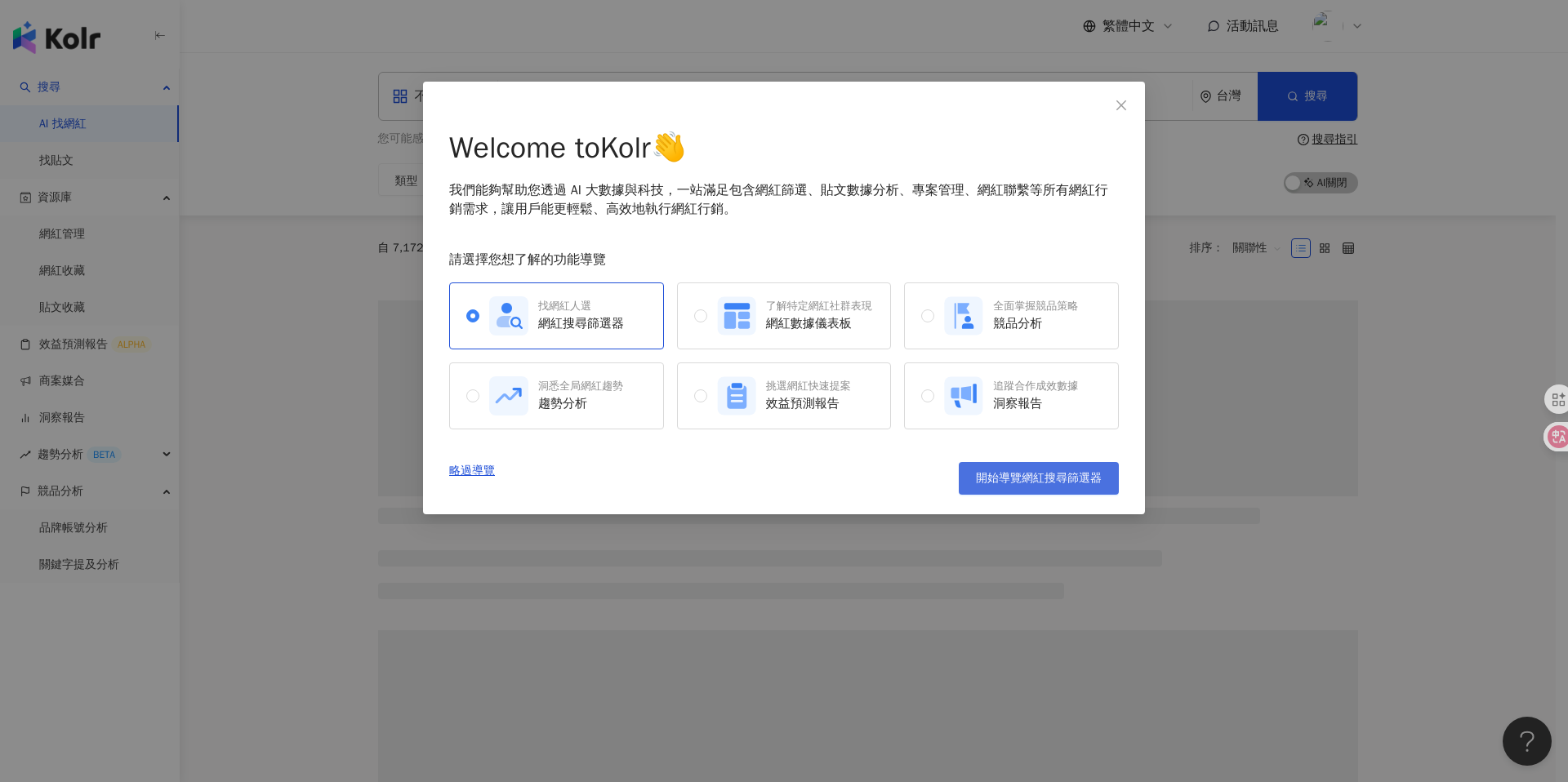 click on "開始導覽網紅搜尋篩選器" at bounding box center (1039, 478) 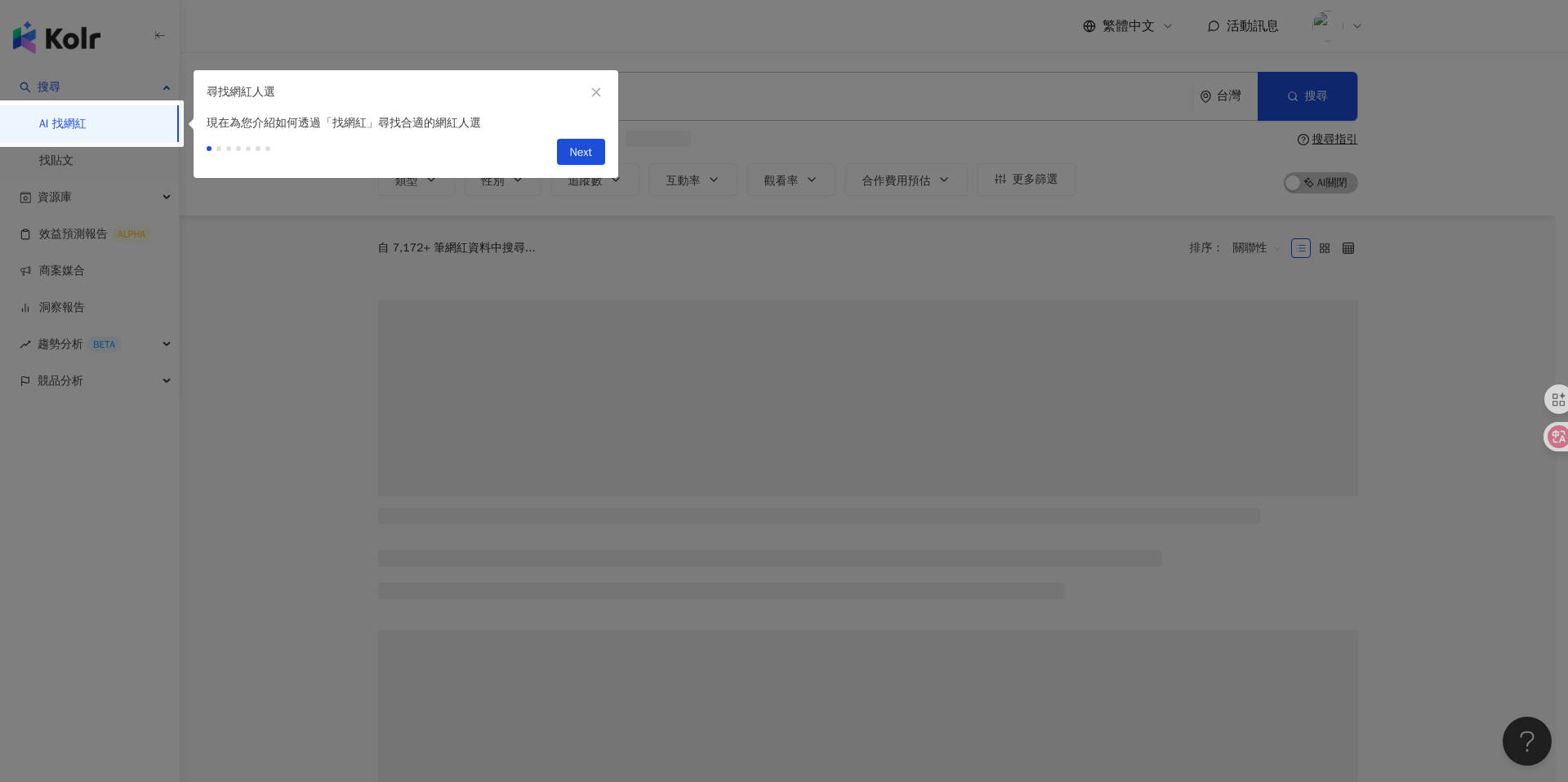 click on "Next" at bounding box center (581, 153) 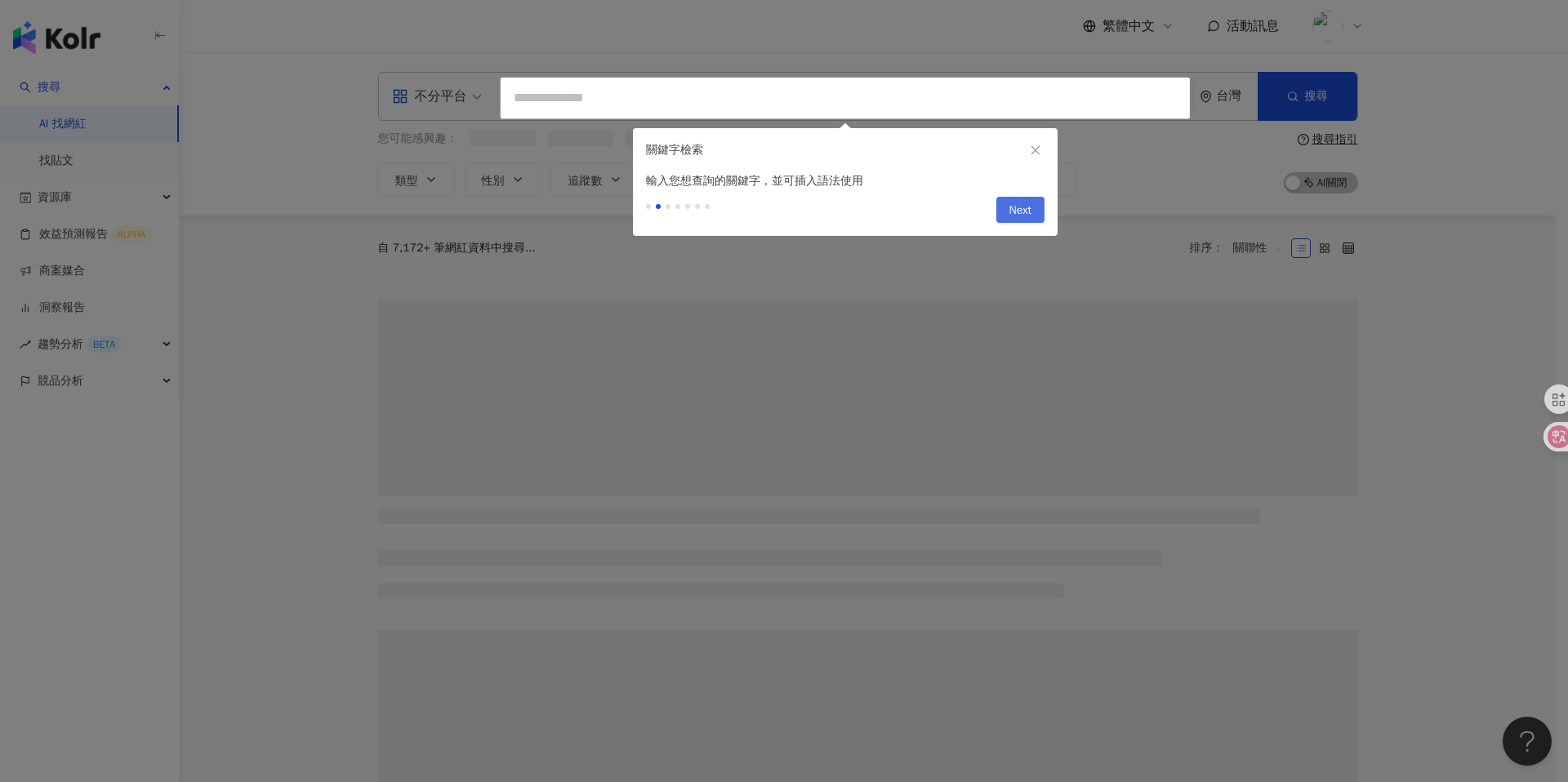 click on "Next" at bounding box center [1020, 211] 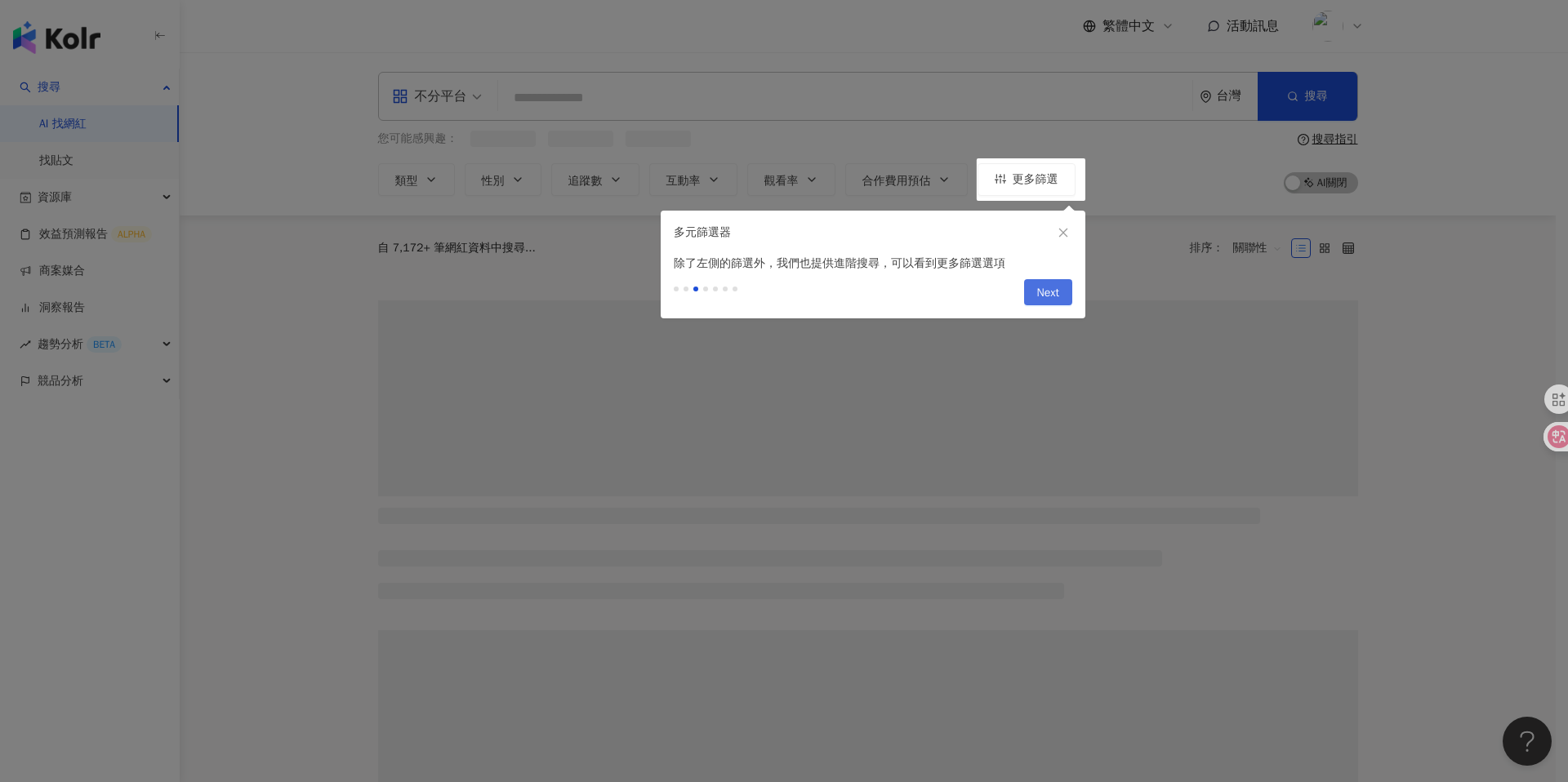 click on "Next" at bounding box center [1048, 293] 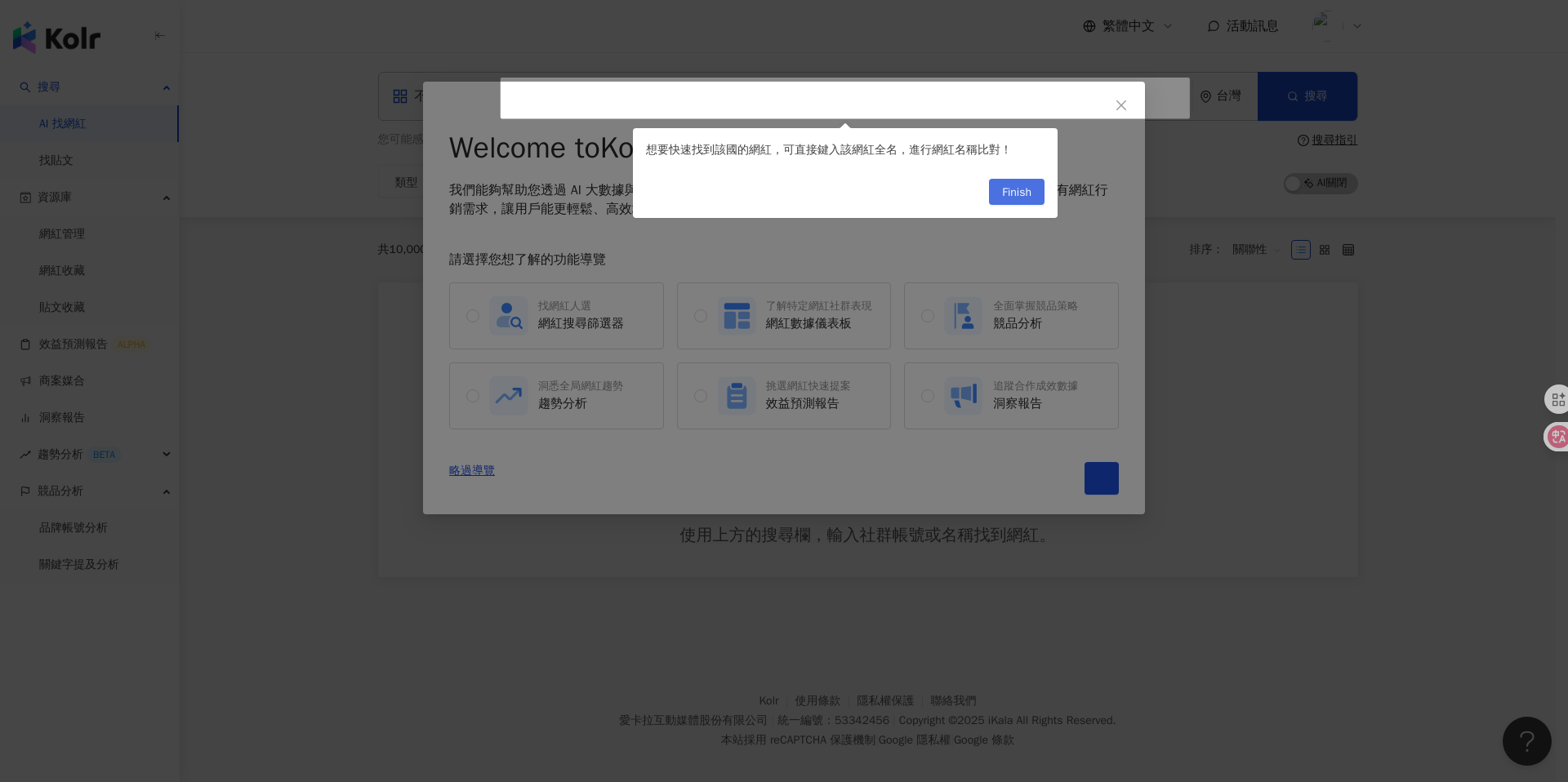 click on "Finish" at bounding box center [1017, 193] 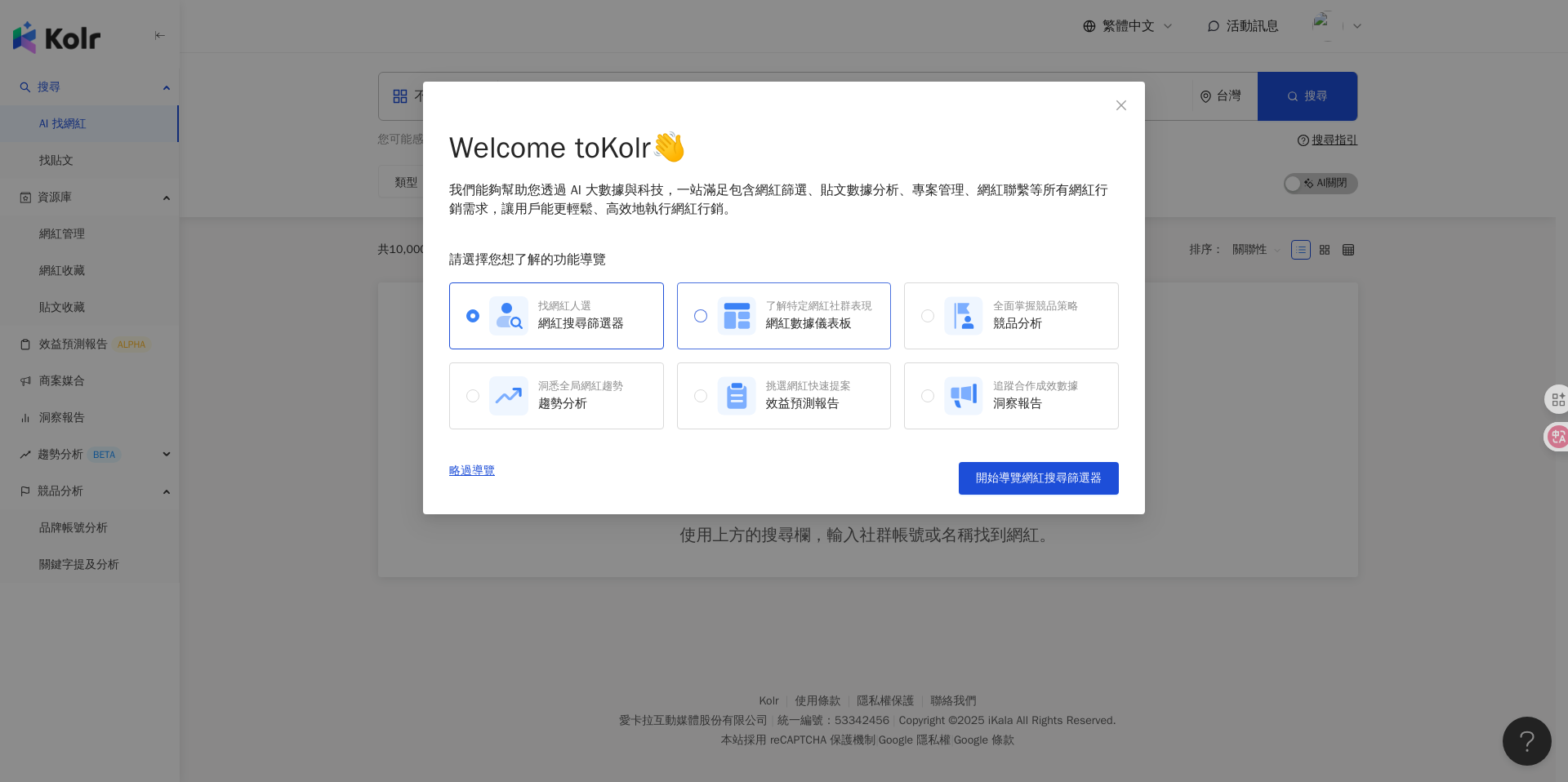 click on "了解特定網紅社群表現" at bounding box center [819, 306] 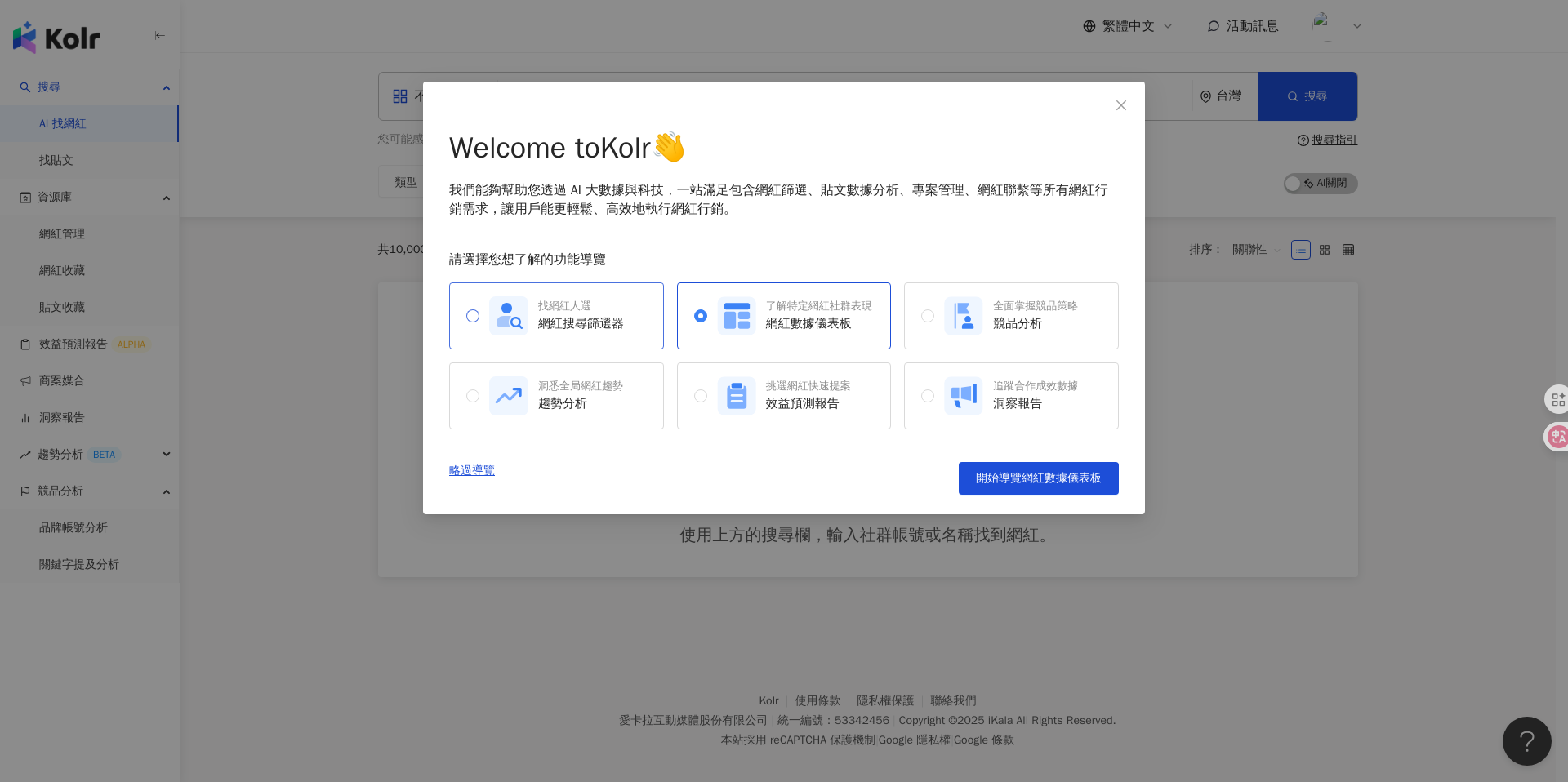 click on "找網紅人選" at bounding box center (581, 306) 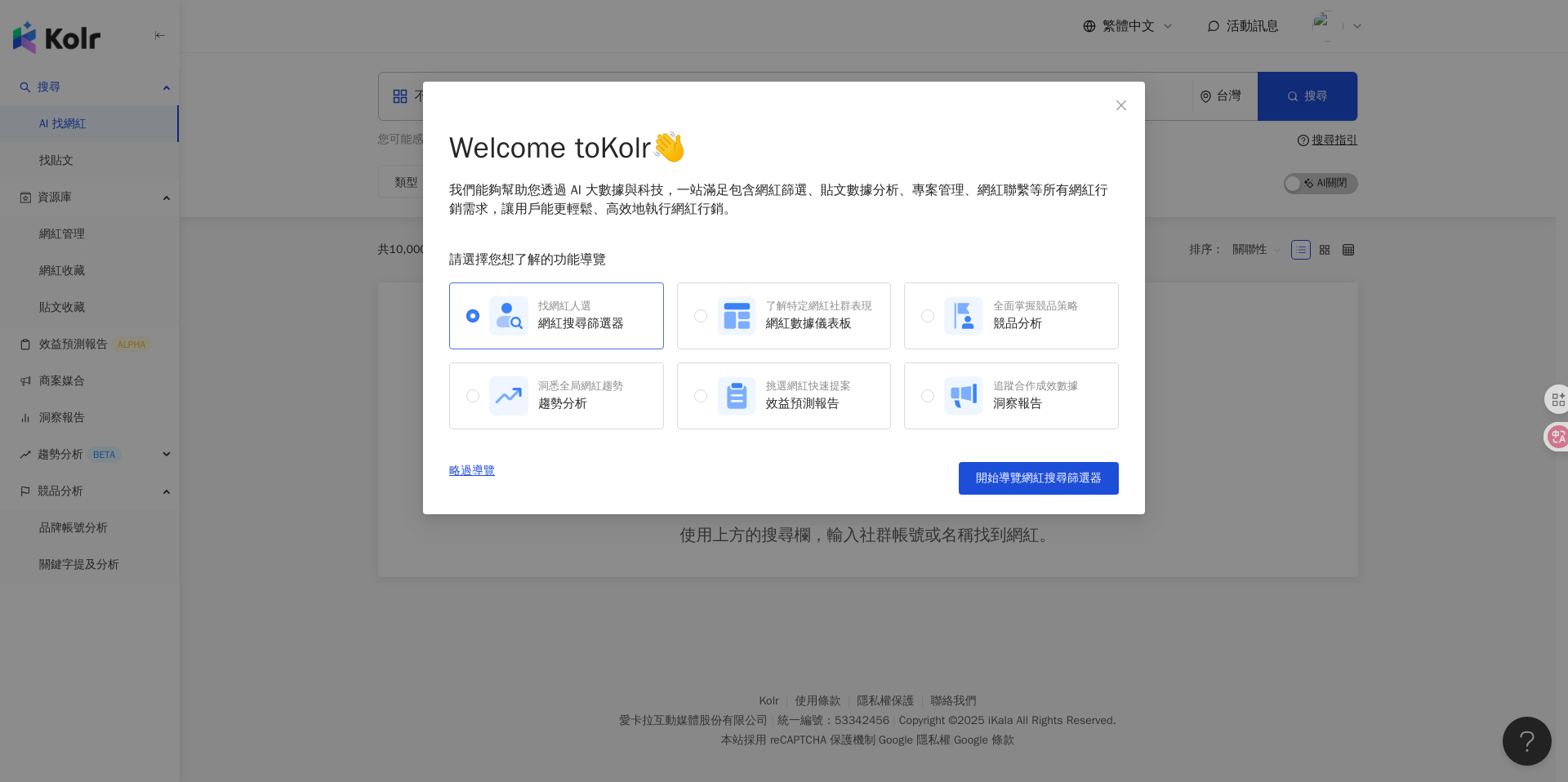 click on "網紅搜尋篩選器" at bounding box center [581, 323] 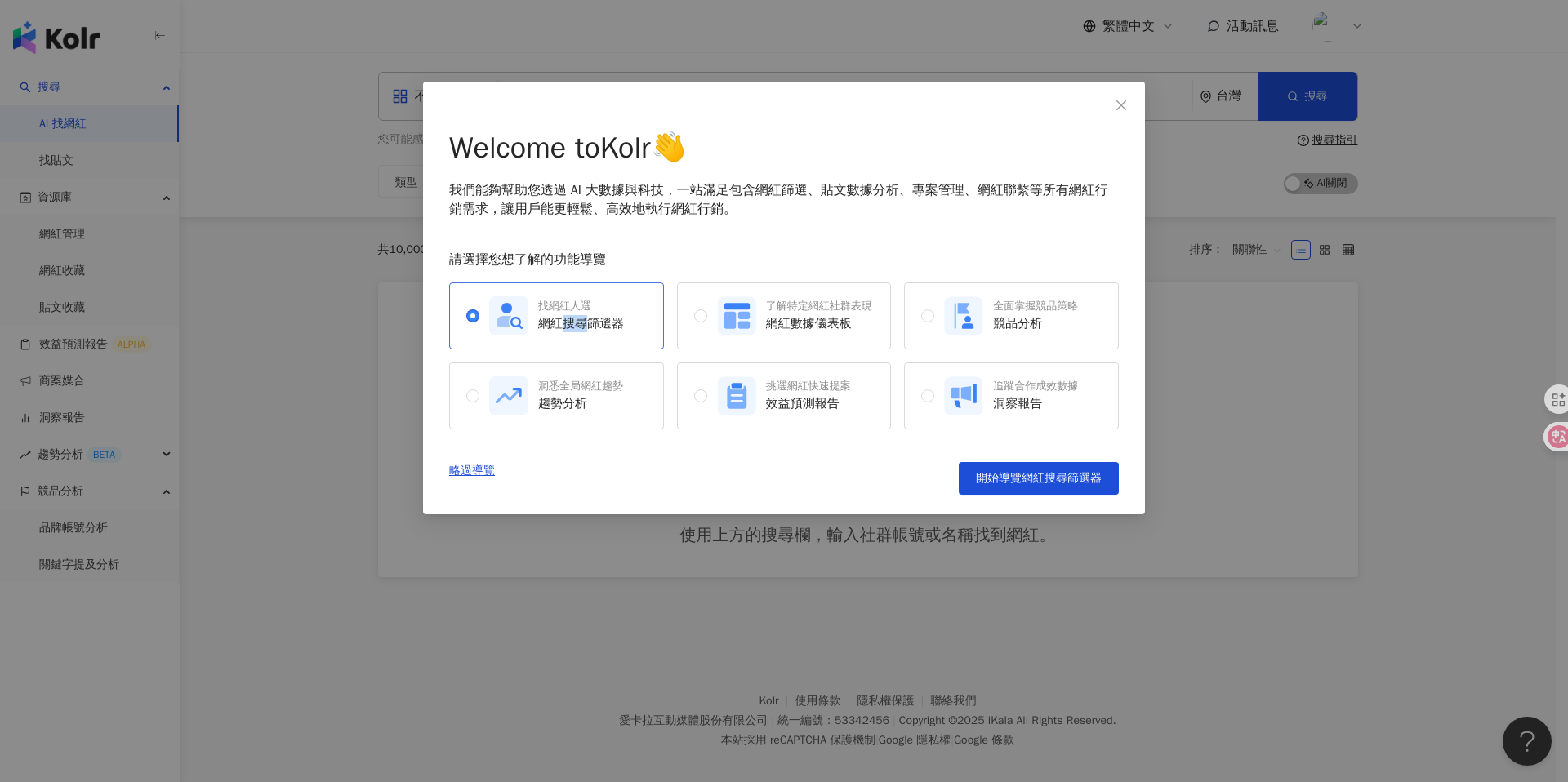 click on "網紅搜尋篩選器" at bounding box center (581, 323) 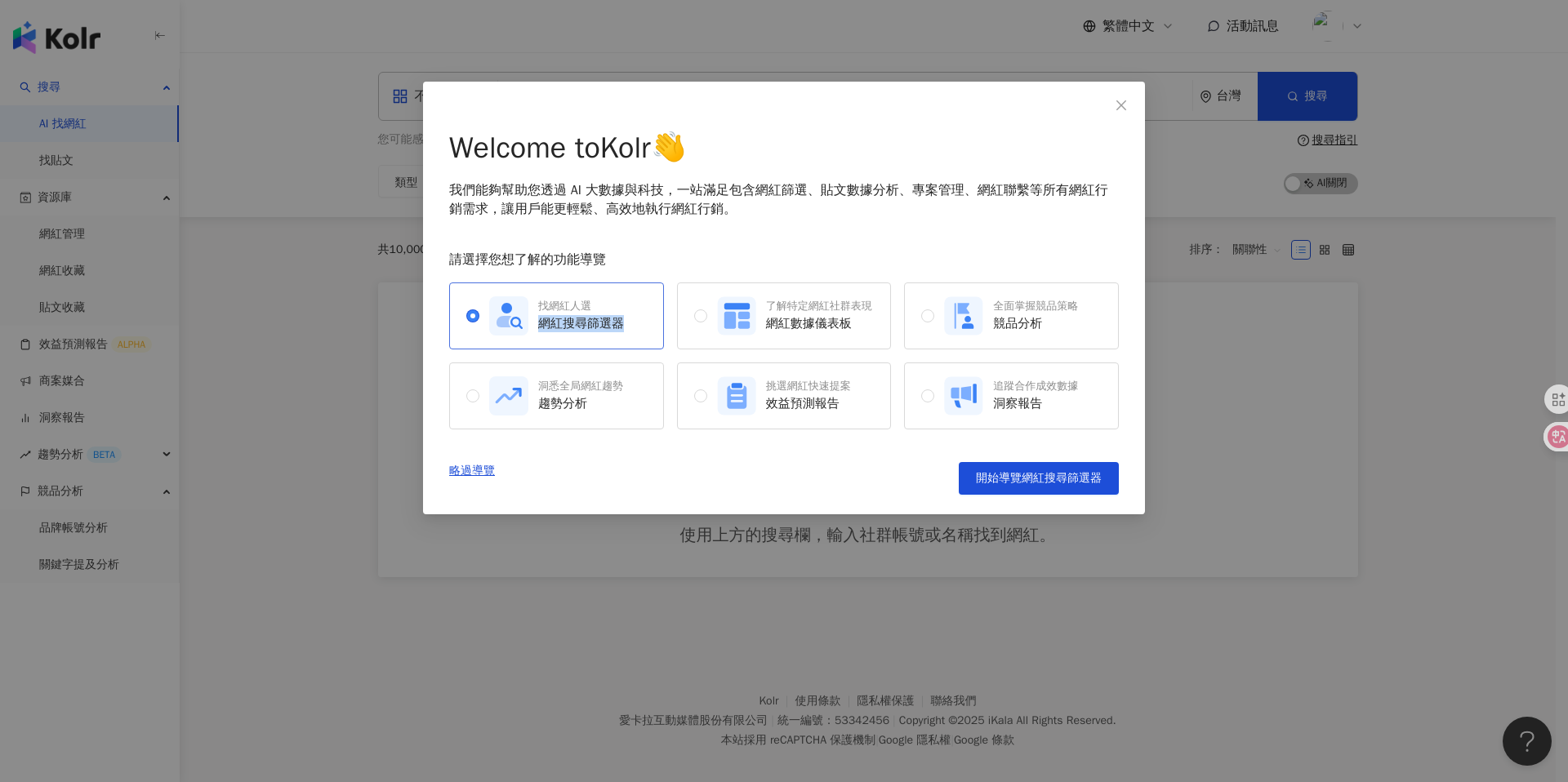 drag, startPoint x: 576, startPoint y: 320, endPoint x: 538, endPoint y: 312, distance: 38.83298 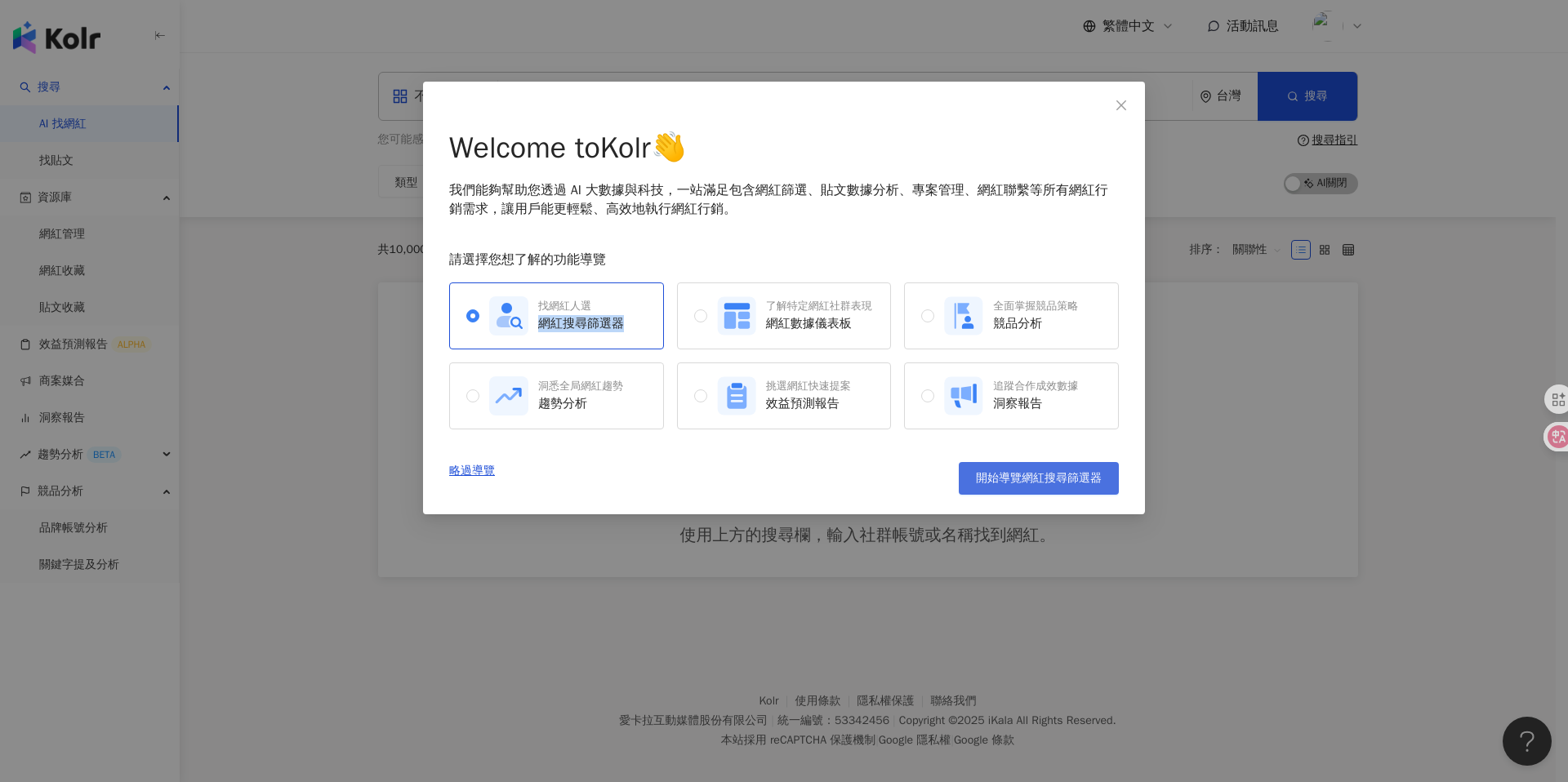 click on "開始導覽網紅搜尋篩選器" at bounding box center [1039, 478] 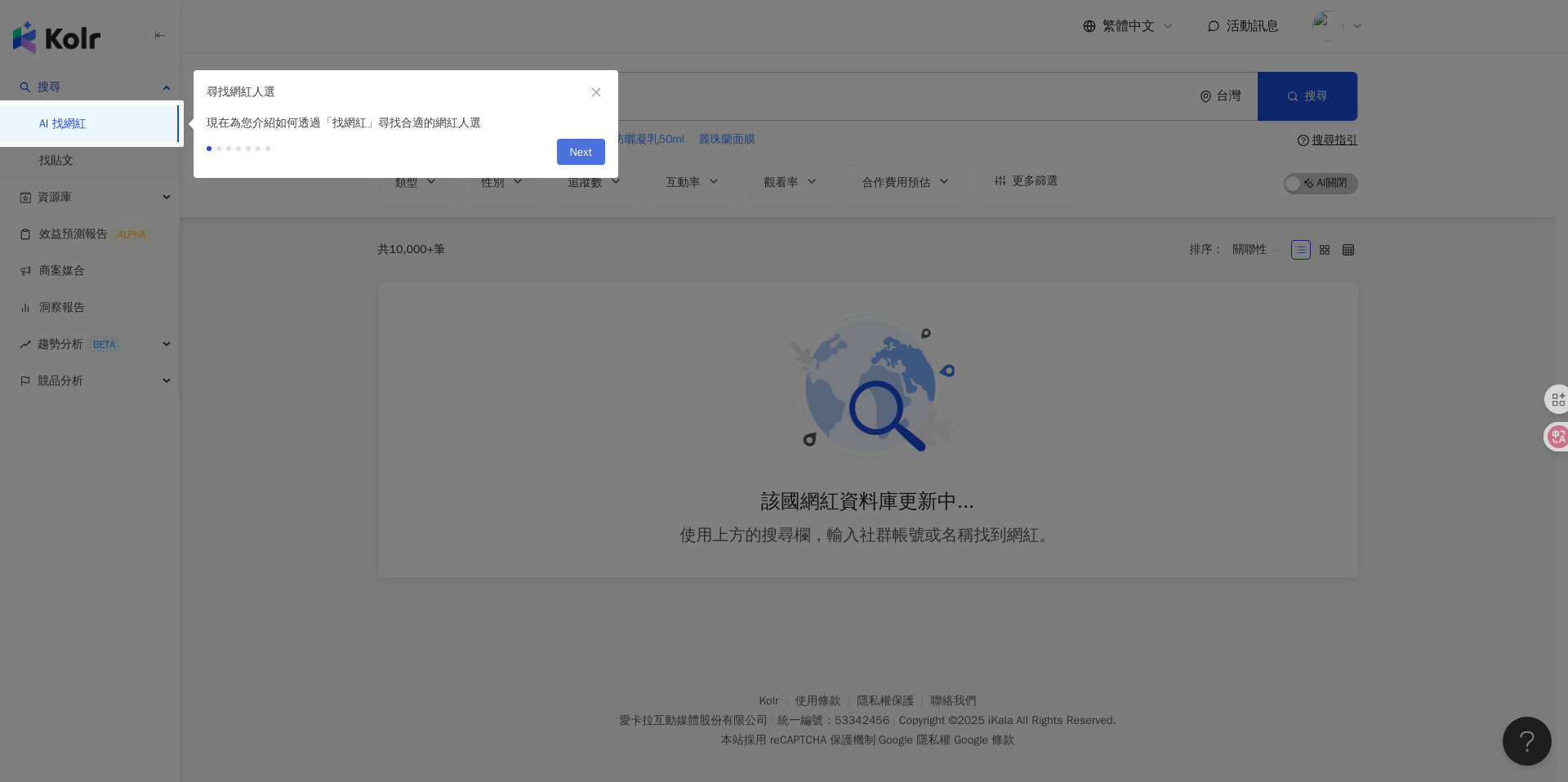 click on "Next" at bounding box center (581, 153) 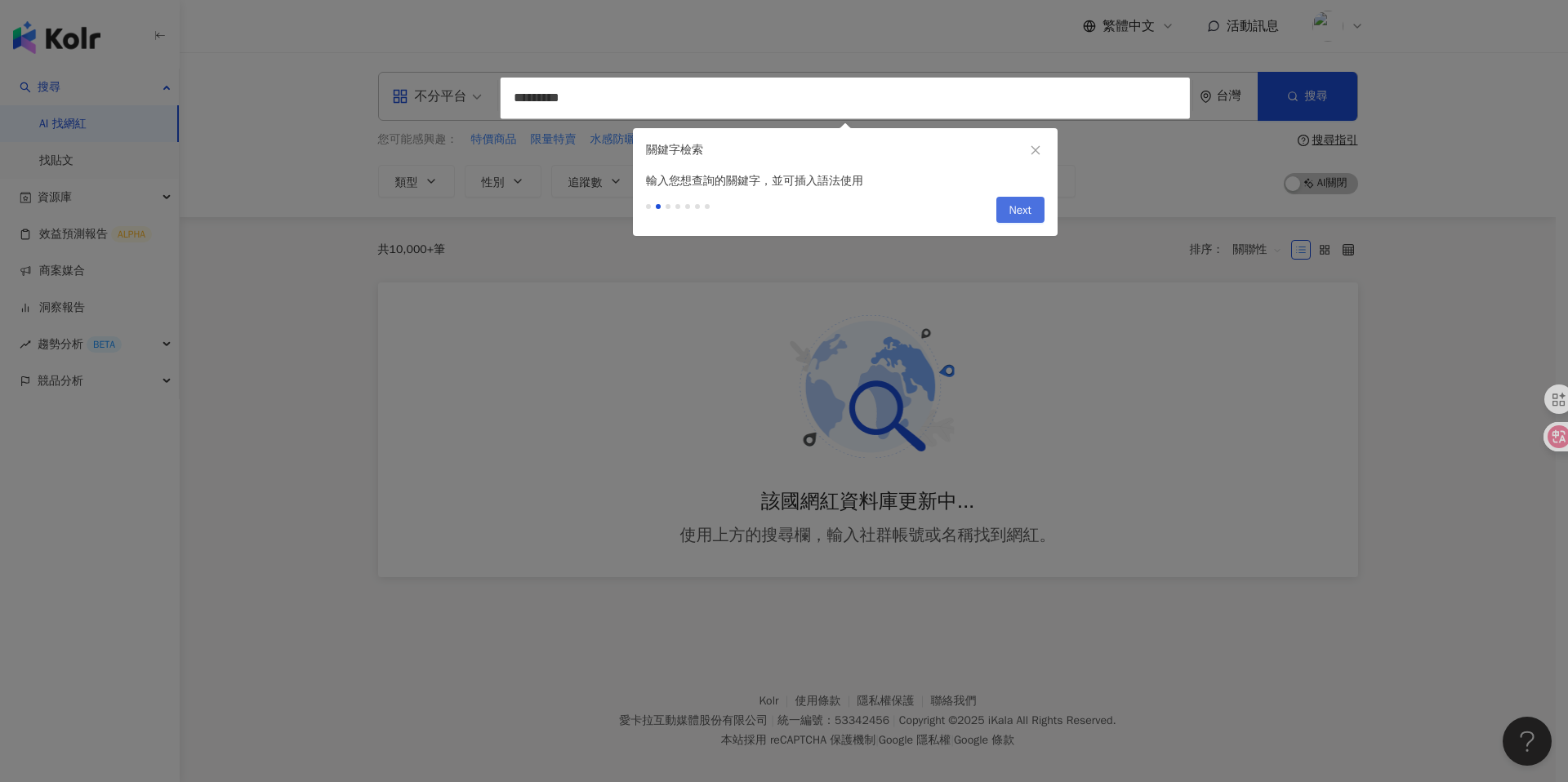type on "*********" 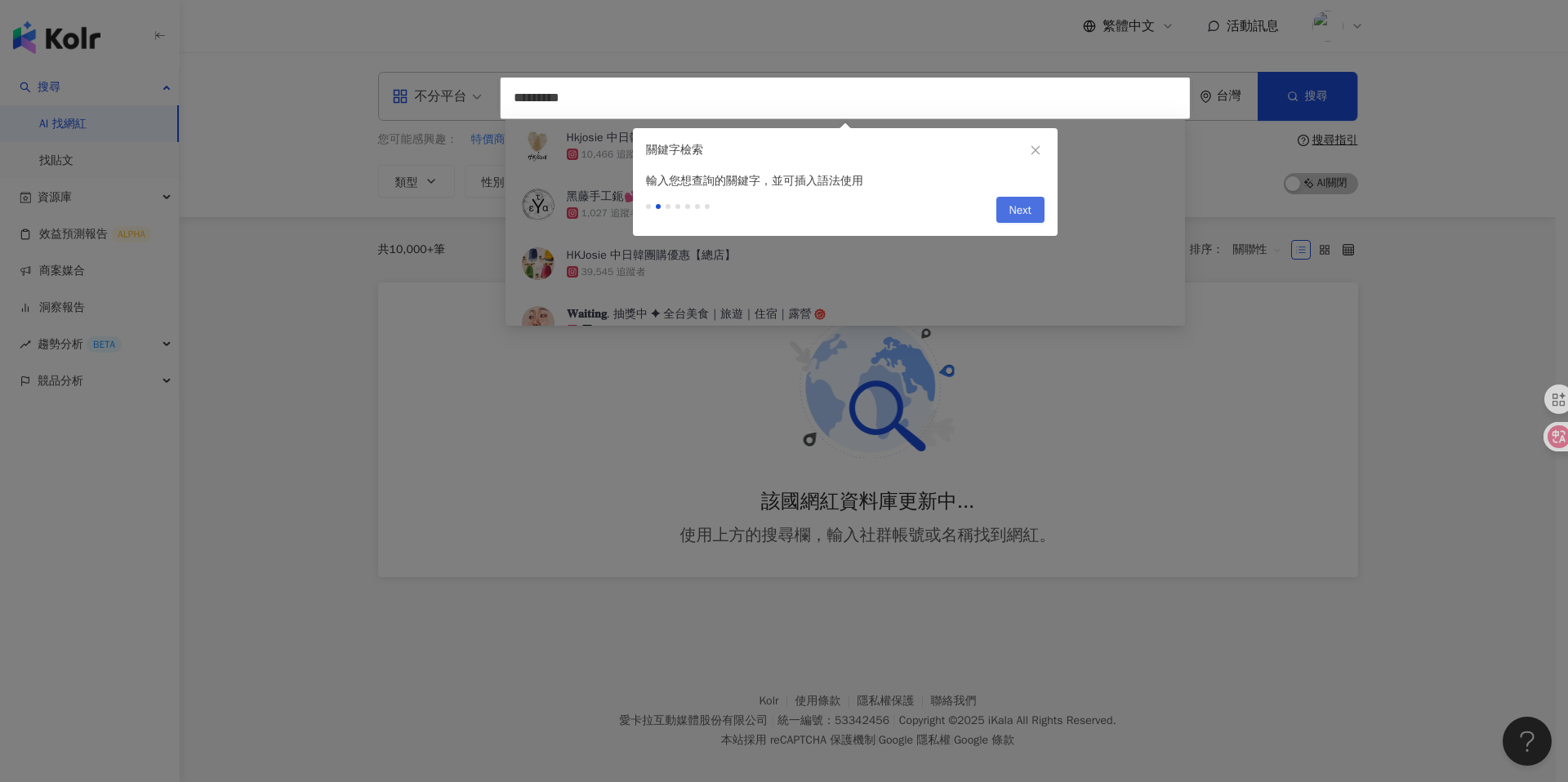 click on "Next" at bounding box center [1020, 211] 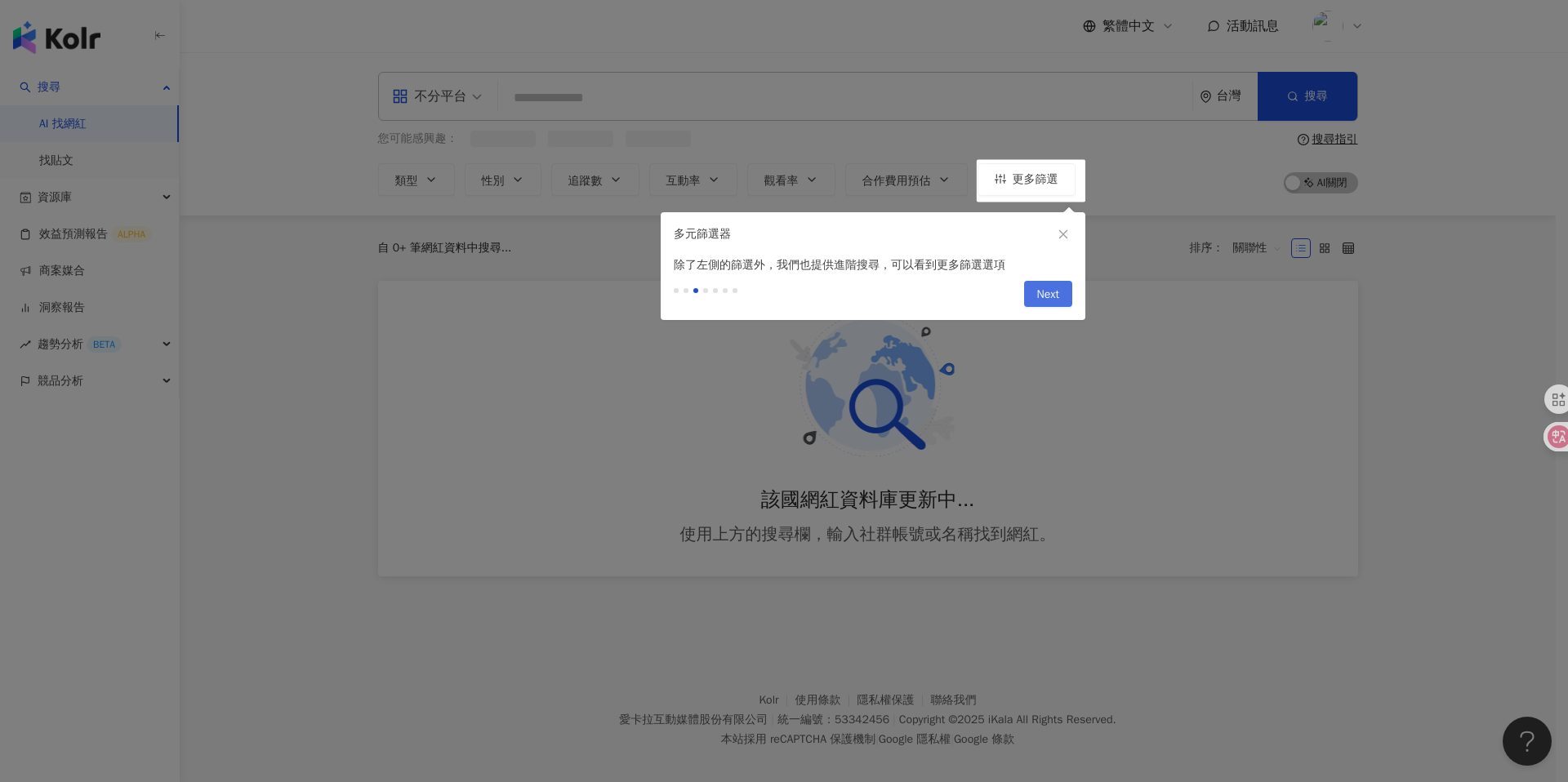 click on "Next" at bounding box center [1048, 295] 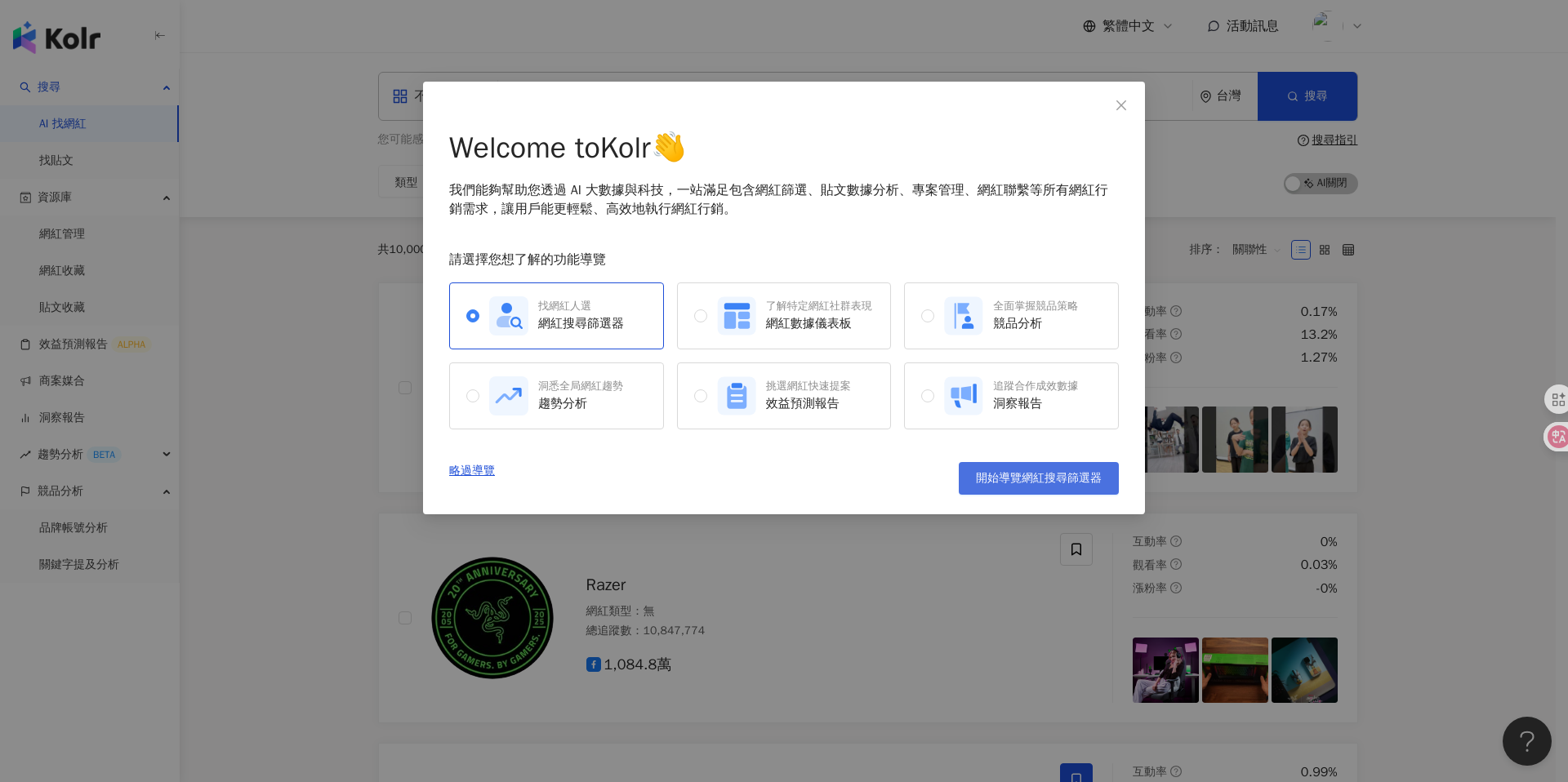 click on "開始導覽網紅搜尋篩選器" at bounding box center [1039, 478] 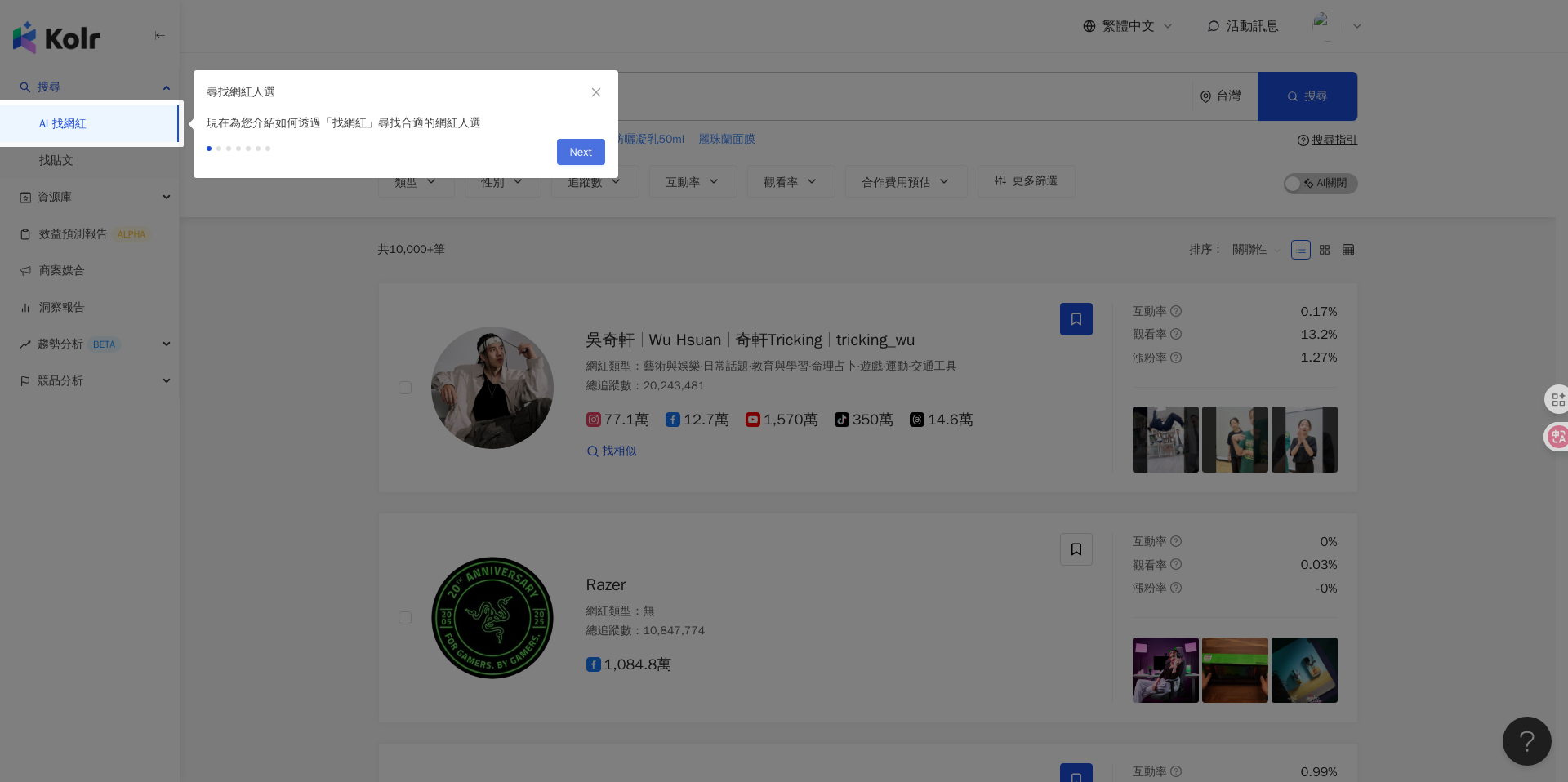 click on "Next" at bounding box center [581, 153] 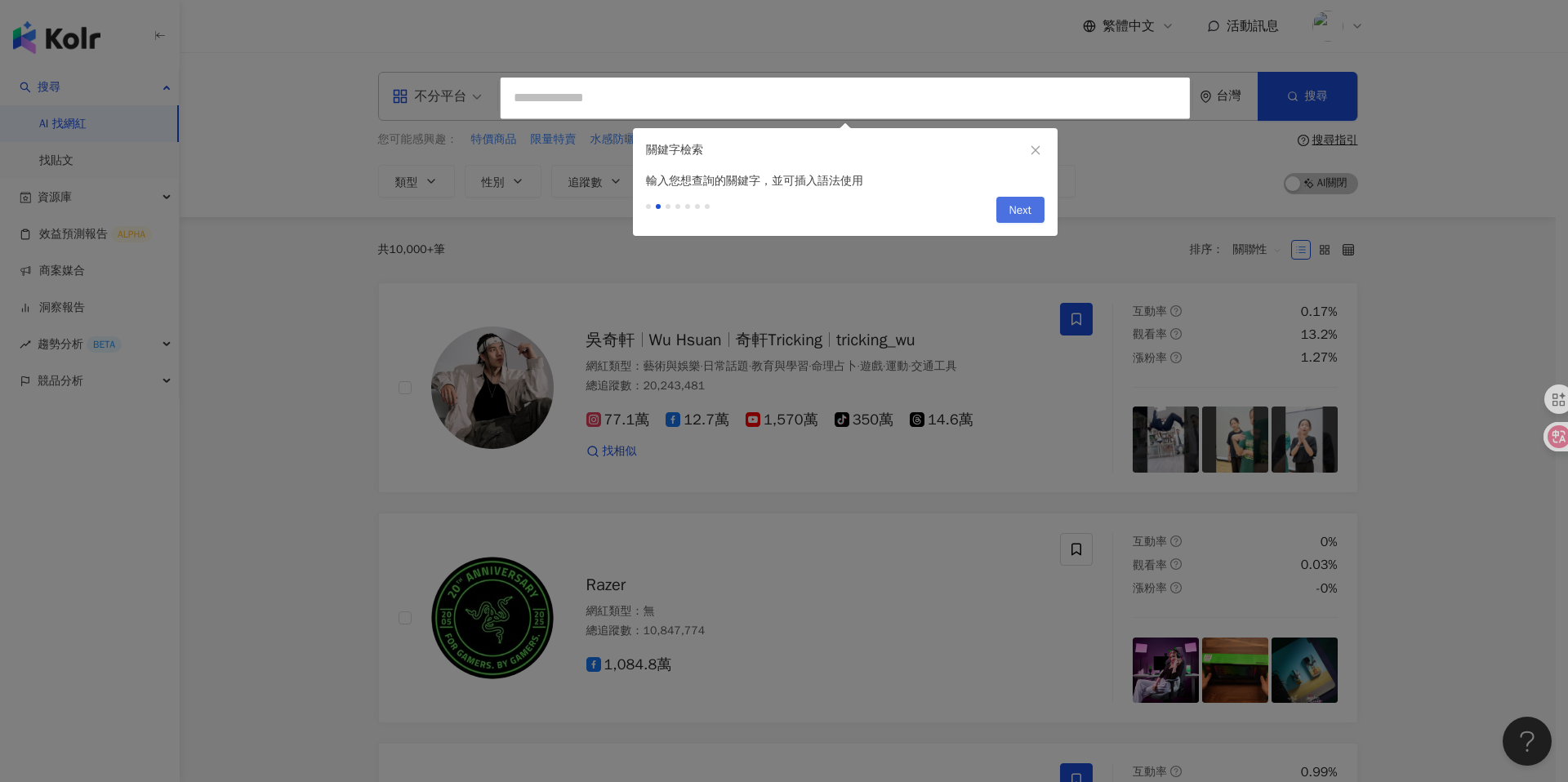type on "*********" 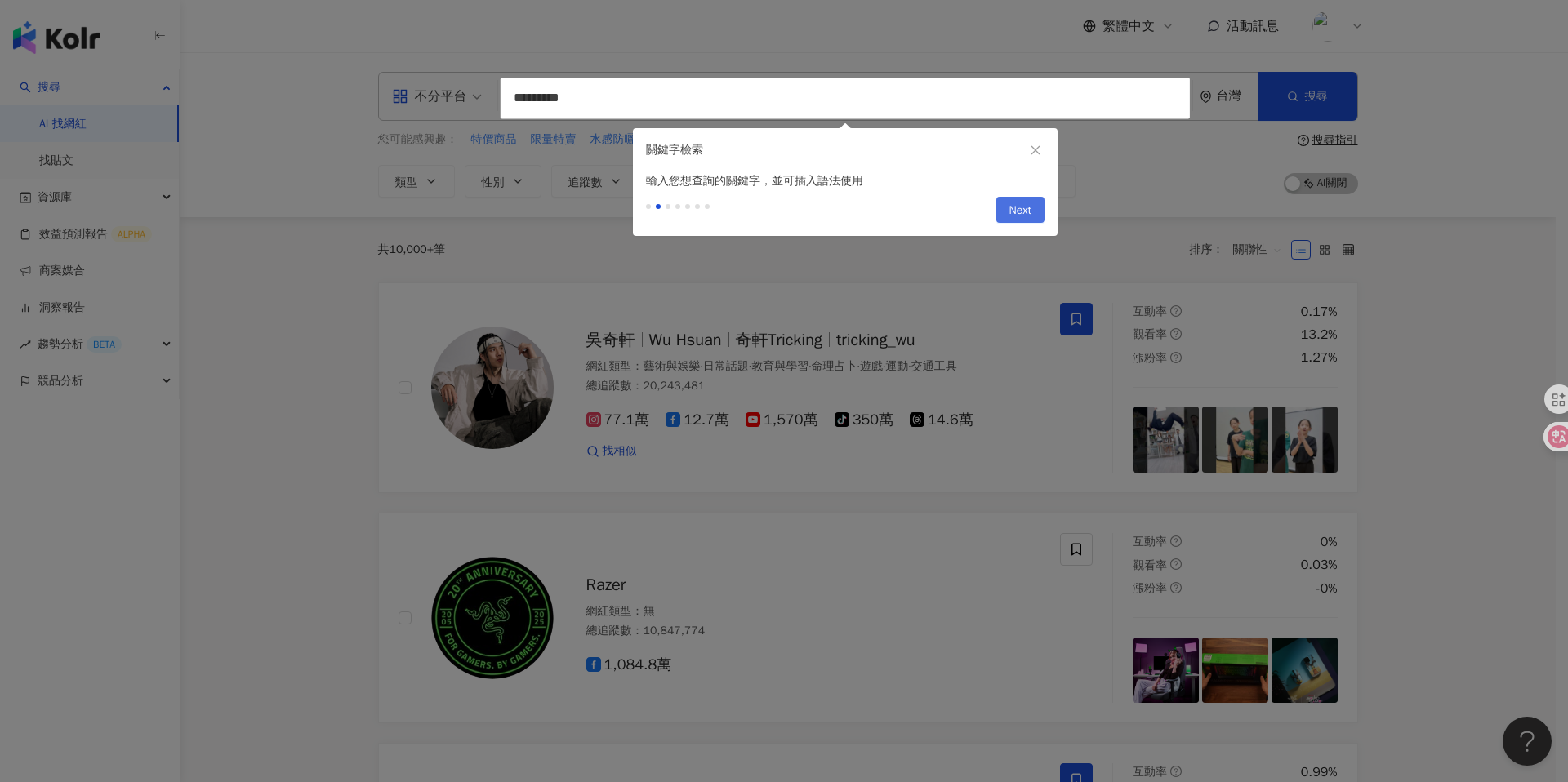 click on "Next" at bounding box center [1020, 210] 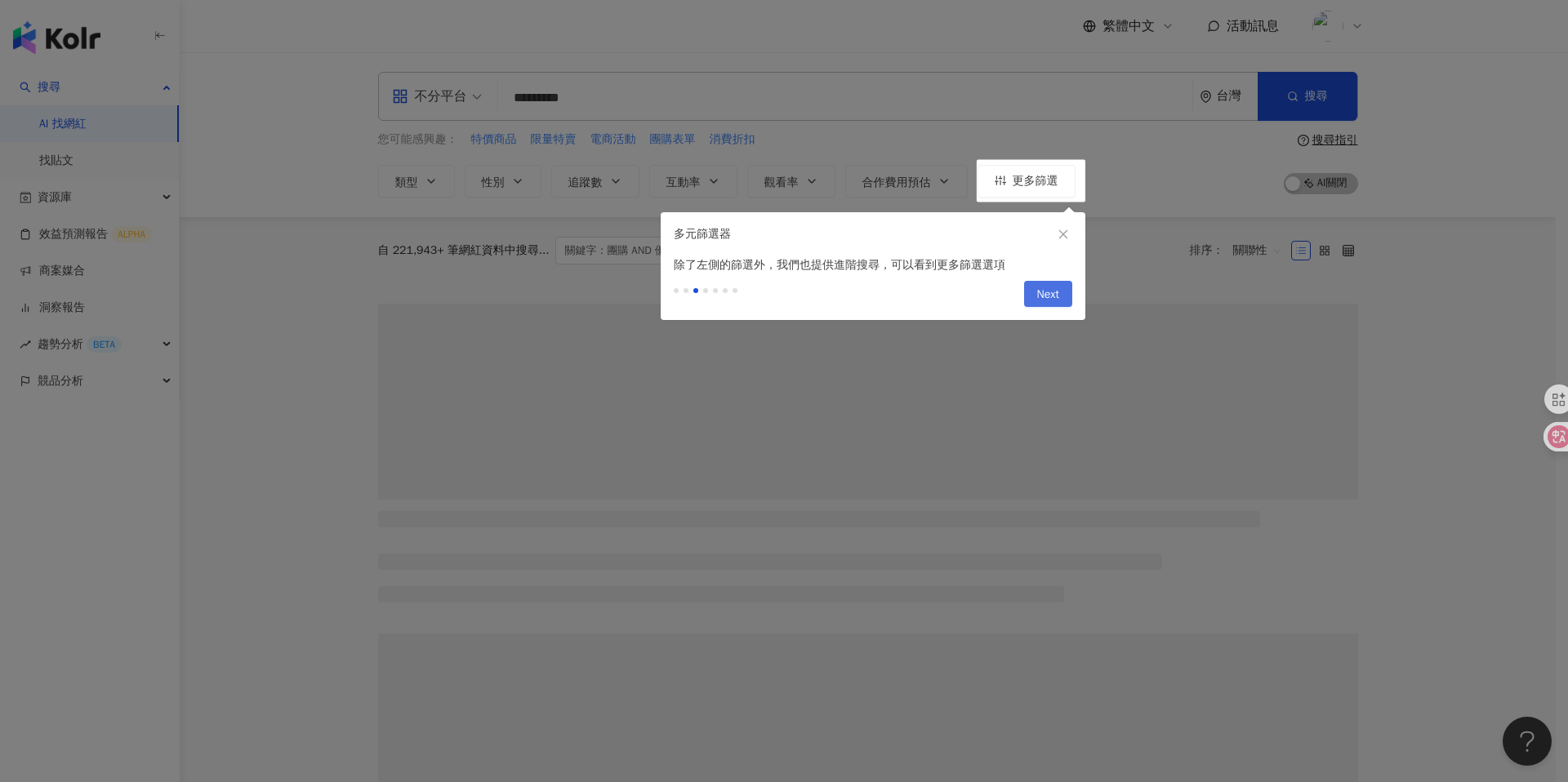 click on "Next" at bounding box center (1048, 295) 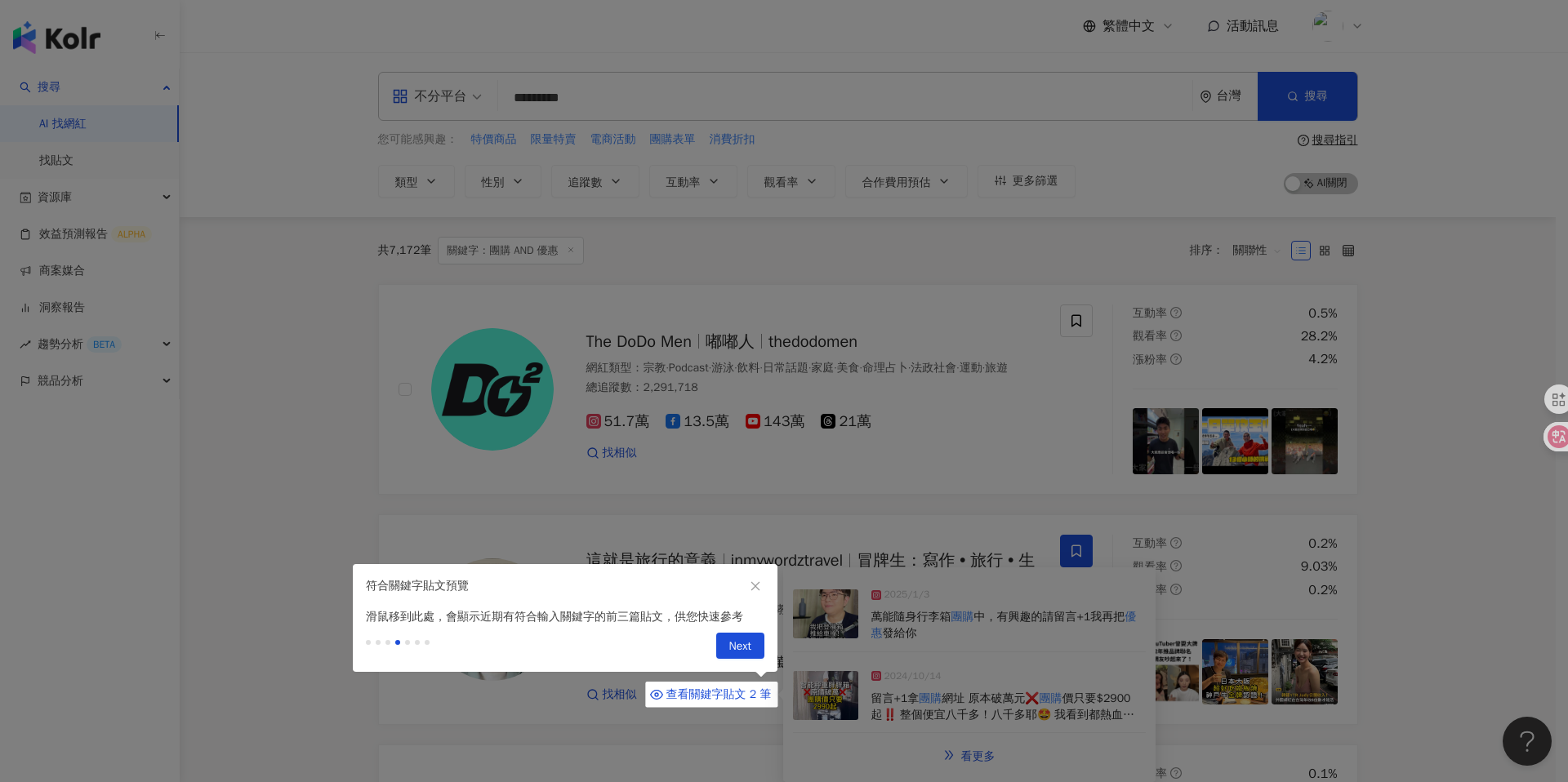click on "Next" at bounding box center [740, 646] 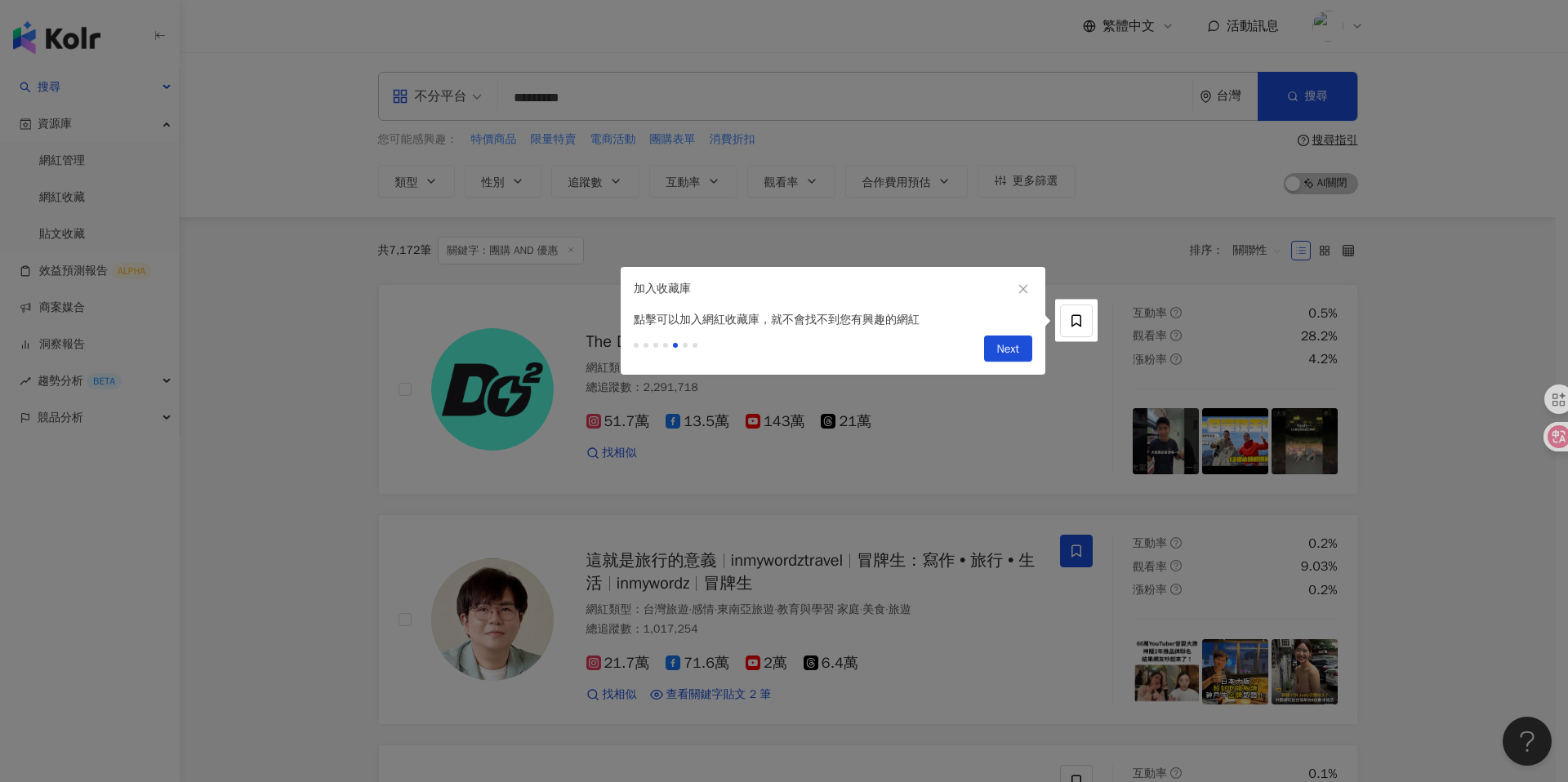 click on "Next" at bounding box center (1008, 349) 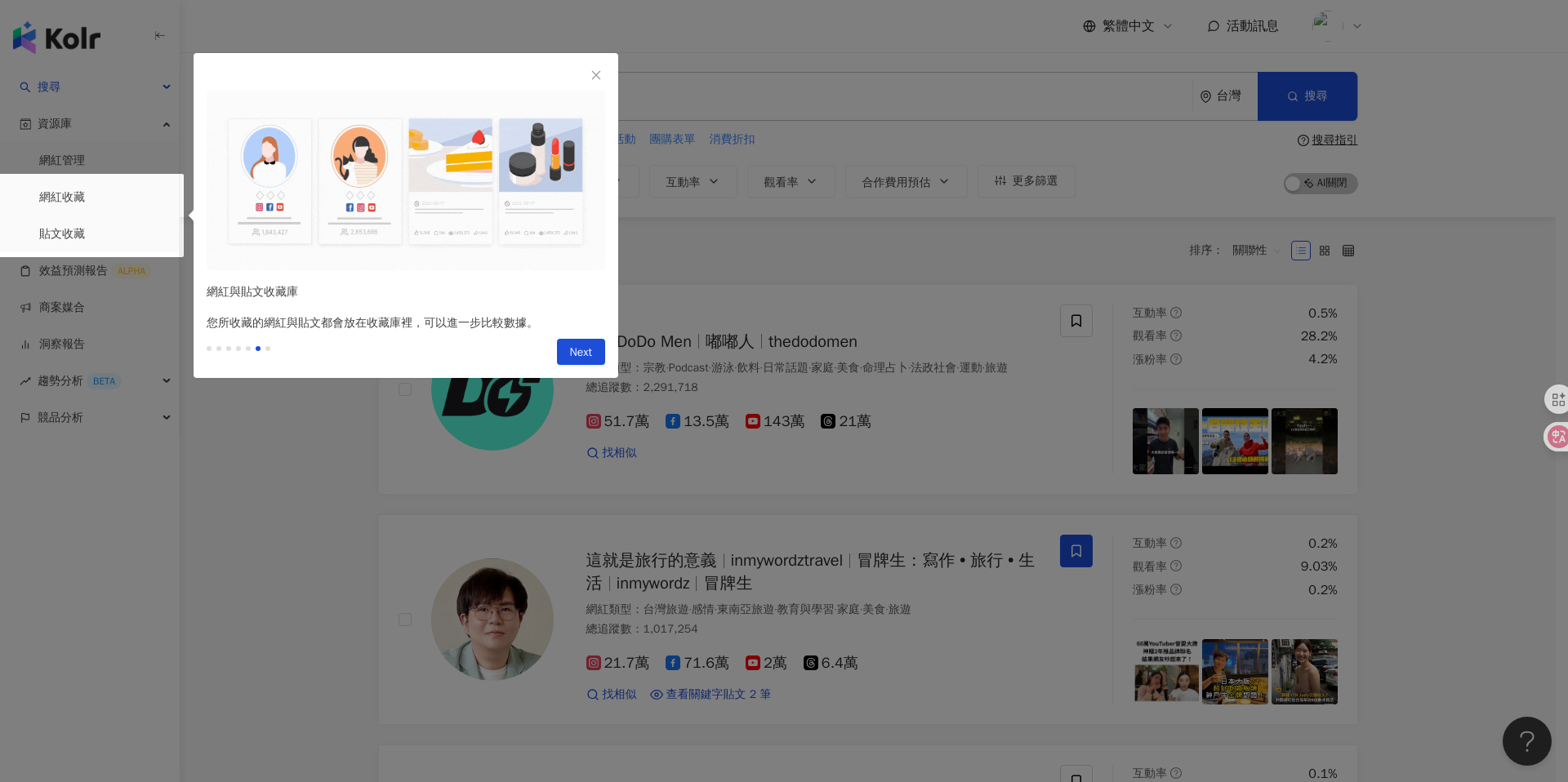 scroll, scrollTop: 0, scrollLeft: 0, axis: both 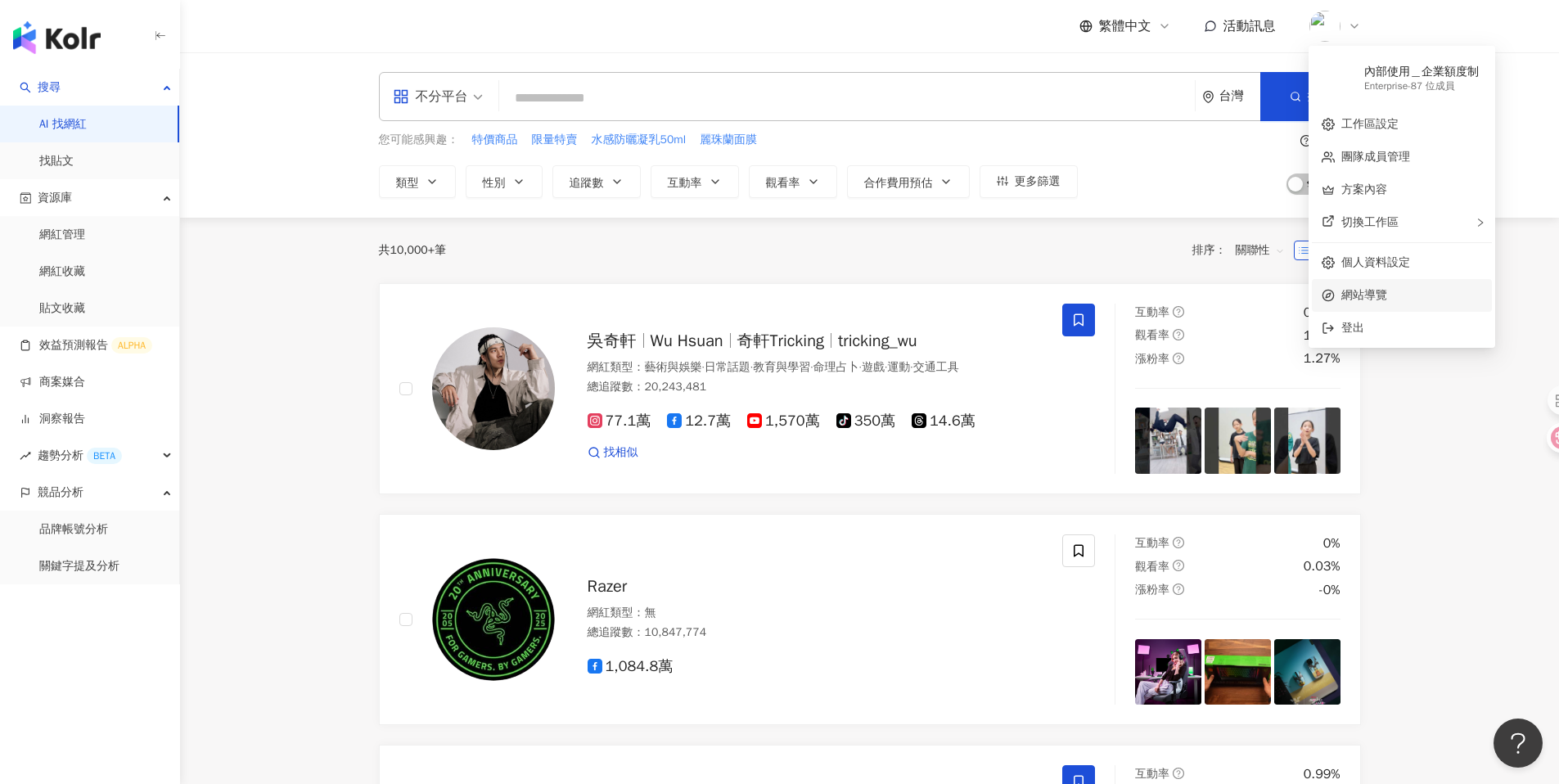 click on "網站導覽" at bounding box center [1412, 295] 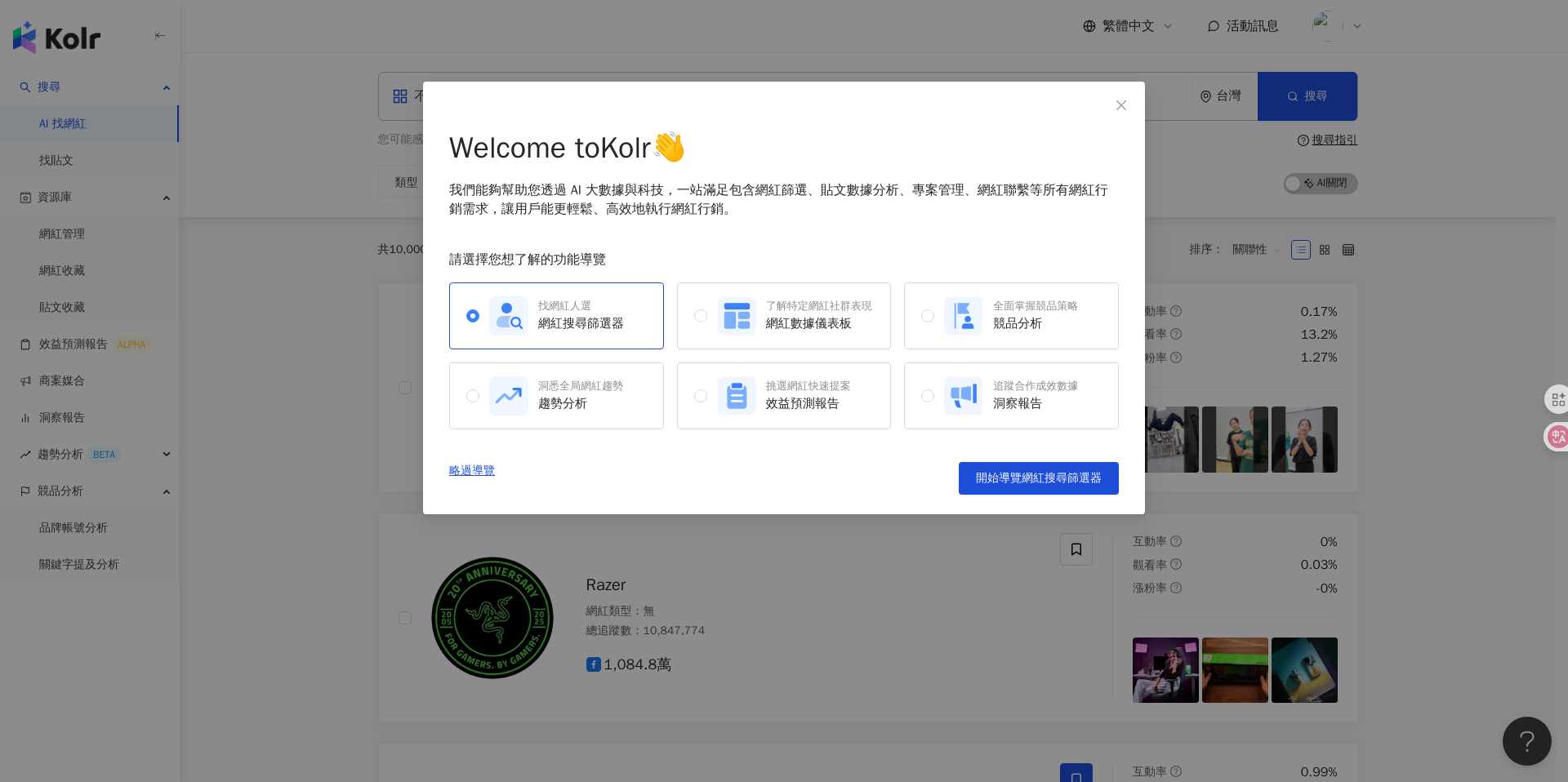 click on "Welcome to  Kolr  👋 我們能夠幫助您透過 AI 大數據與科技，一站滿足包含網紅篩選、貼文數據分析、專案管理、網紅聯繫等所有網紅行銷需求，讓用戶能更輕鬆、高效地執行網紅行銷。 請選擇您想了解的功能導覽 找網紅人選 網紅搜尋篩選器 了解特定網紅社群表現 網紅數據儀表板 全面掌握競品策略 競品分析 洞悉全局網紅趨勢 趨勢分析 挑選網紅快速提案 效益預測報告 追蹤合作成效數據 洞察報告 略過導覽 開始導覽網紅搜尋篩選器" at bounding box center [784, 391] 